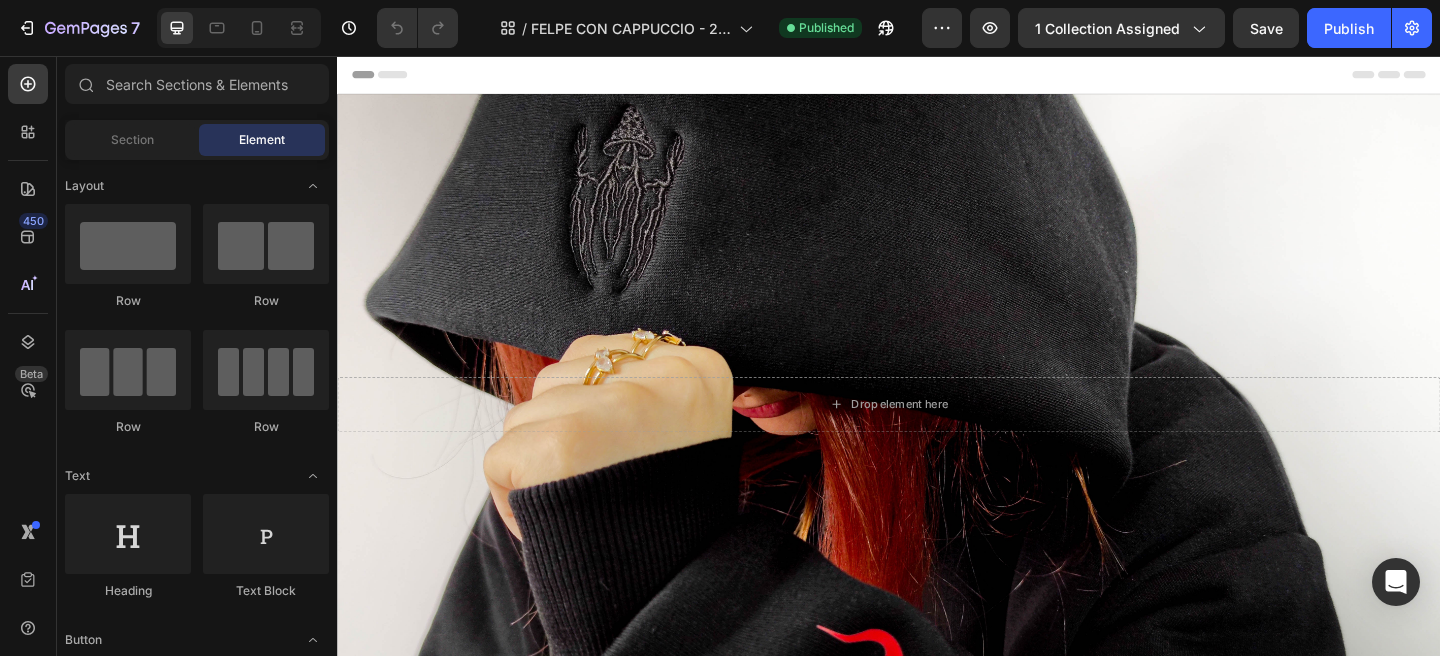 scroll, scrollTop: 0, scrollLeft: 0, axis: both 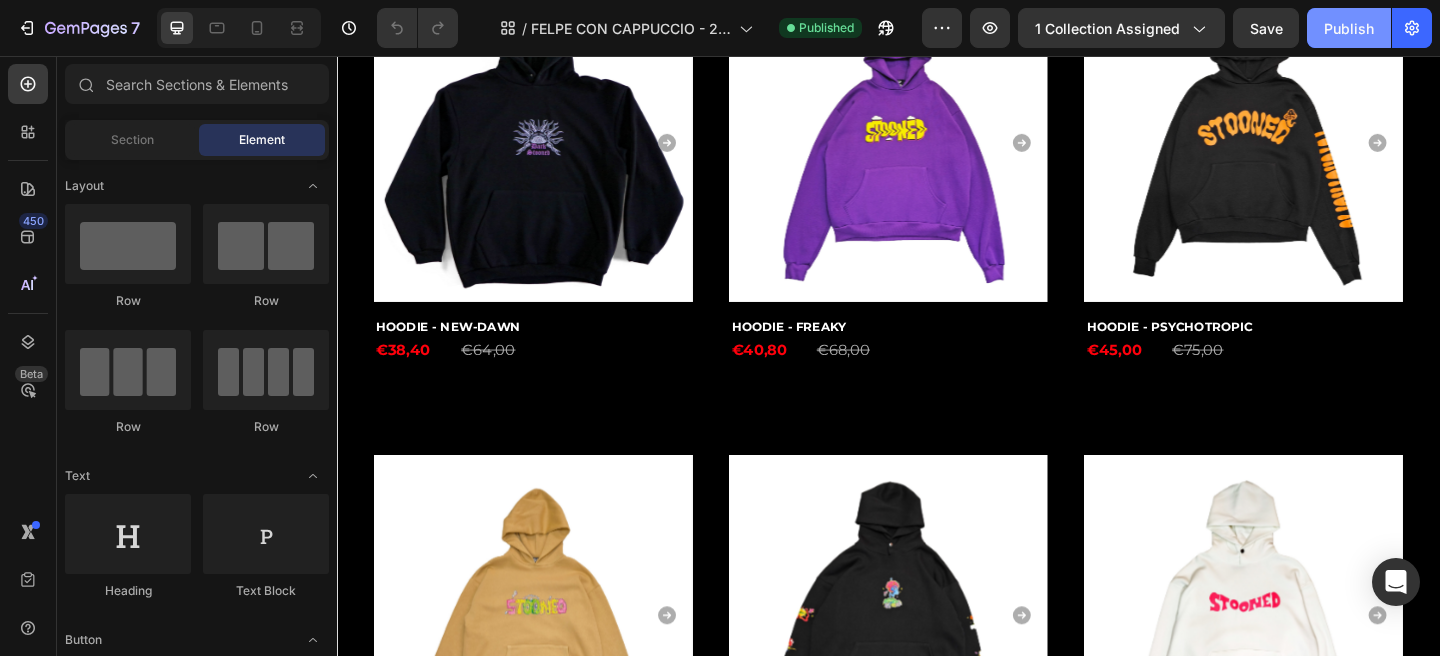 click on "Publish" at bounding box center (1349, 28) 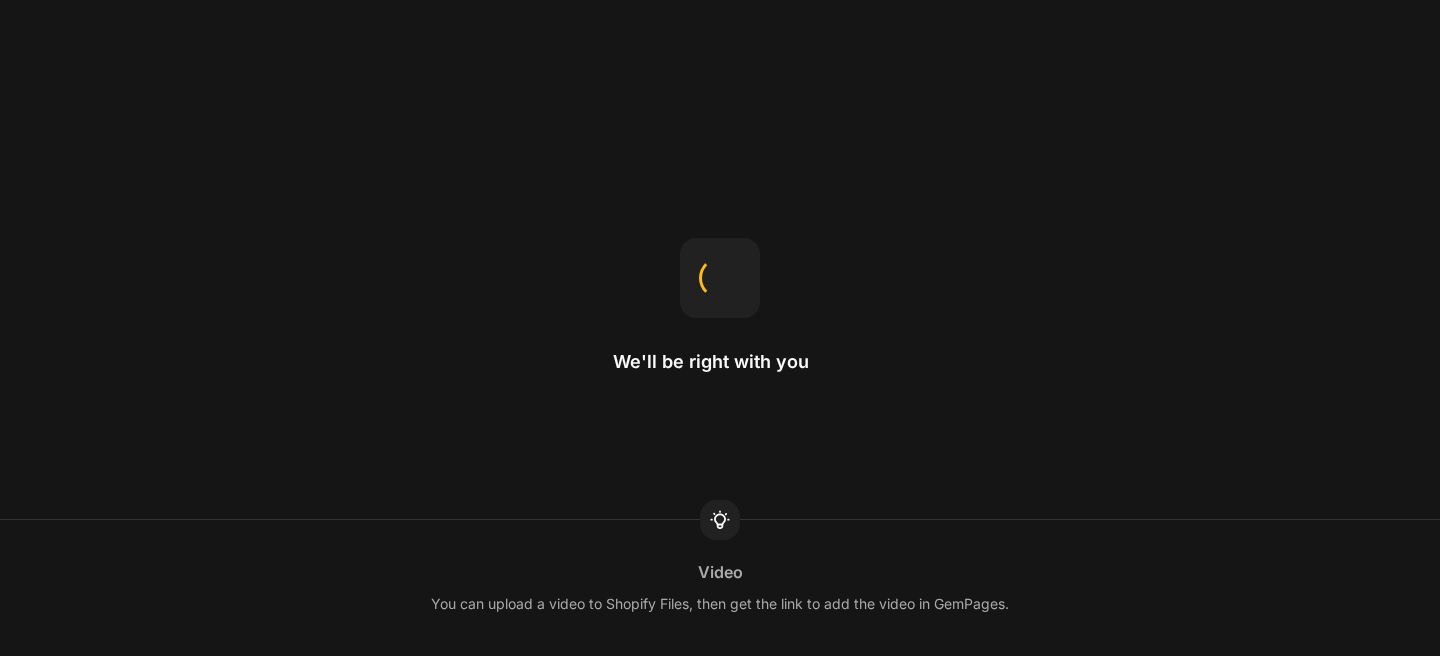 scroll, scrollTop: 0, scrollLeft: 0, axis: both 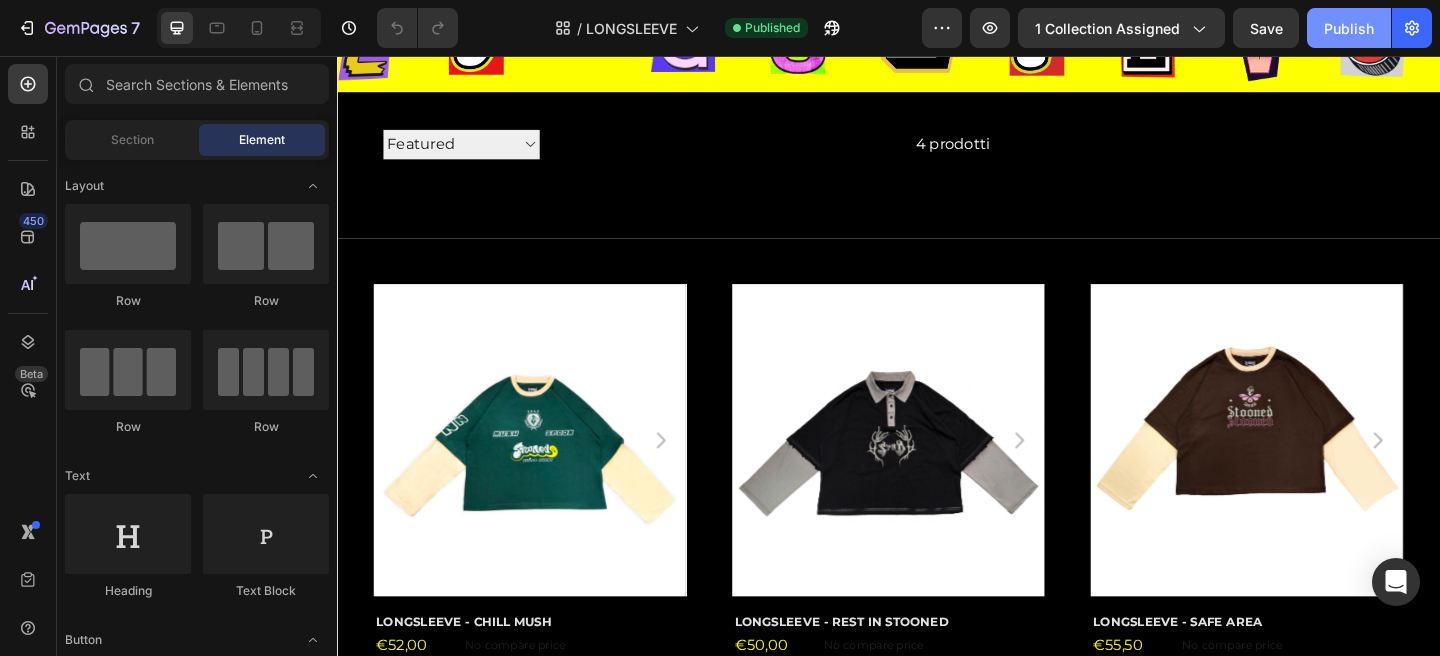 click on "Publish" at bounding box center [1349, 28] 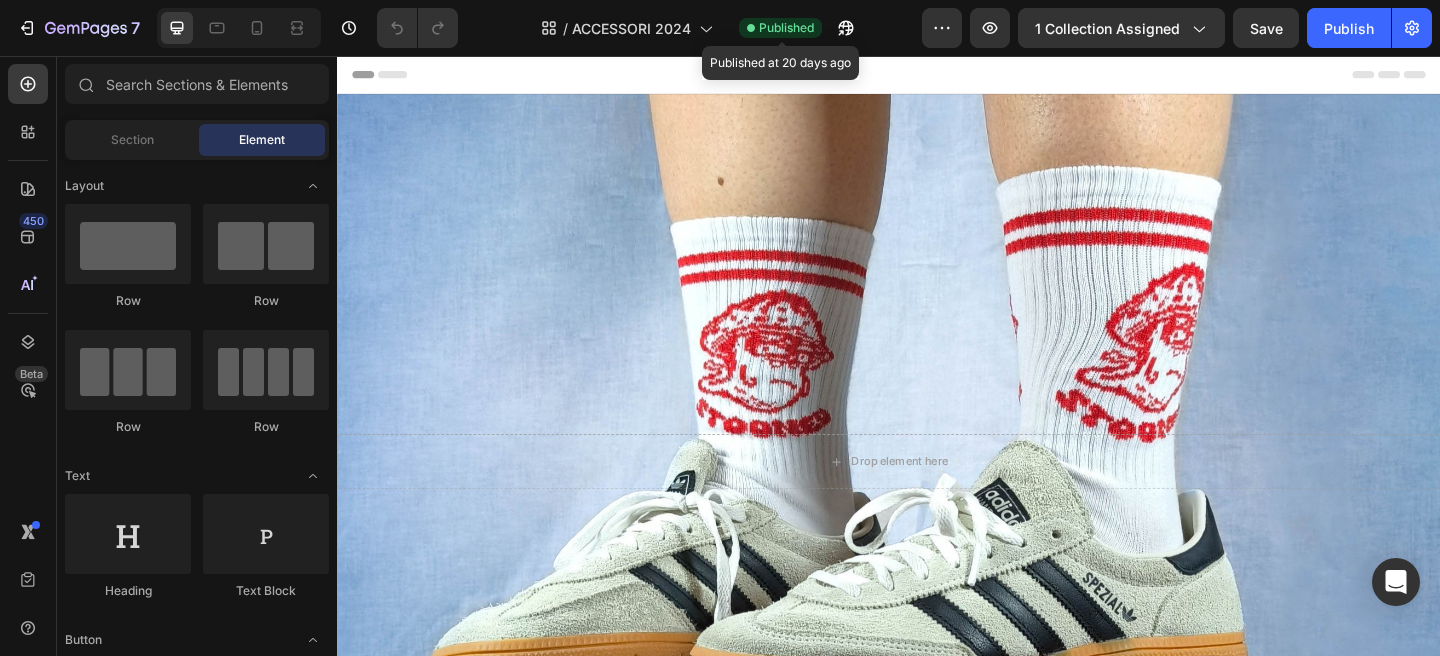scroll, scrollTop: 0, scrollLeft: 0, axis: both 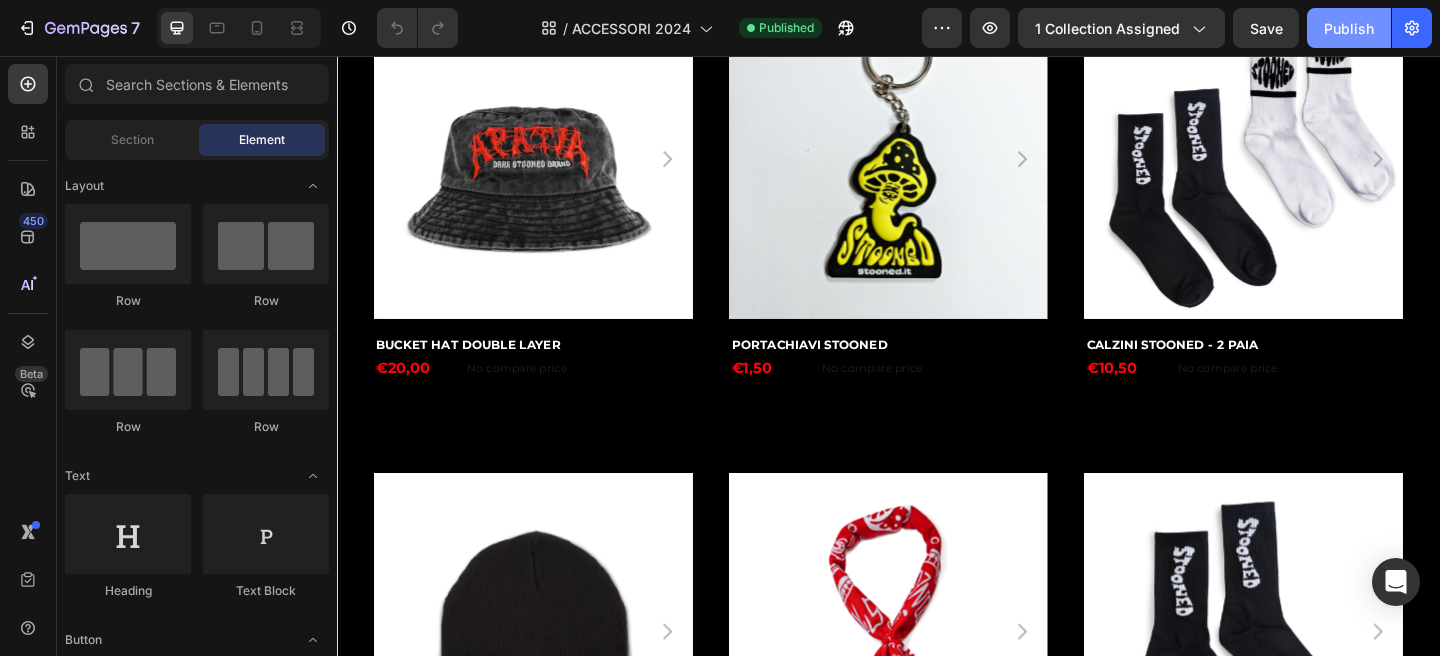 click on "Publish" at bounding box center [1349, 28] 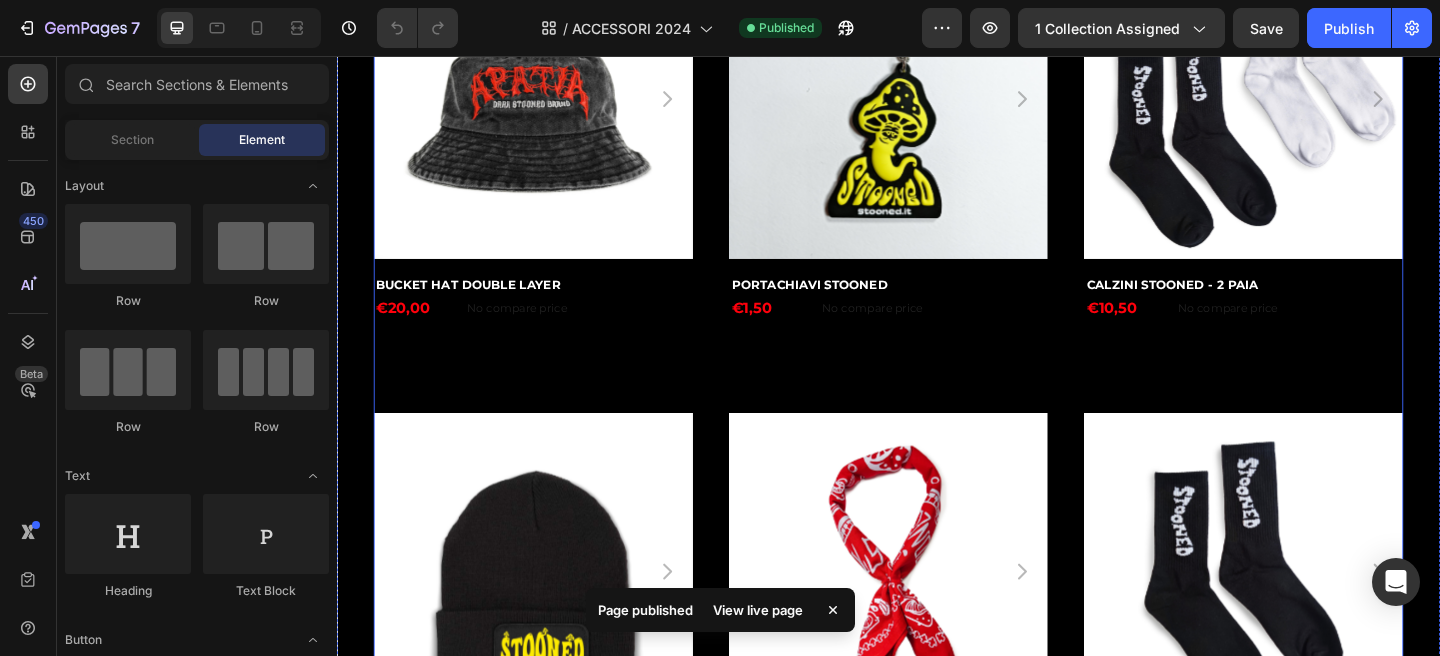 scroll, scrollTop: 1305, scrollLeft: 0, axis: vertical 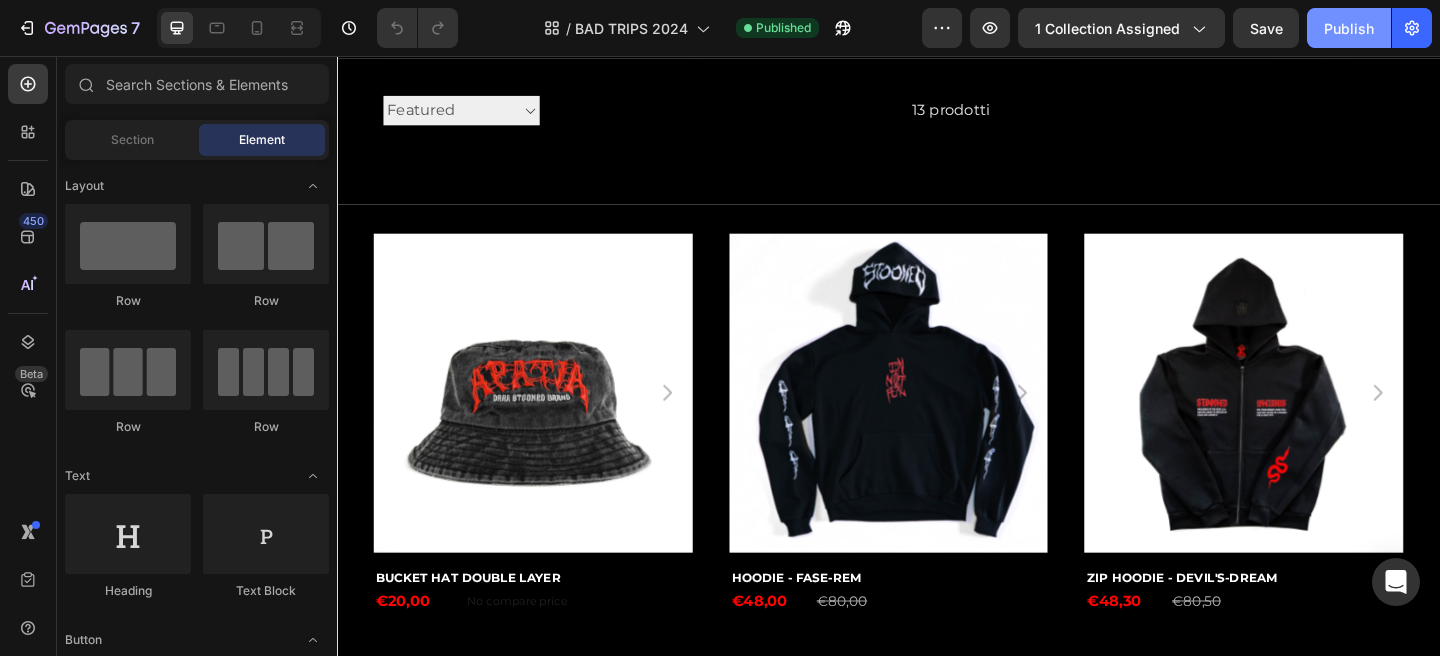 click on "Publish" at bounding box center [1349, 28] 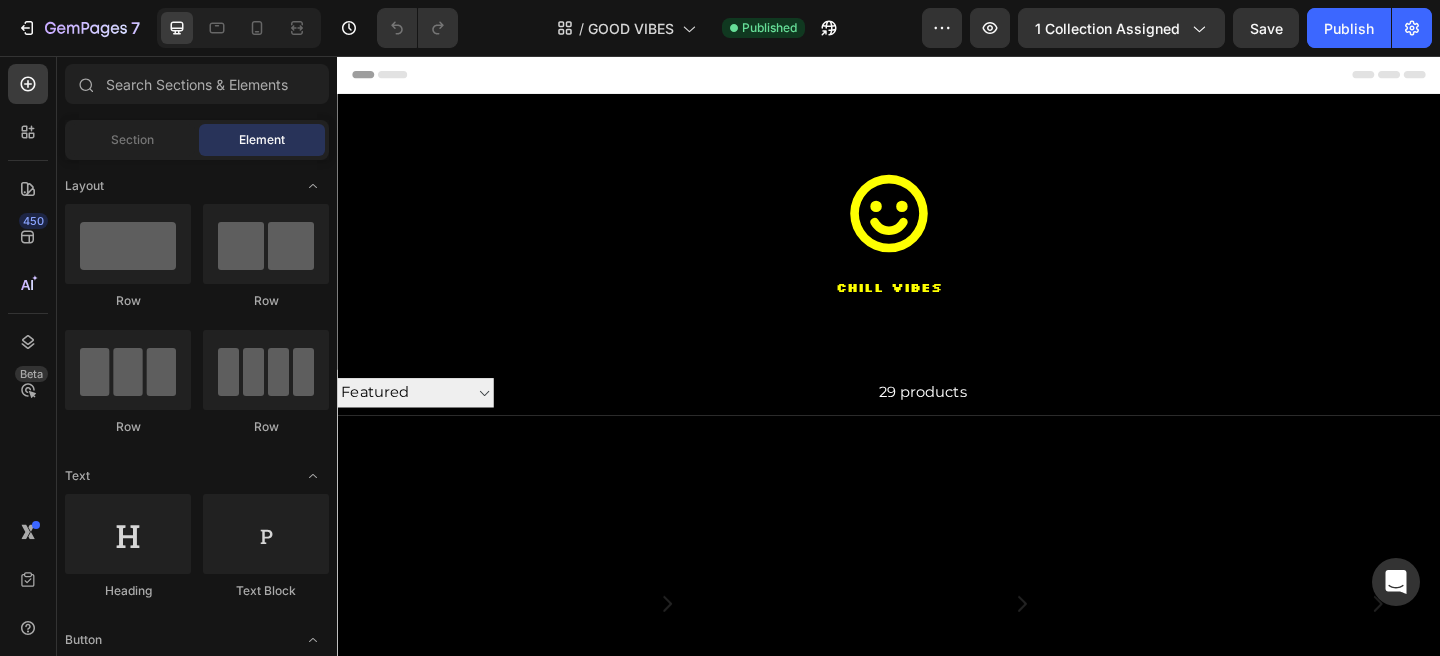 scroll, scrollTop: 0, scrollLeft: 0, axis: both 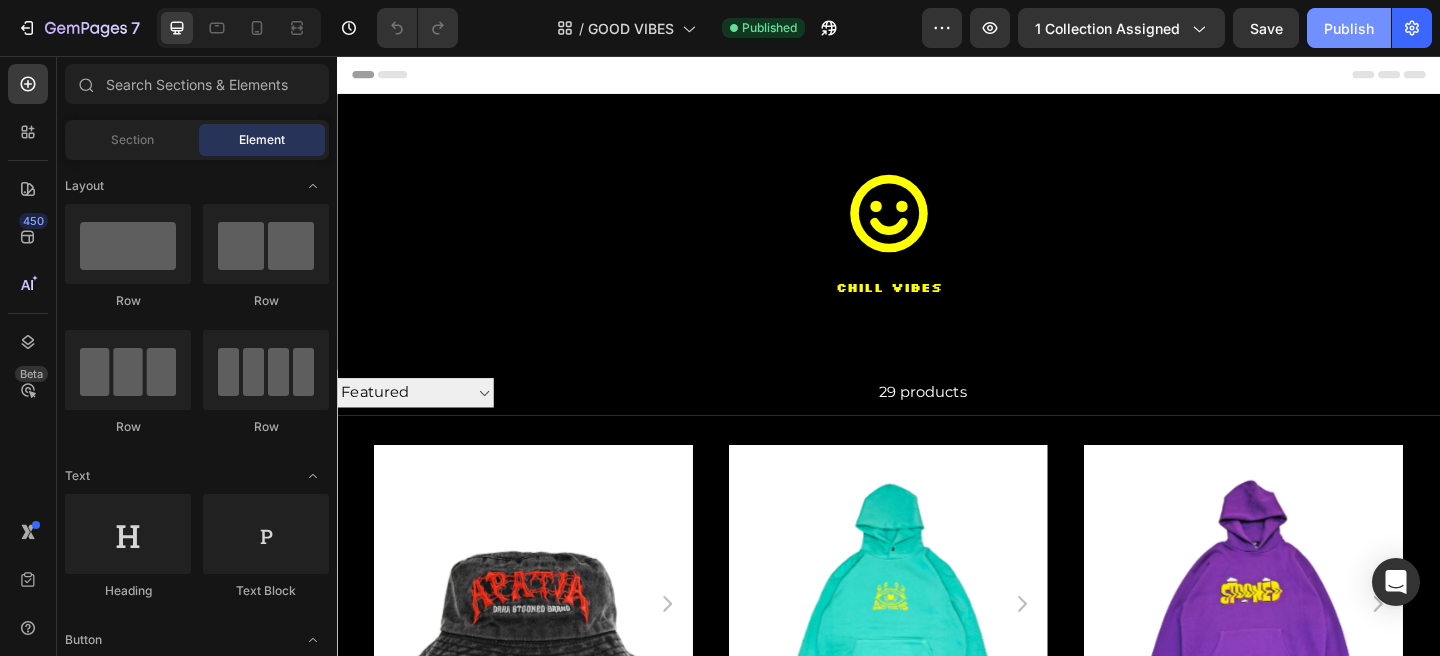 click on "Publish" at bounding box center (1349, 28) 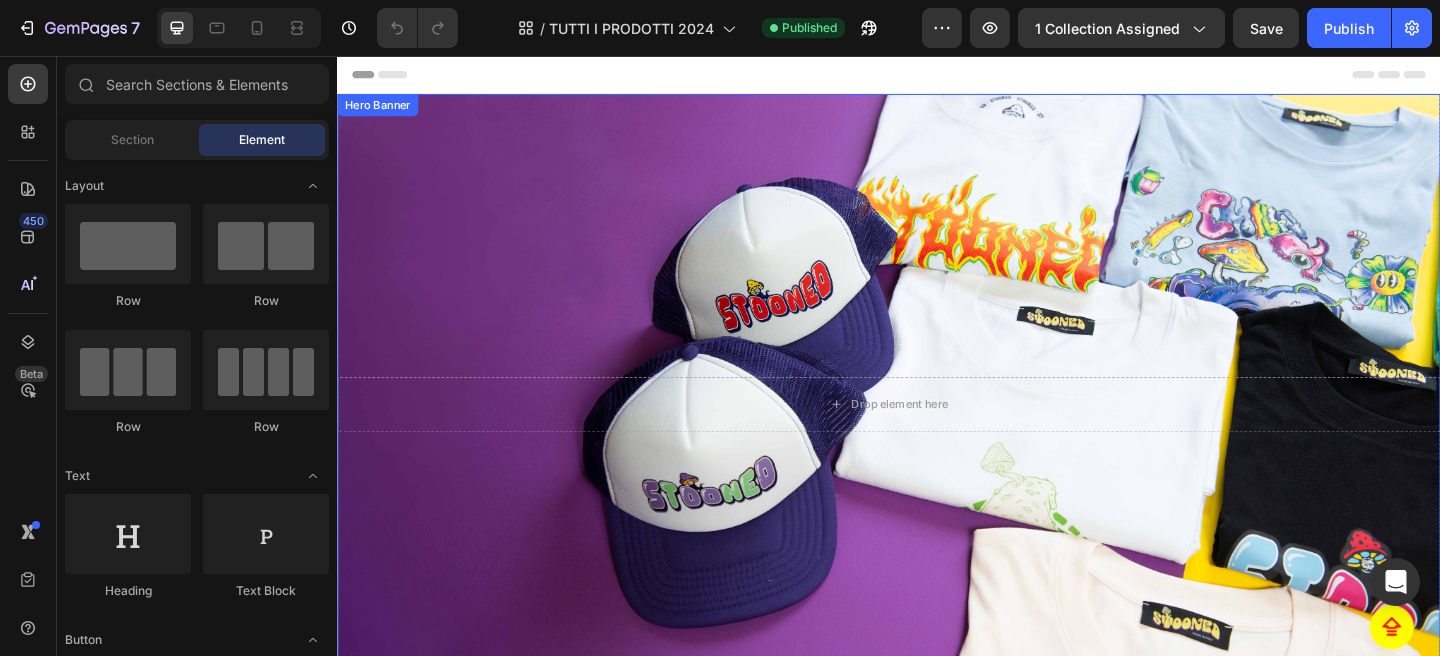 scroll, scrollTop: 0, scrollLeft: 0, axis: both 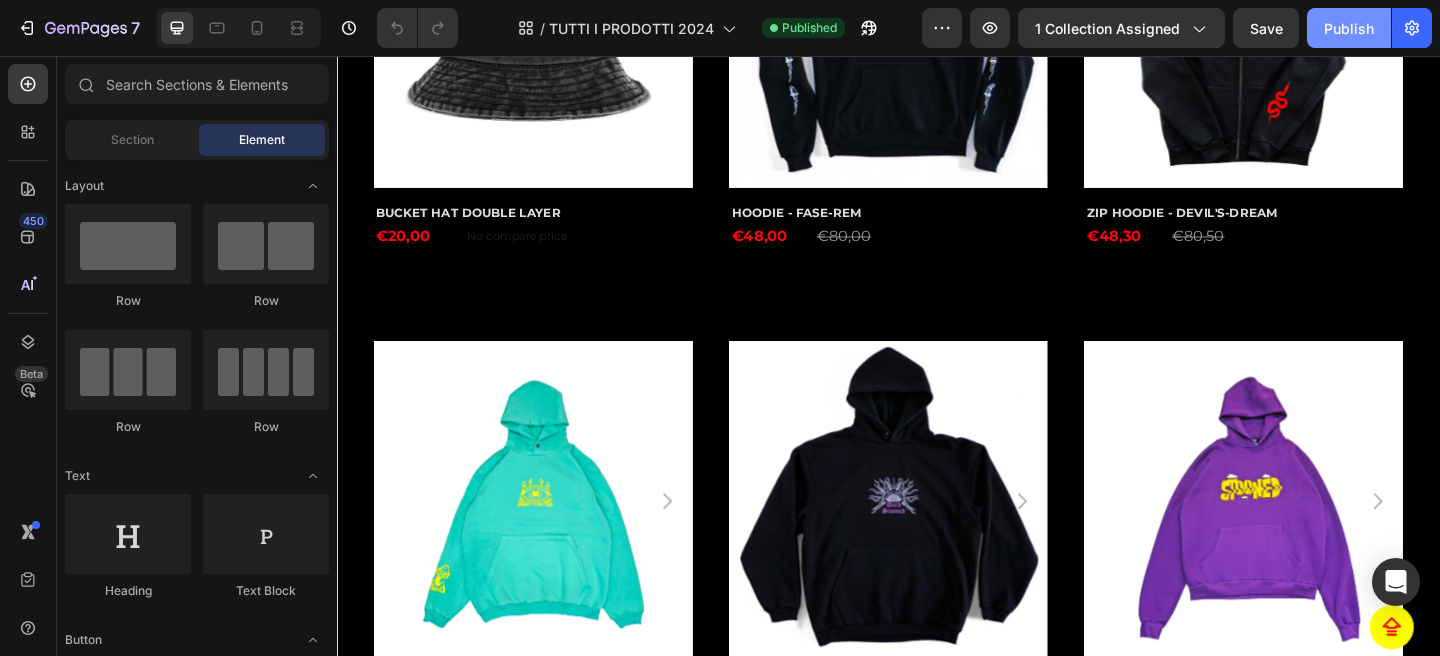 click on "Publish" at bounding box center (1349, 28) 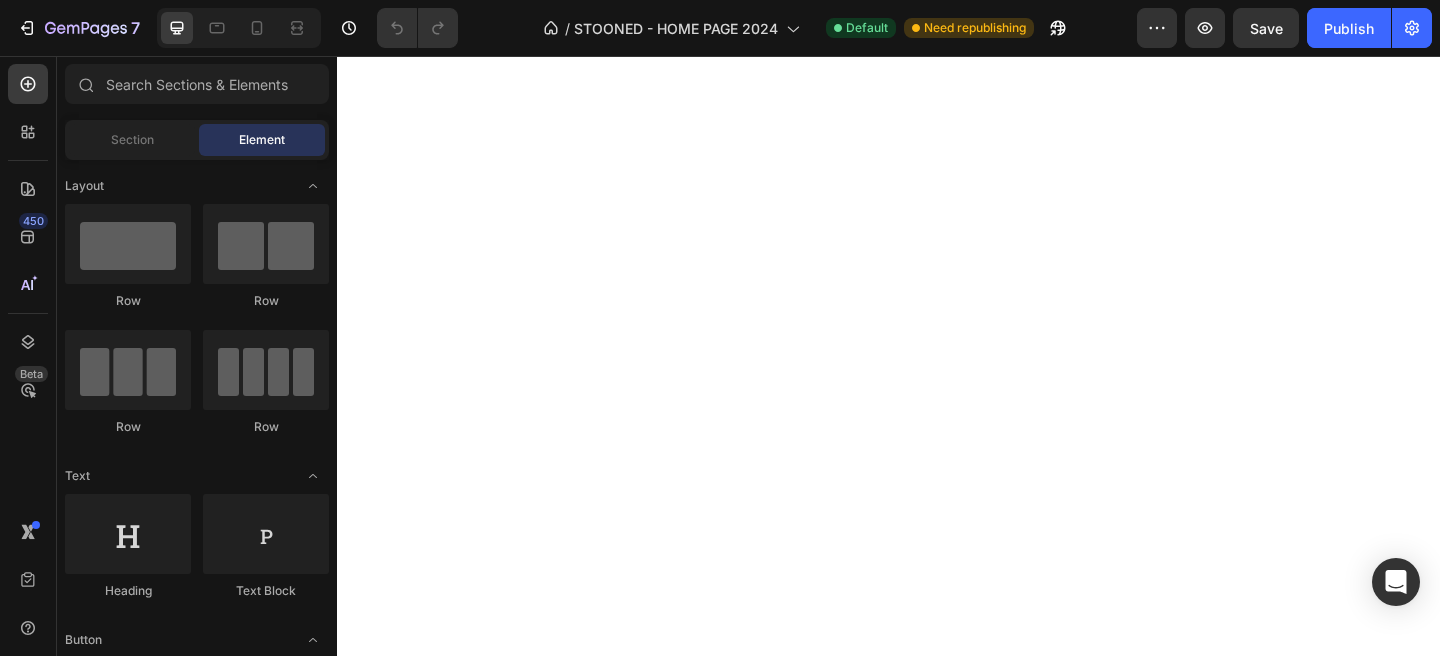 scroll, scrollTop: 0, scrollLeft: 0, axis: both 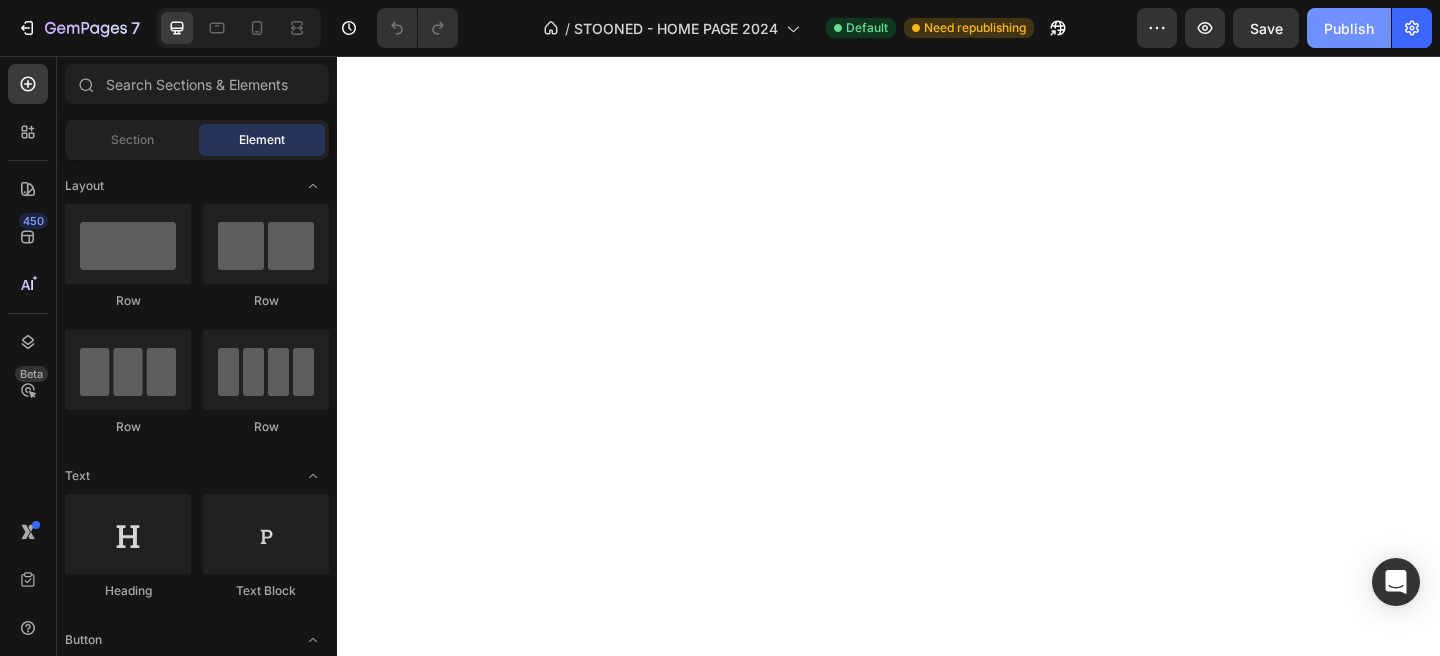 click on "Publish" 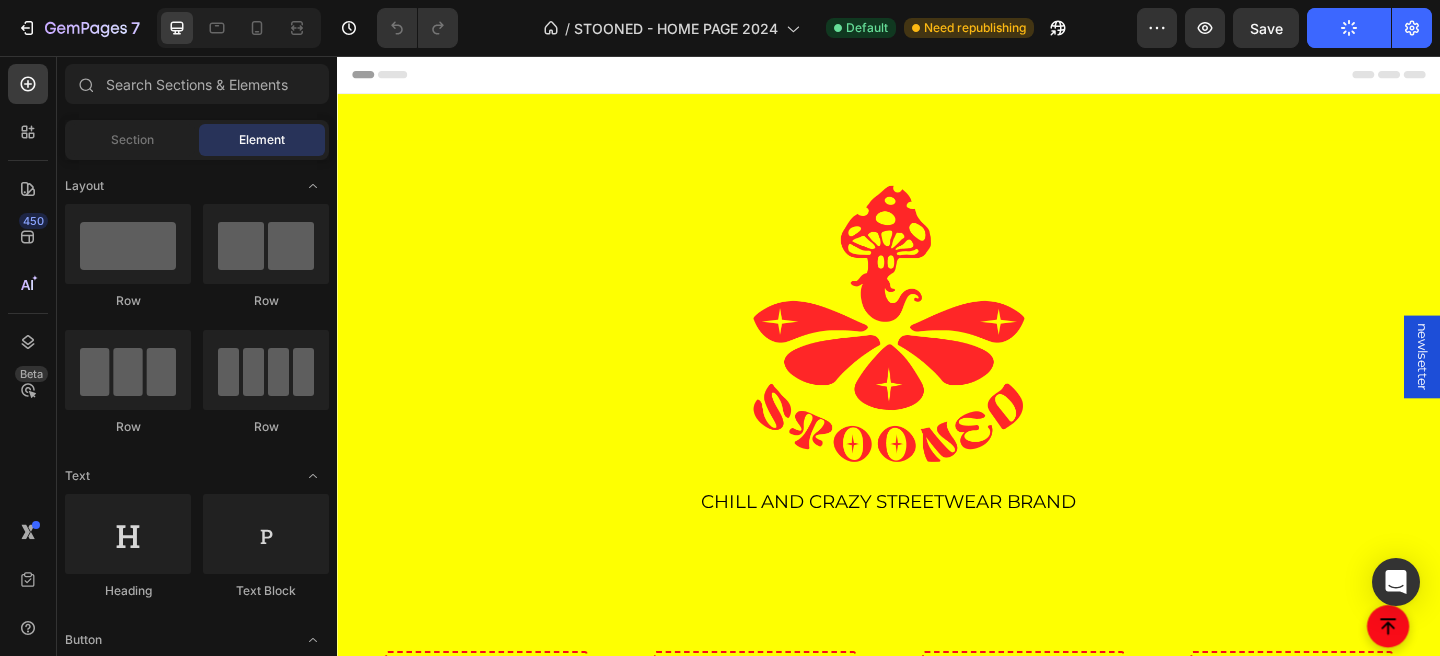 scroll, scrollTop: 0, scrollLeft: 0, axis: both 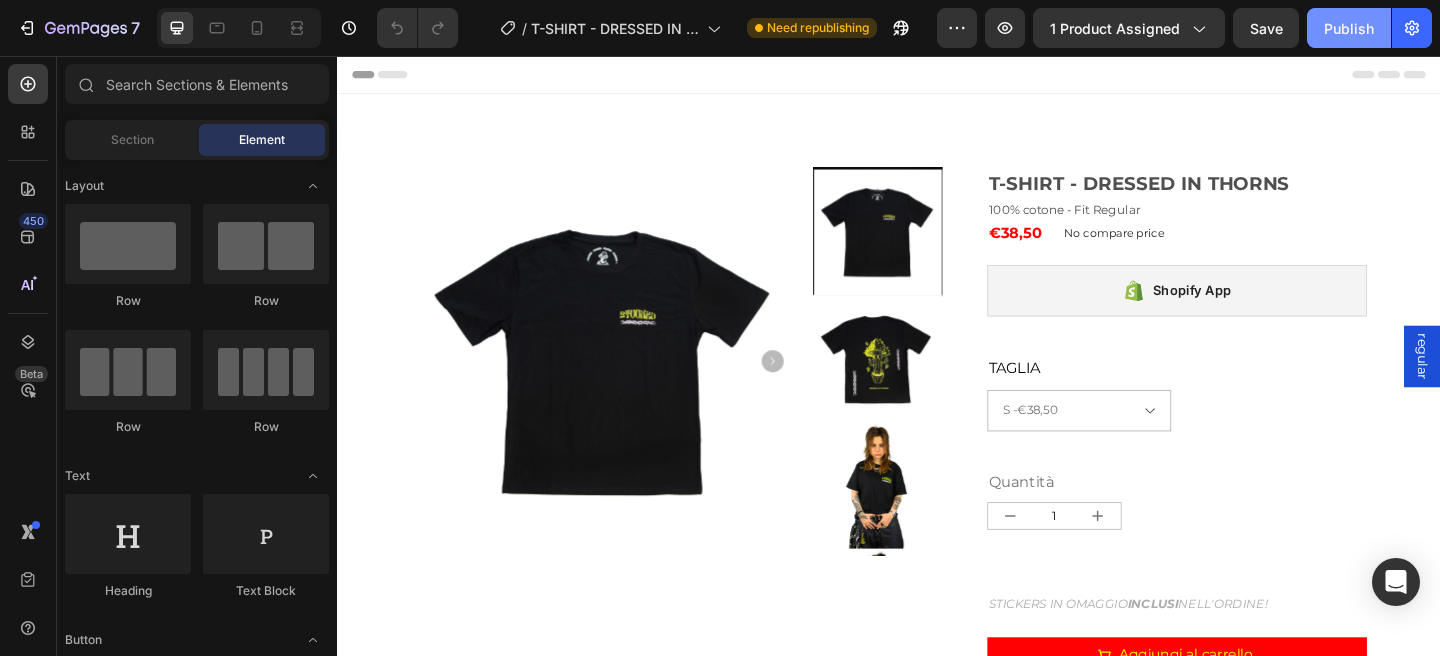 click on "Publish" at bounding box center (1349, 28) 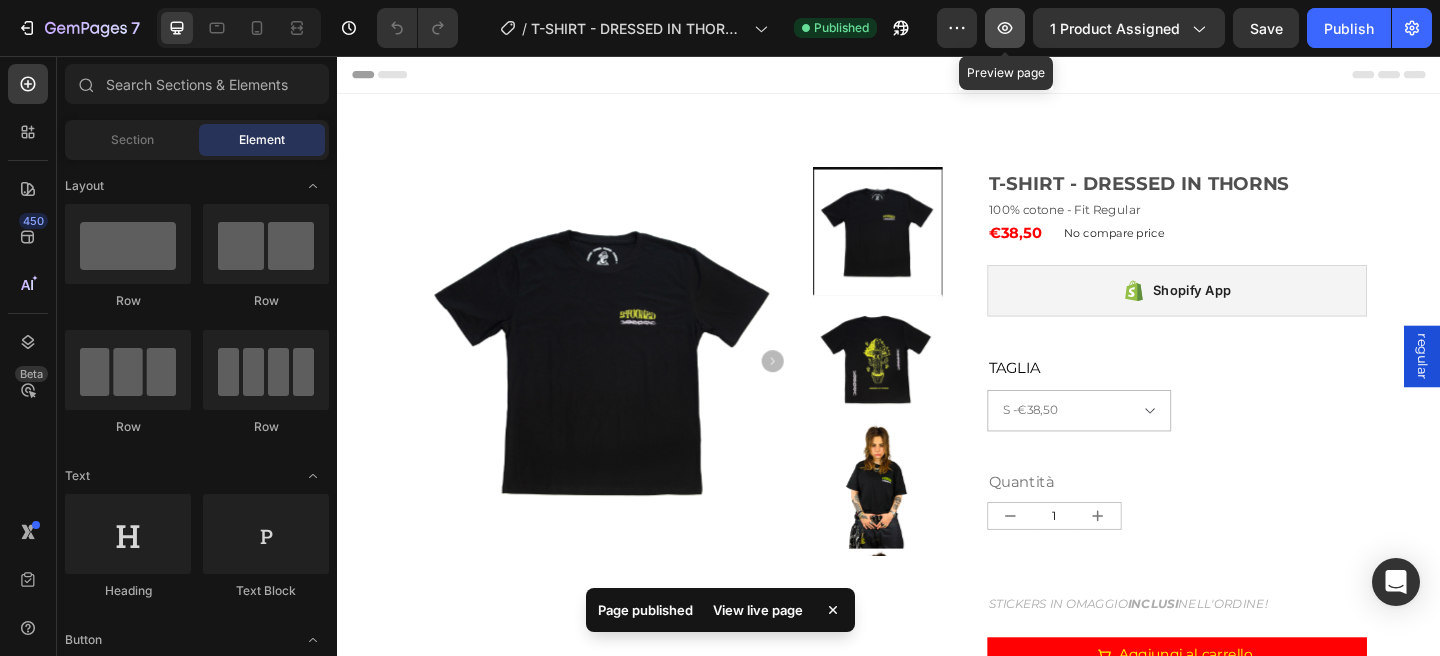 click 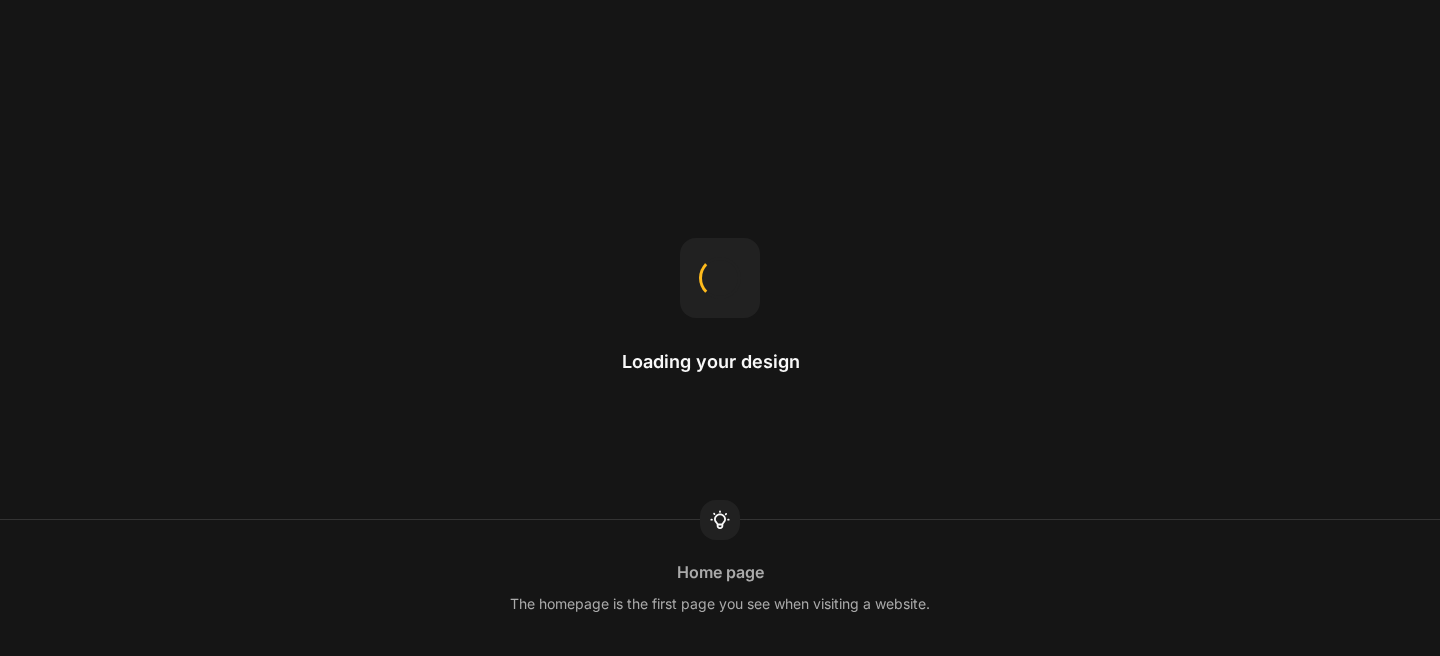 scroll, scrollTop: 0, scrollLeft: 0, axis: both 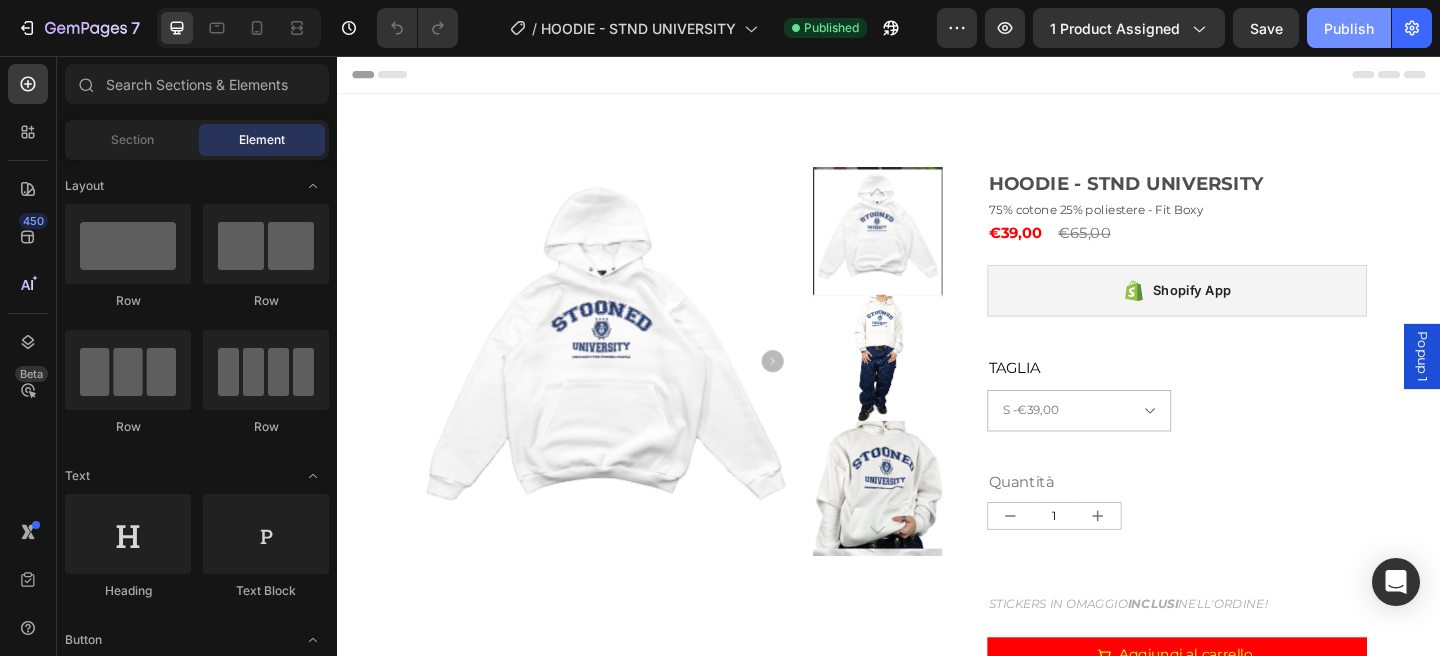 click on "Publish" at bounding box center (1349, 28) 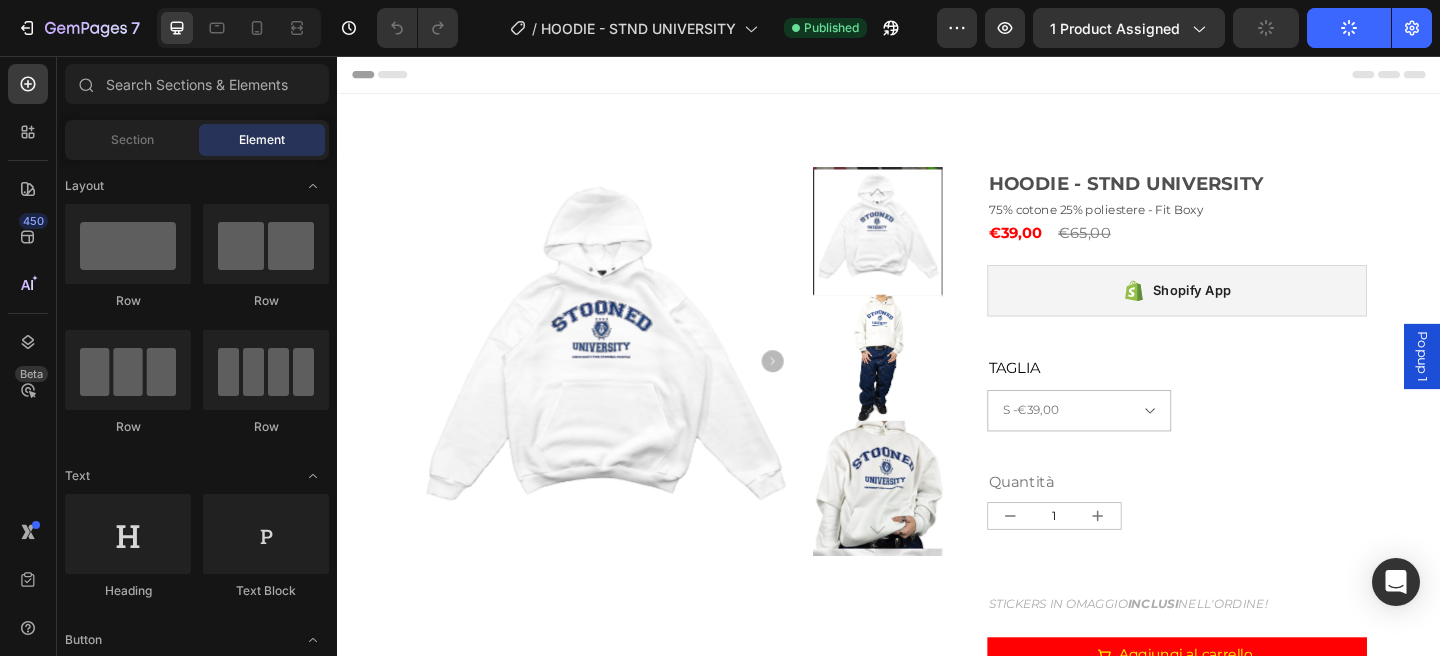 scroll, scrollTop: 0, scrollLeft: 0, axis: both 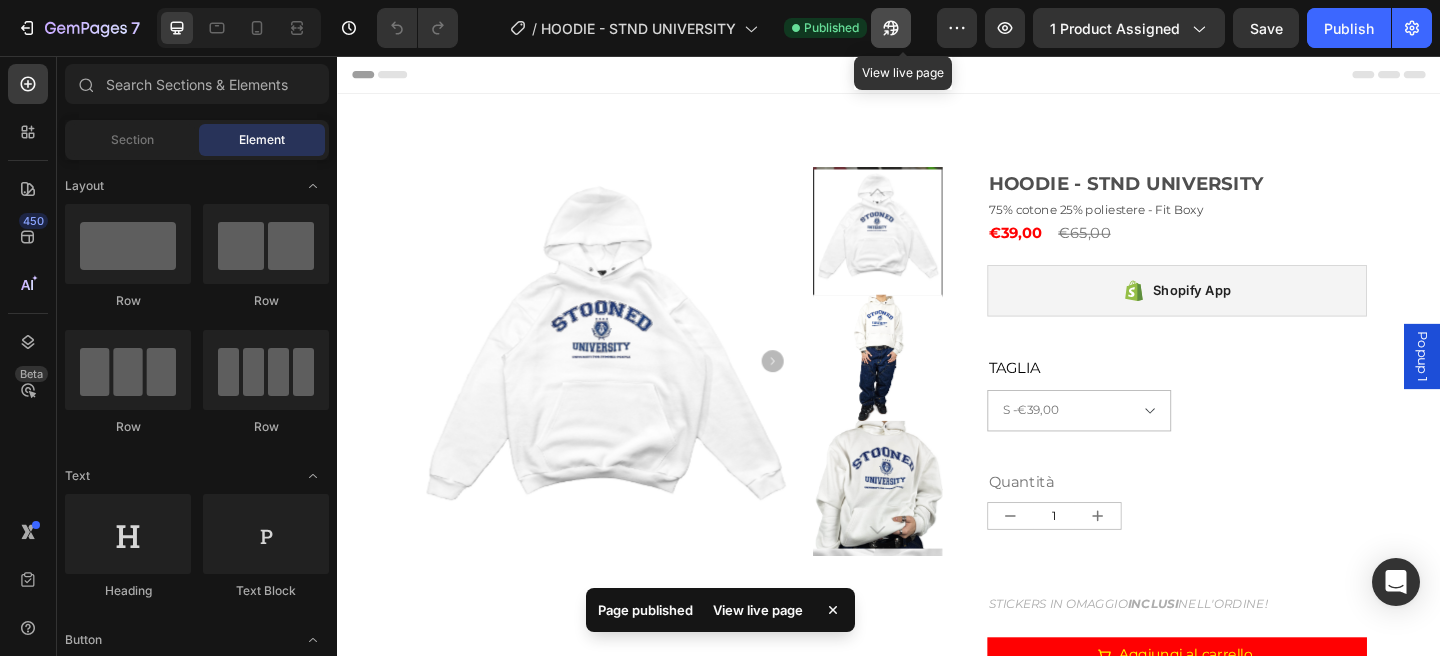 click 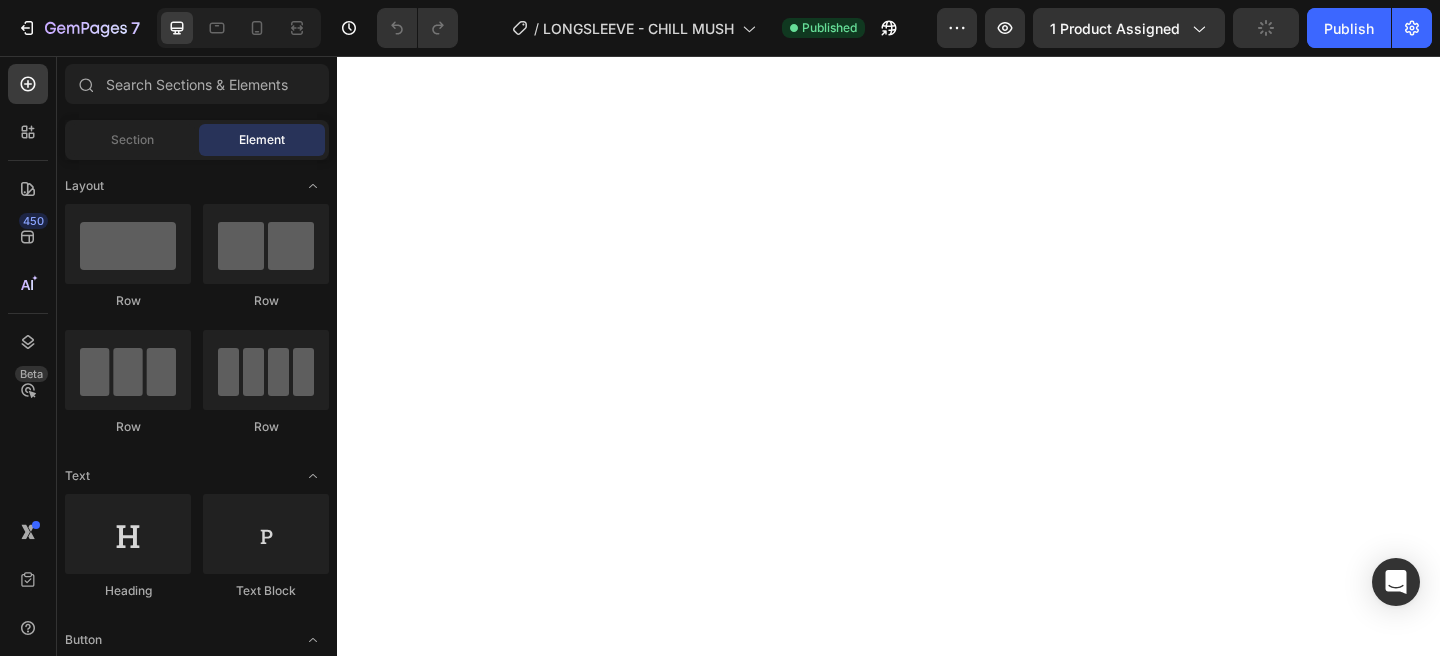 scroll, scrollTop: 0, scrollLeft: 0, axis: both 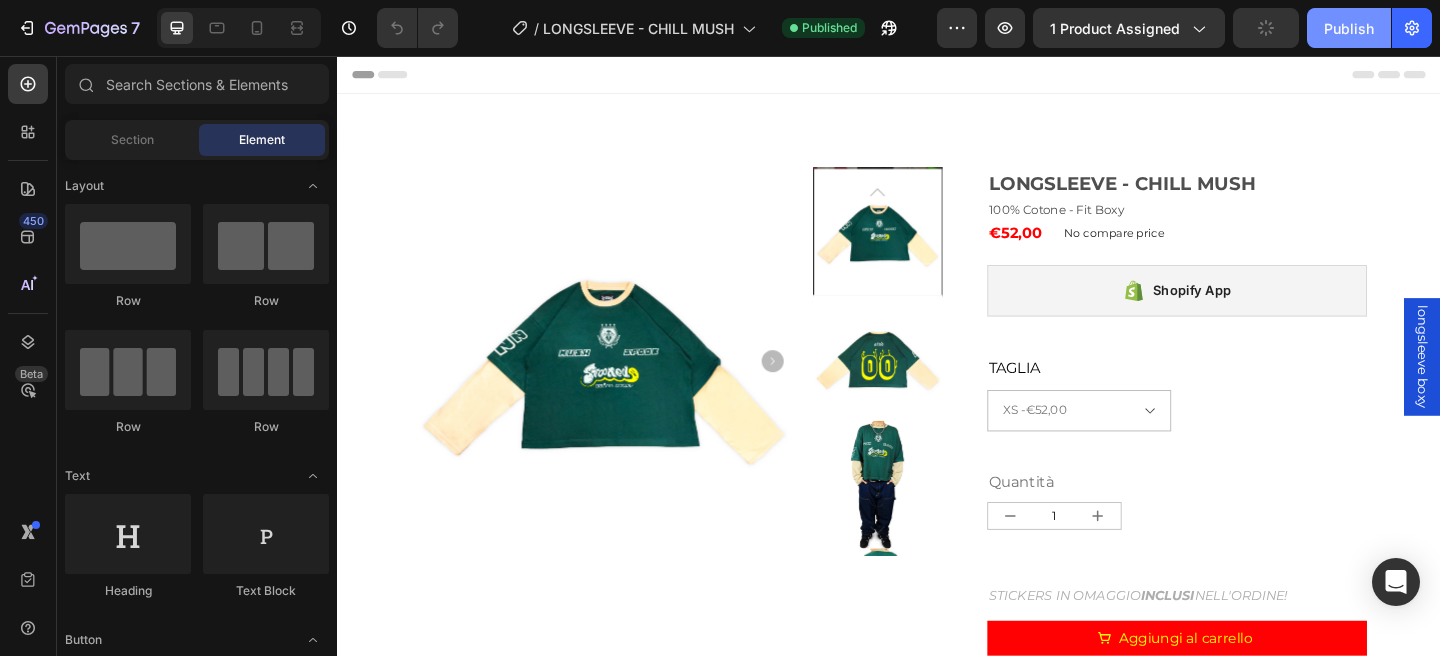 click on "Publish" 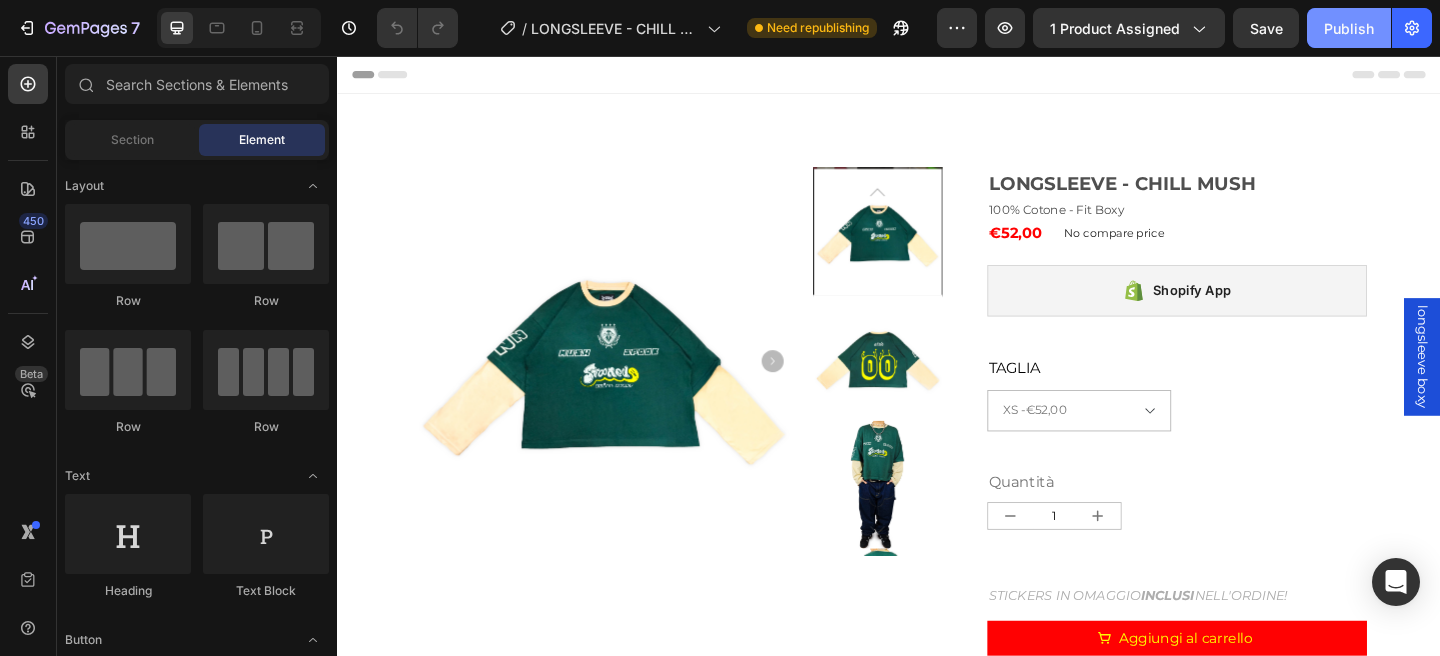 click on "Publish" at bounding box center (1349, 28) 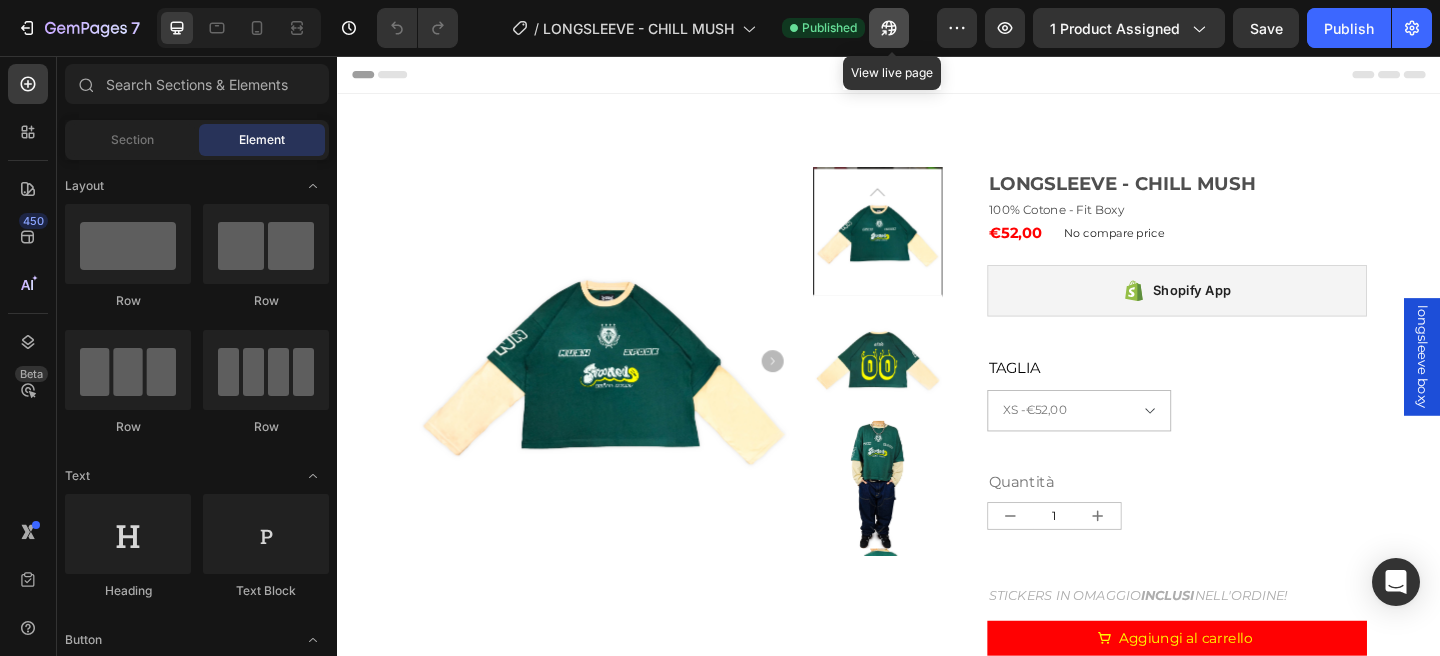 click 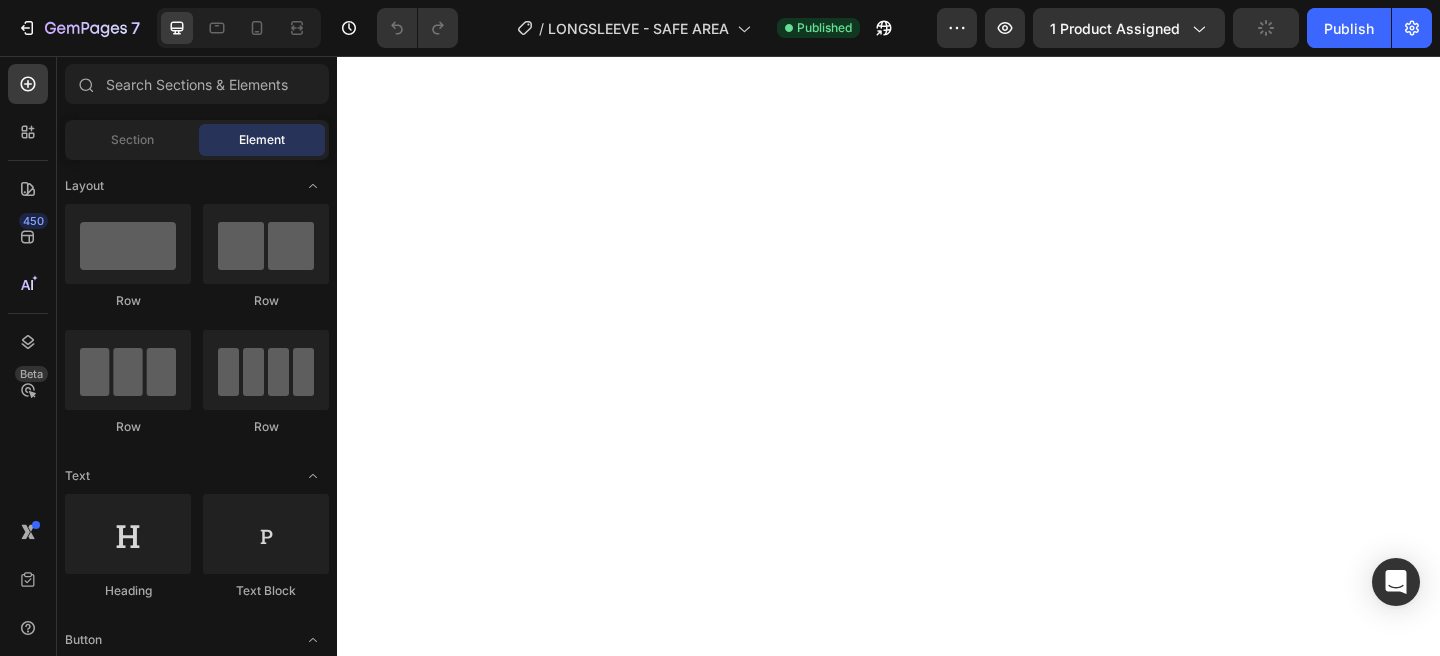 scroll, scrollTop: 0, scrollLeft: 0, axis: both 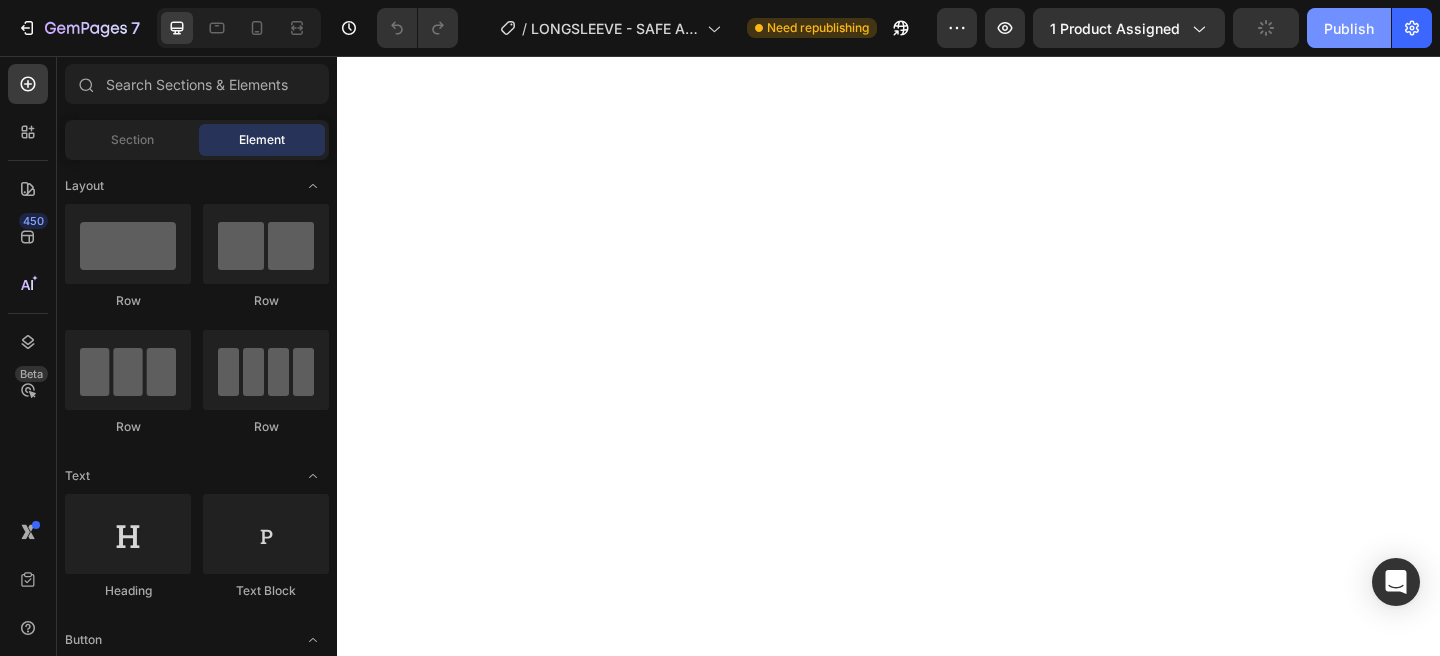 click on "Publish" at bounding box center [1349, 28] 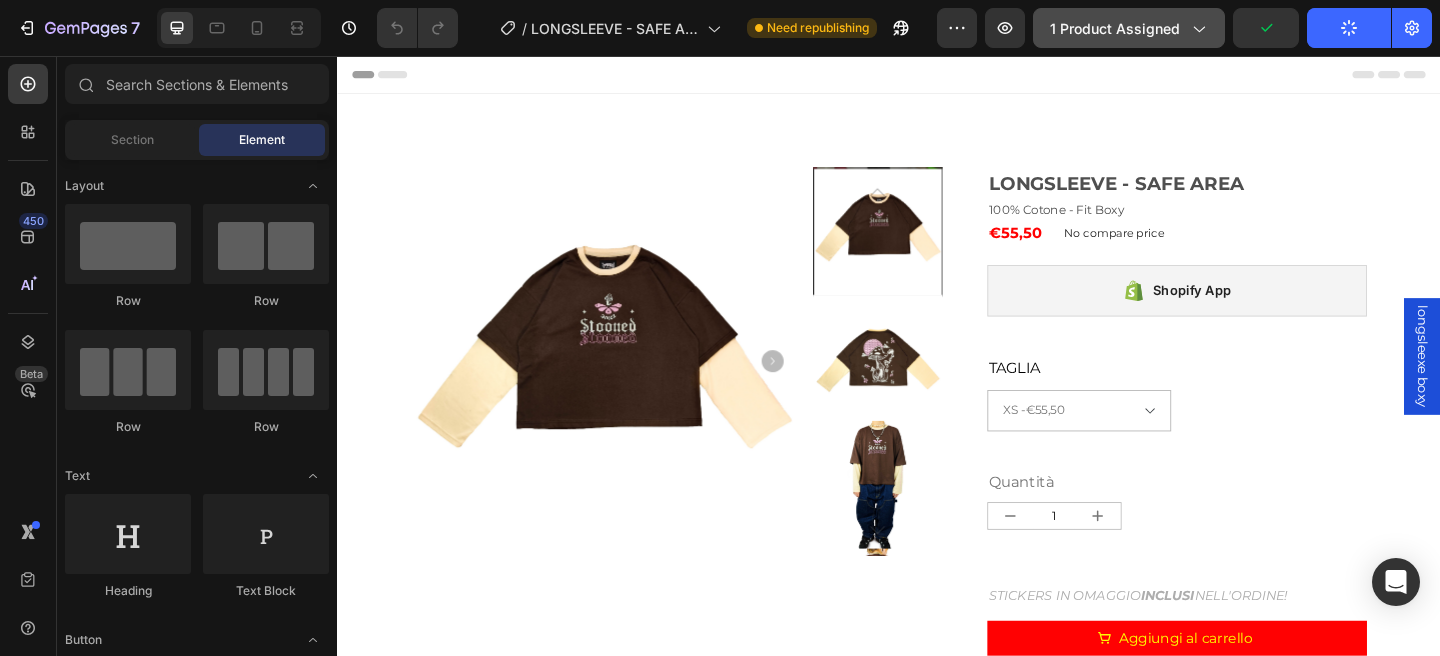 scroll, scrollTop: 0, scrollLeft: 0, axis: both 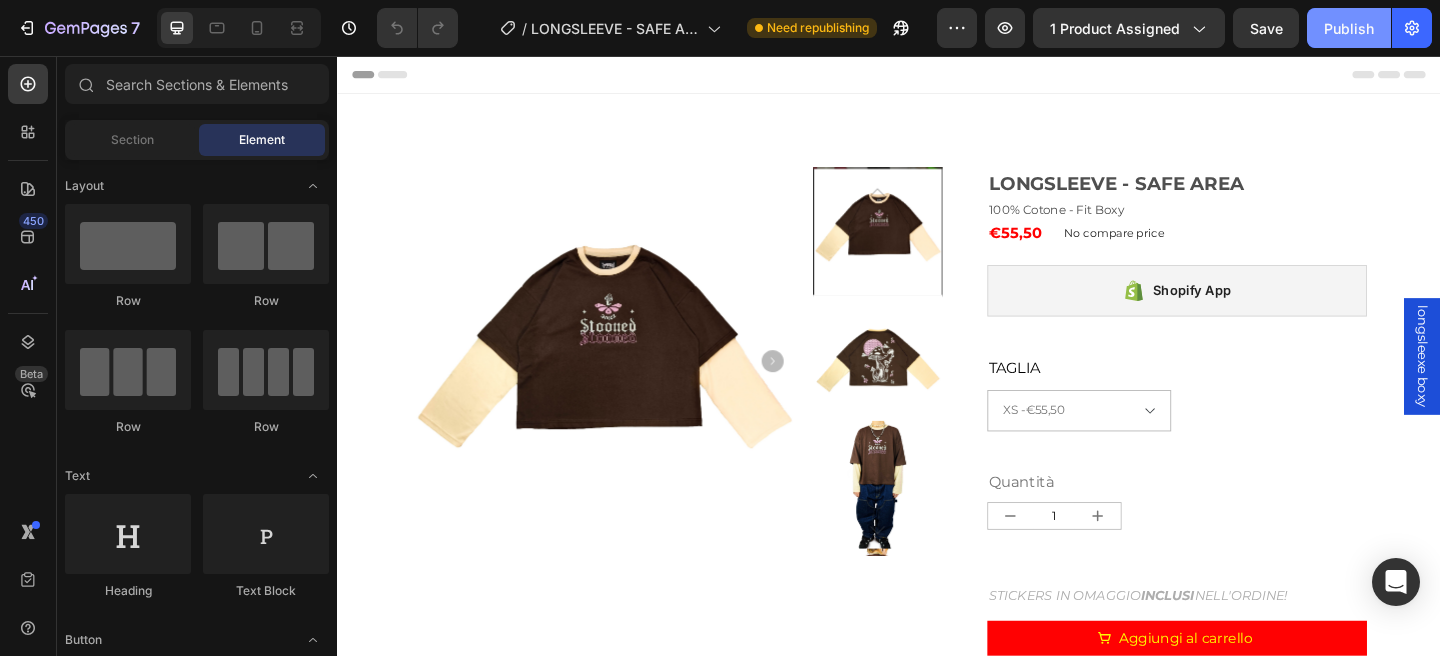 click on "Publish" 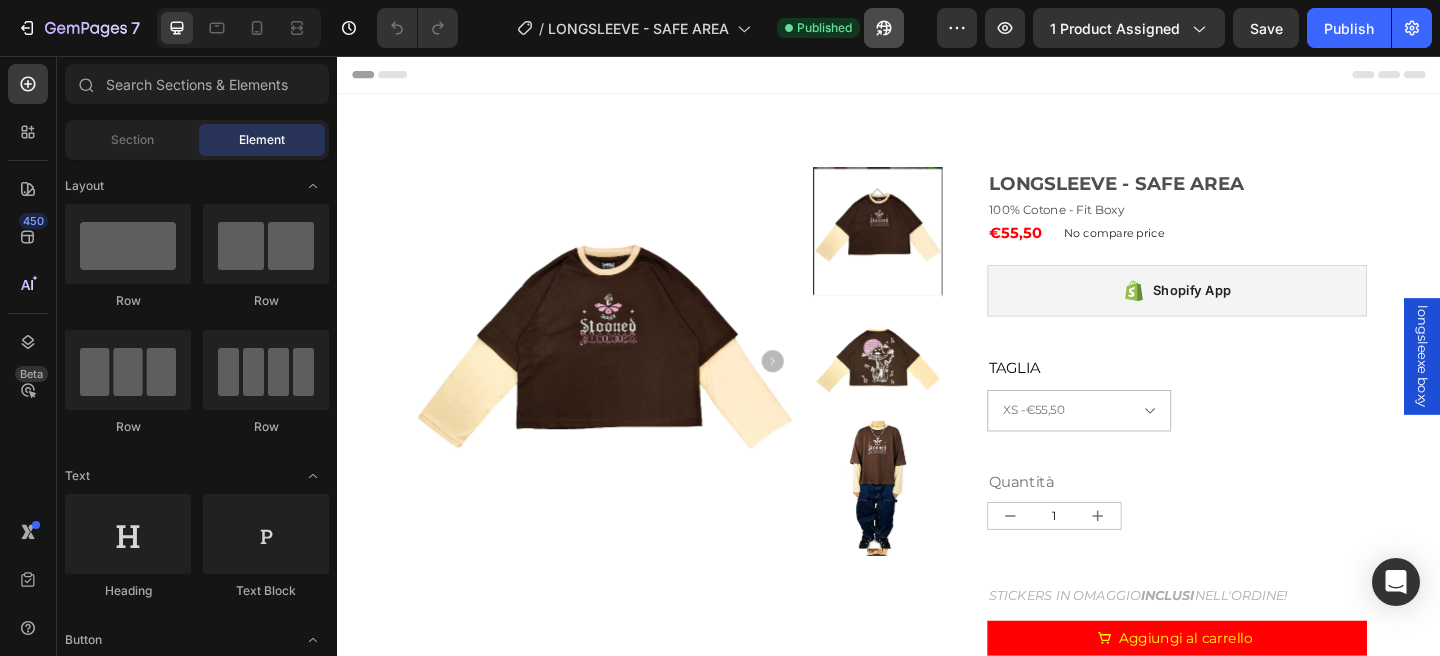click 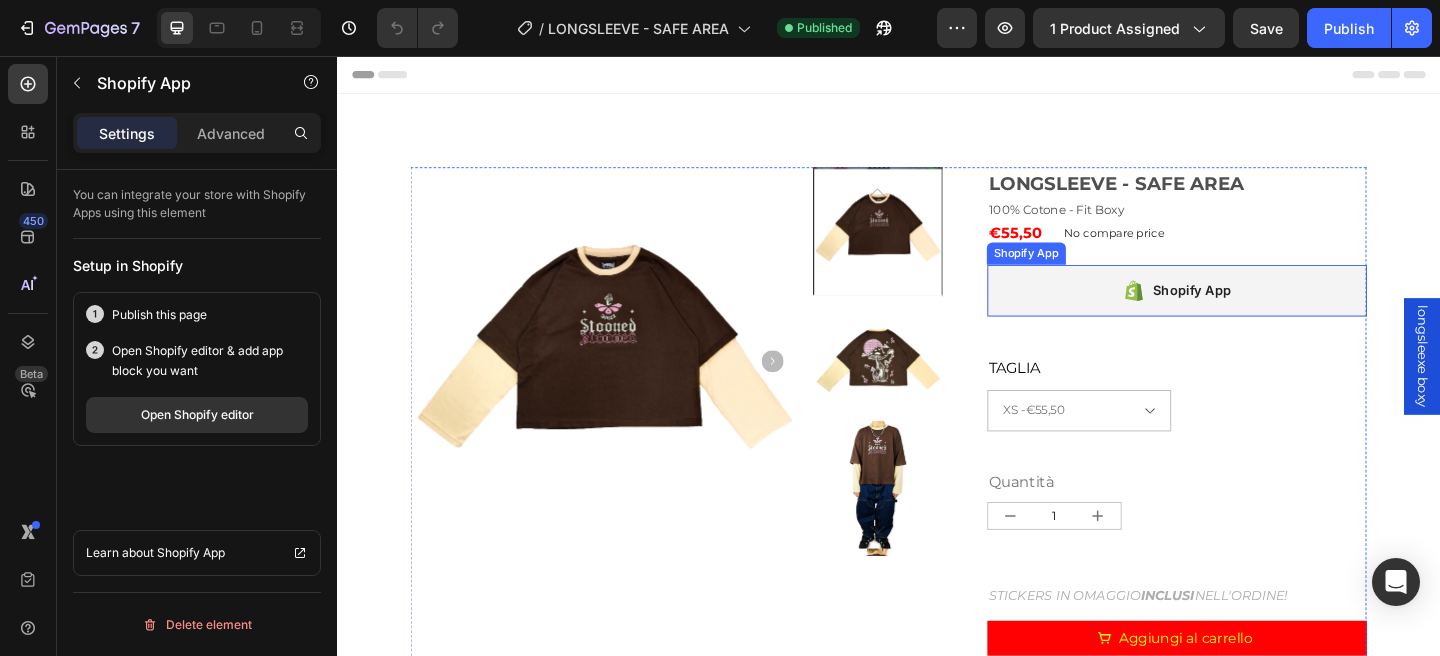 click on "Shopify App" at bounding box center (1250, 311) 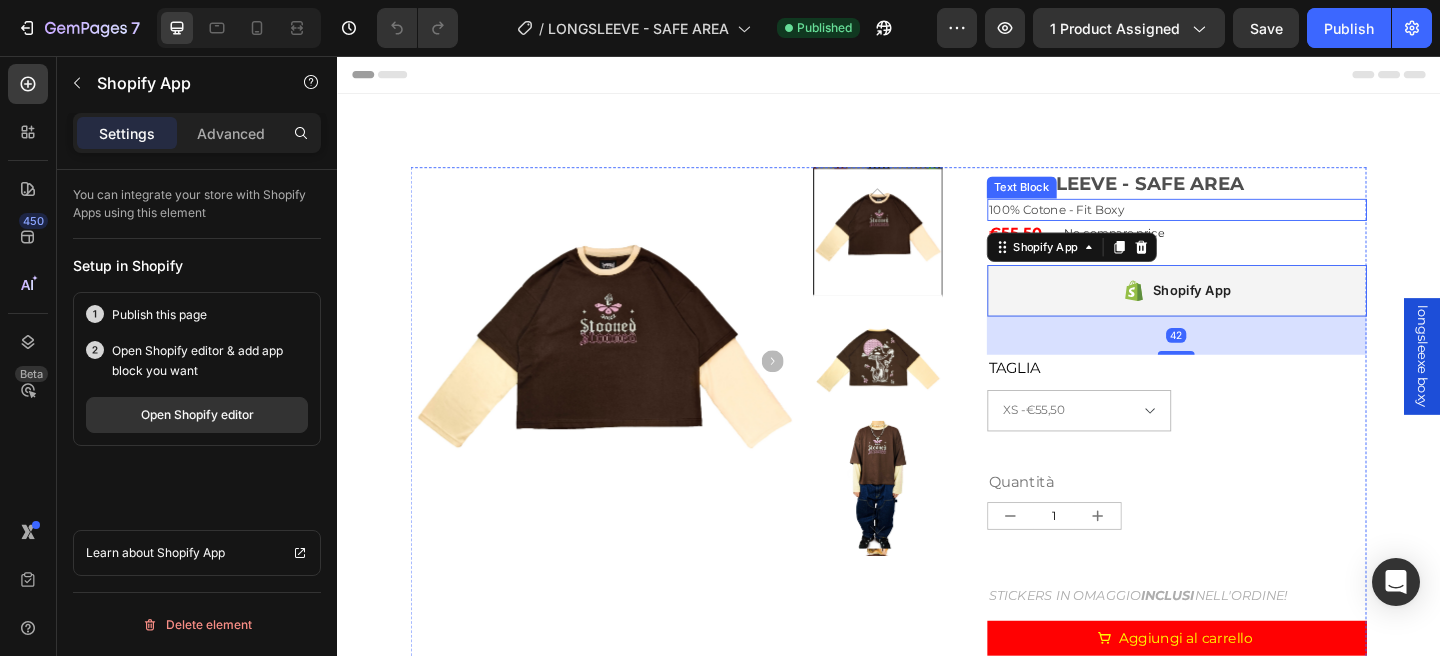 click on "Product Images LONGSLEEVE - SAFE AREA Product Title 100% Cotone - Fit Boxy Text Block €55,50 Product Price Product Price No compare price Product Price Row
Shopify App Shopify App   42 TAGLIA Text Block   XS -  €55,50   S -  €55,50   M -  €55,50   L -  €55,50   XL -  €55,50   Product Variants & Swatches Quantità Heading
1
Product Quantity Stickers in omaggio  inclusi  nell'ordine! Text Block
Aggiungi al carrello Add to Cart Buy it now Dynamic Checkout
Dettagli e composizione
Guida alle taglie
Lavaggio
Spedizione Accordion Product Section 1" at bounding box center [937, 586] 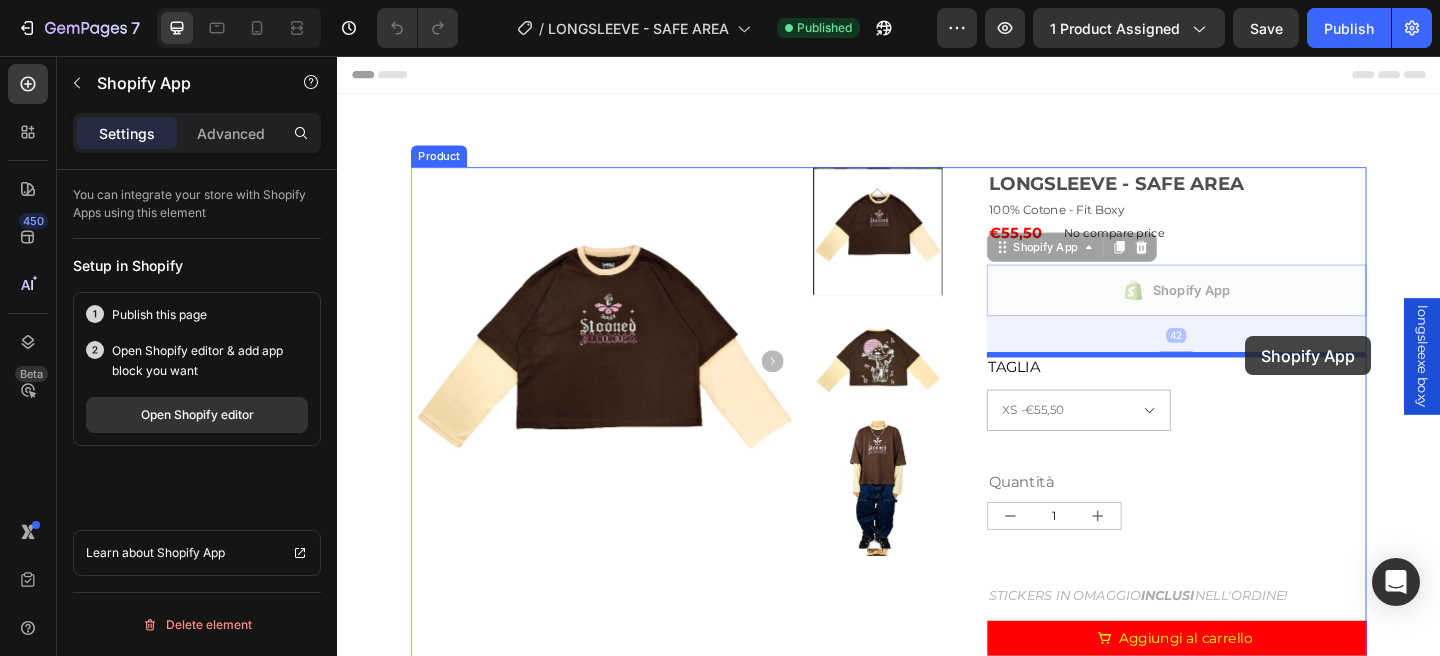 drag, startPoint x: 1324, startPoint y: 309, endPoint x: 1325, endPoint y: 361, distance: 52.009613 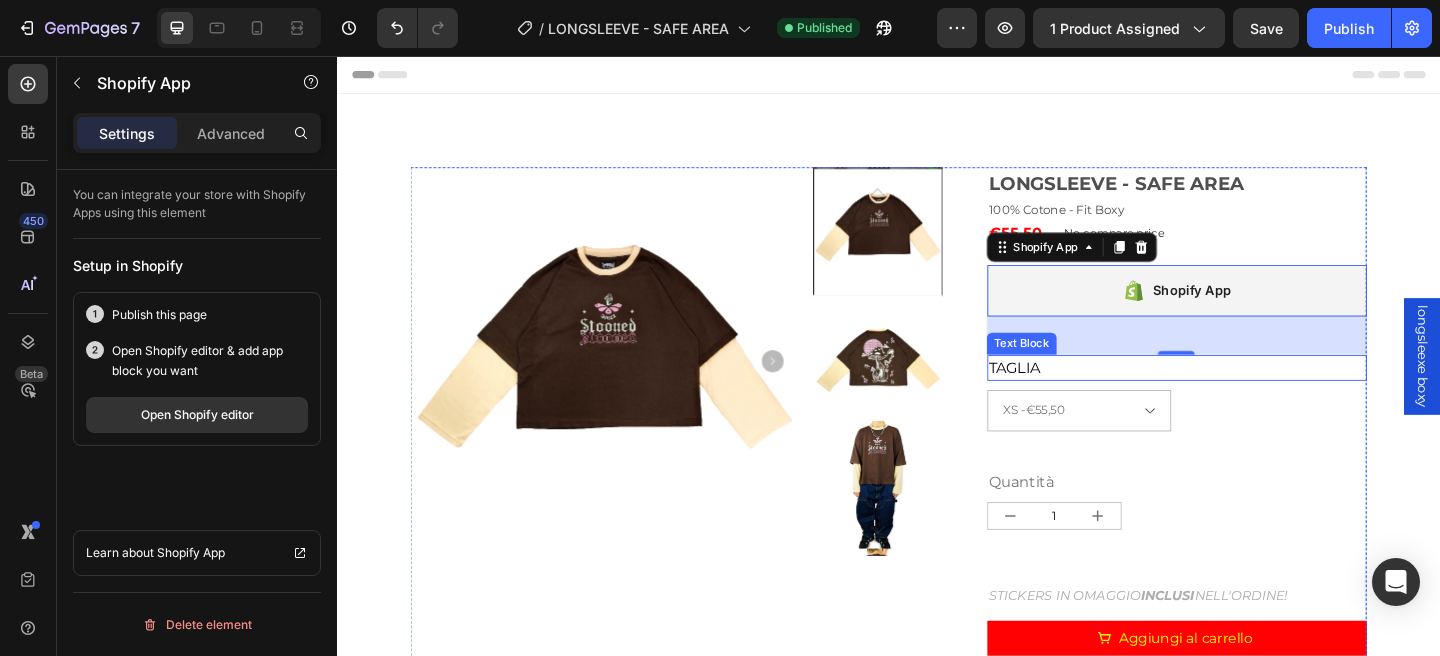 drag, startPoint x: 1325, startPoint y: 361, endPoint x: 1325, endPoint y: 391, distance: 30 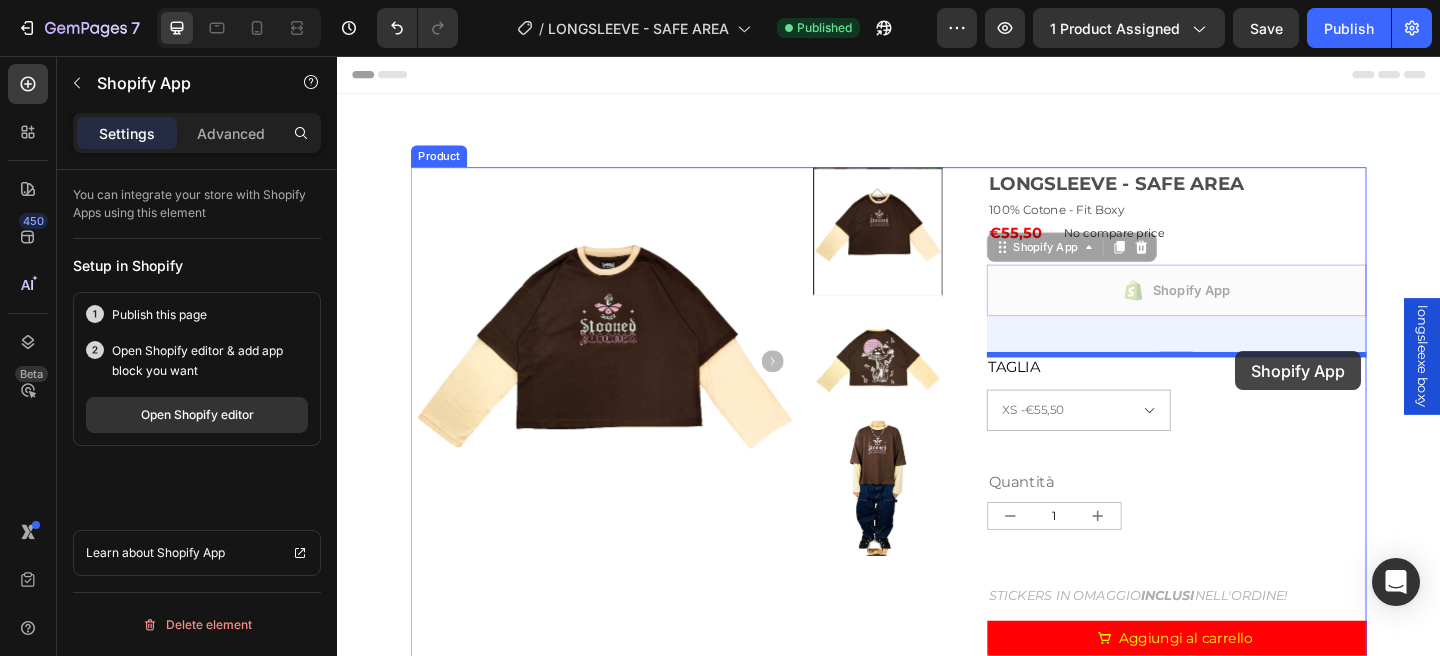 drag, startPoint x: 1322, startPoint y: 328, endPoint x: 1314, endPoint y: 378, distance: 50.635956 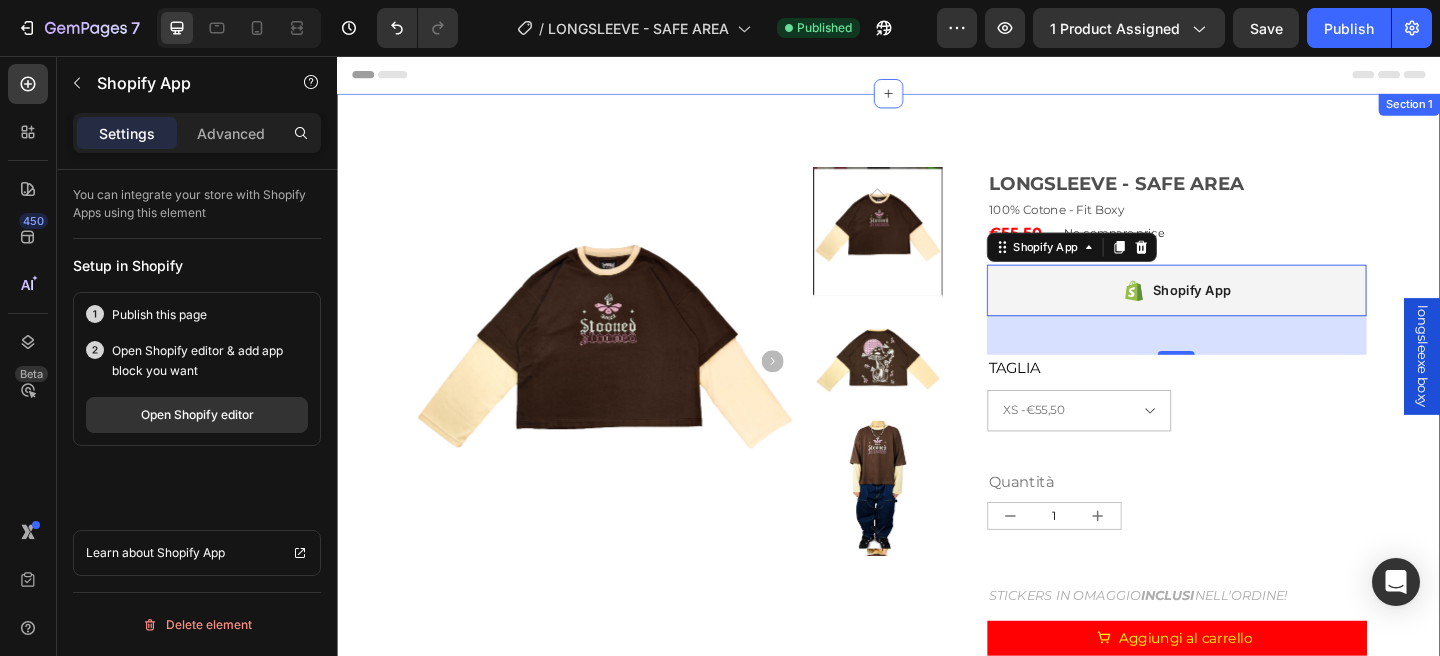 click on "Product Images LONGSLEEVE - SAFE AREA Product Title 100% Cotone - Fit Boxy Text Block €55,50 Product Price Product Price No compare price Product Price Row
Shopify App Shopify App   42 TAGLIA Text Block   XS -  €55,50   S -  €55,50   M -  €55,50   L -  €55,50   XL -  €55,50   Product Variants & Swatches Quantità Heading
1
Product Quantity Stickers in omaggio  inclusi  nell'ordine! Text Block
Aggiungi al carrello Add to Cart Buy it now Dynamic Checkout
Dettagli e composizione
Guida alle taglie
Lavaggio
Spedizione Accordion Product Section 1" at bounding box center [937, 586] 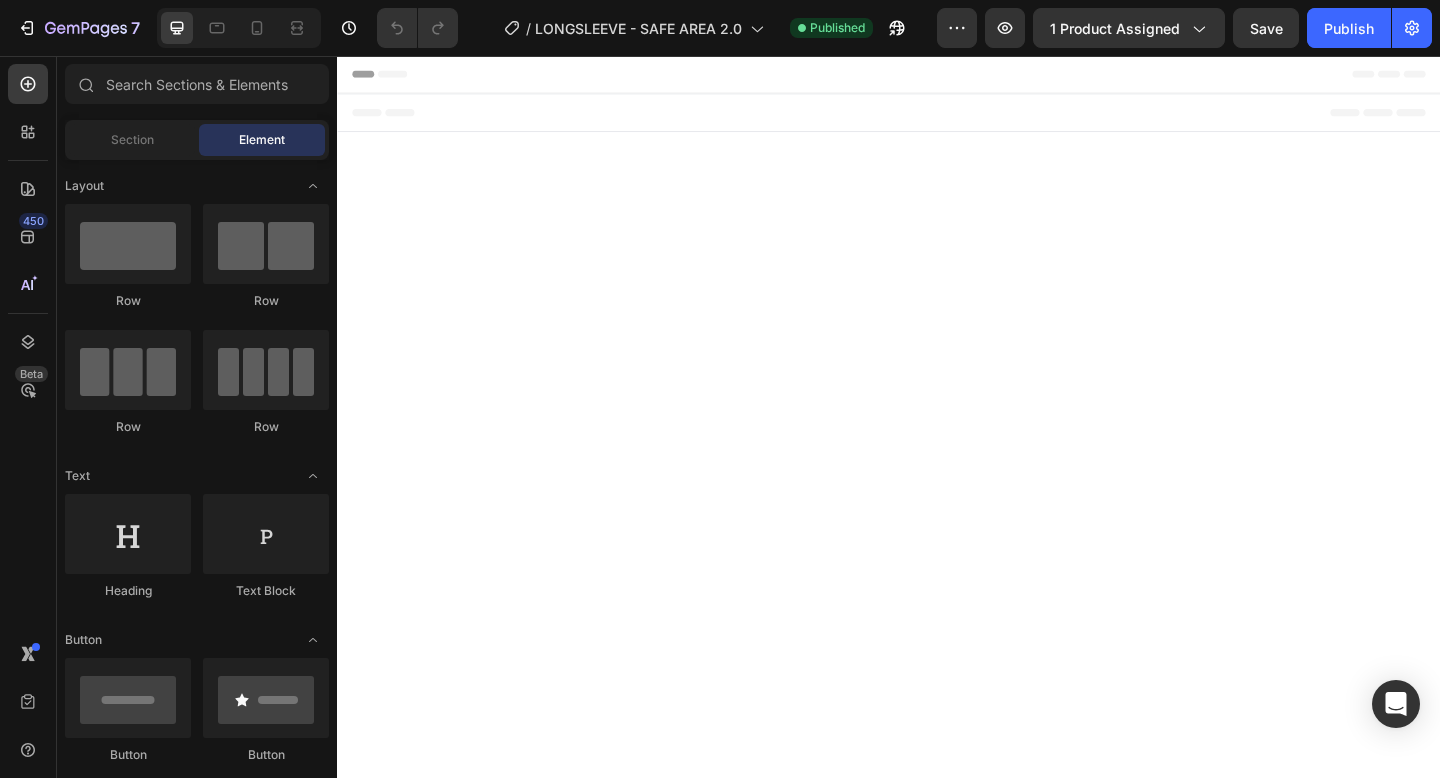 scroll, scrollTop: 0, scrollLeft: 0, axis: both 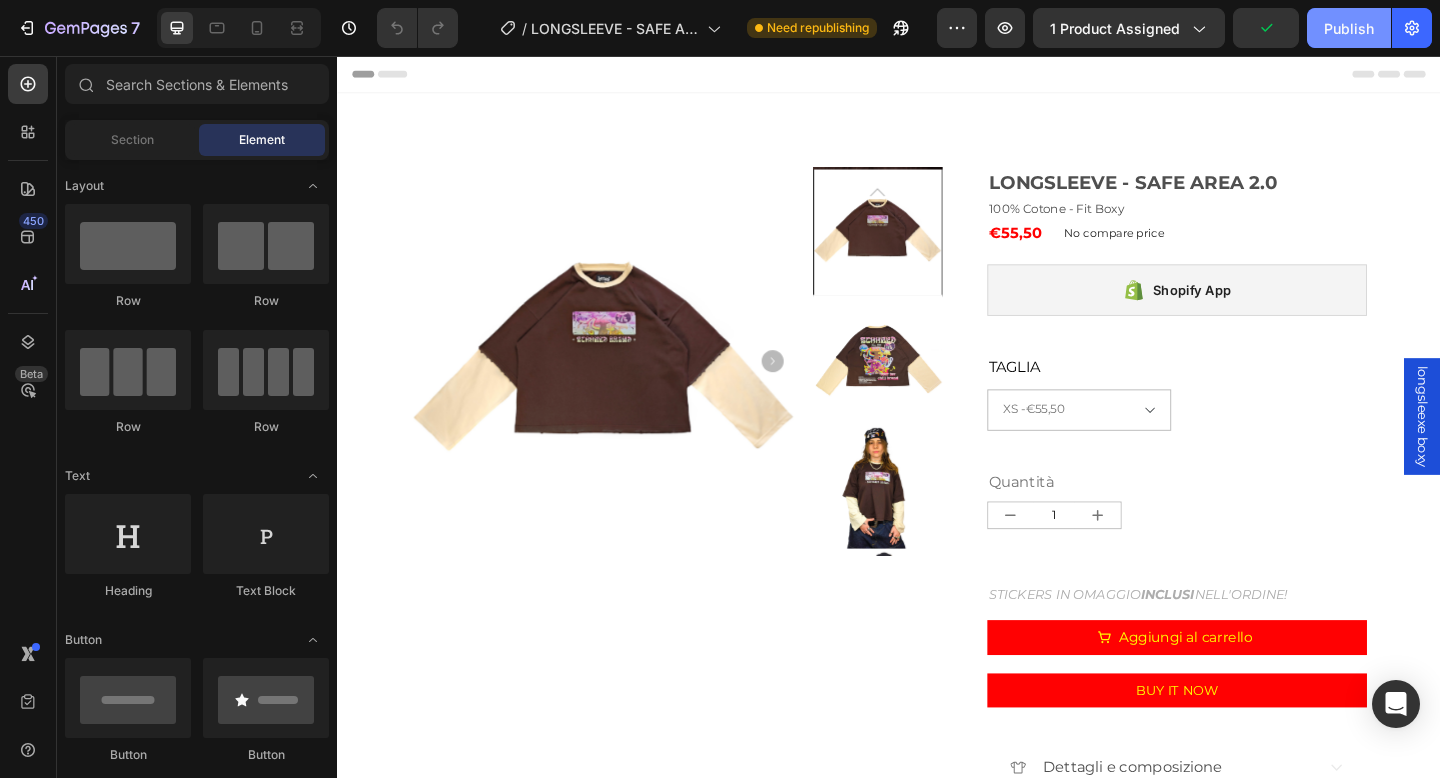 click on "Publish" at bounding box center [1349, 28] 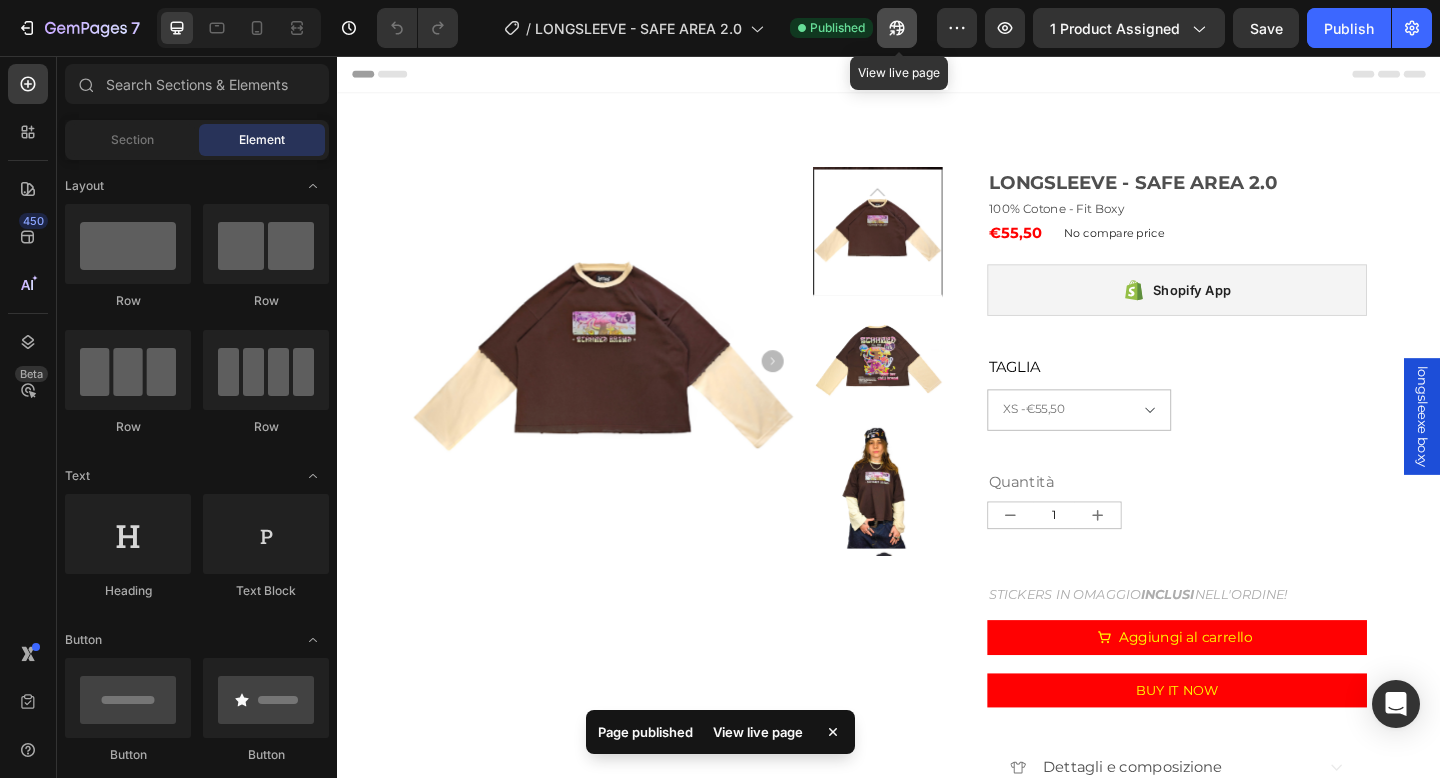 click 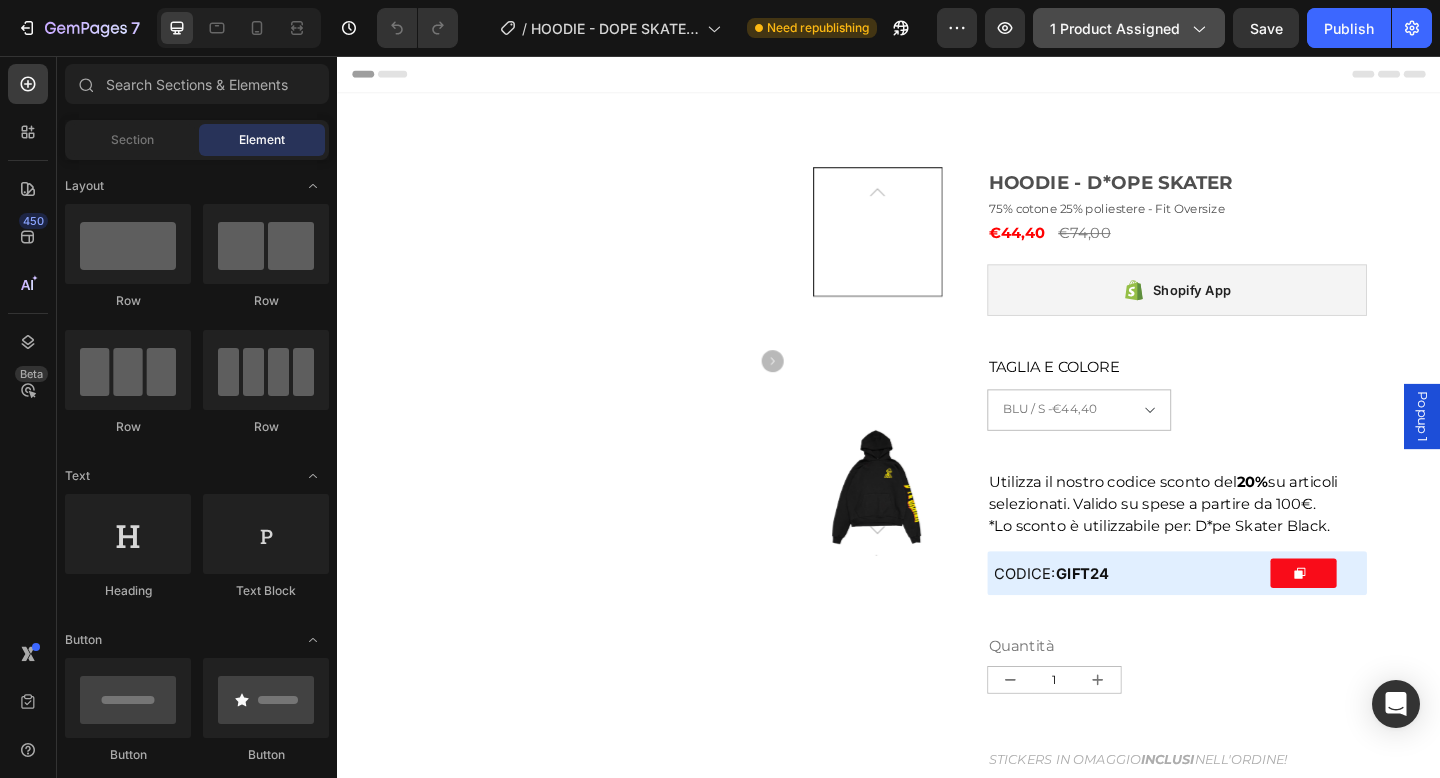 scroll, scrollTop: 0, scrollLeft: 0, axis: both 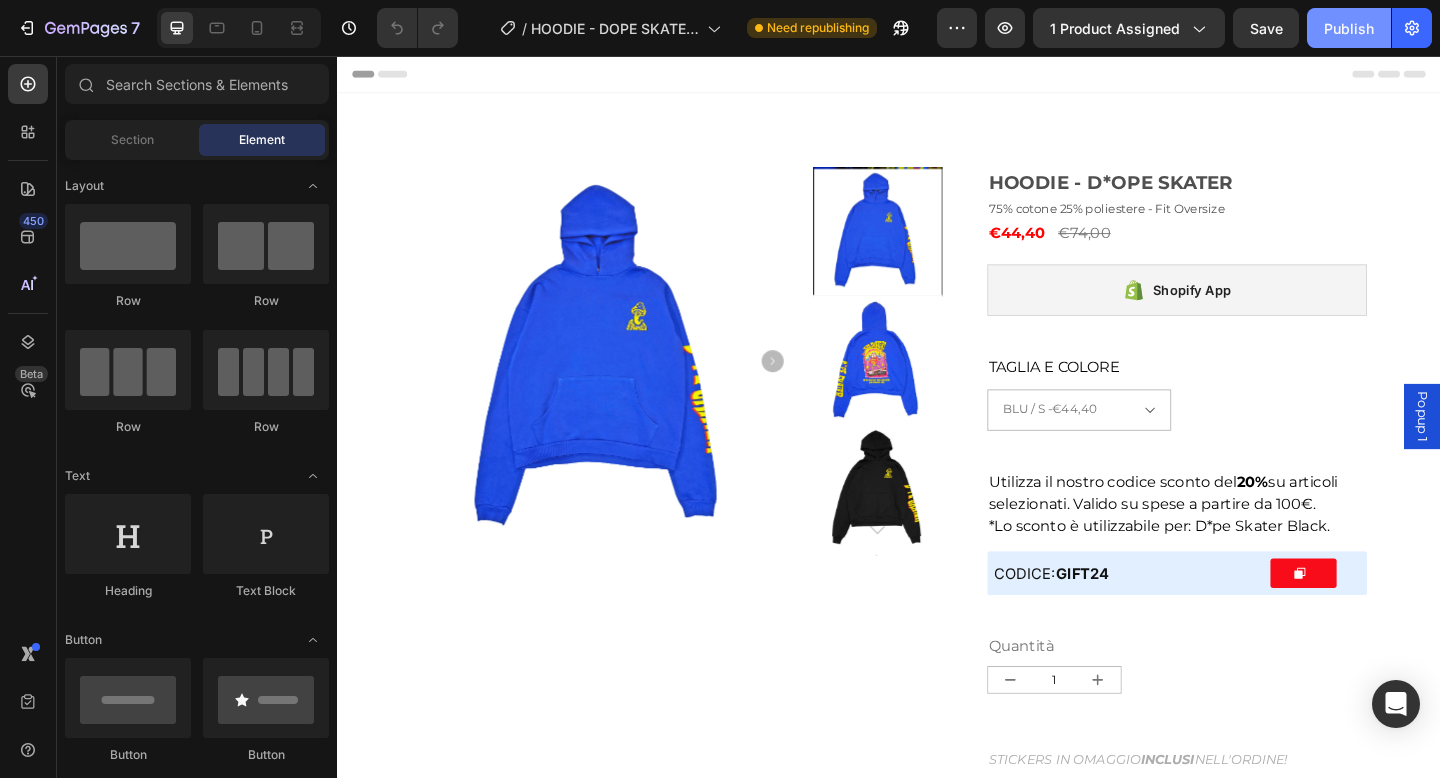 click on "Publish" 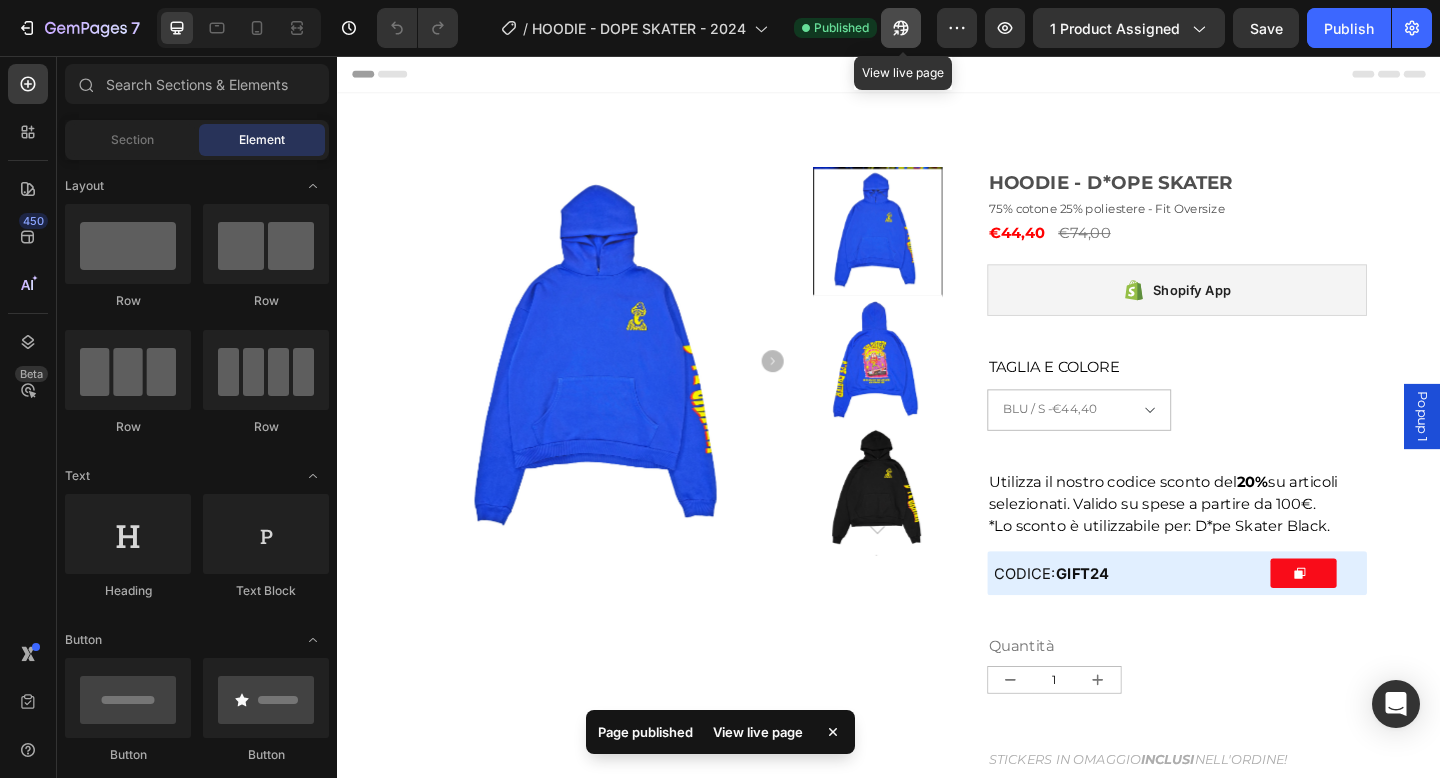 click 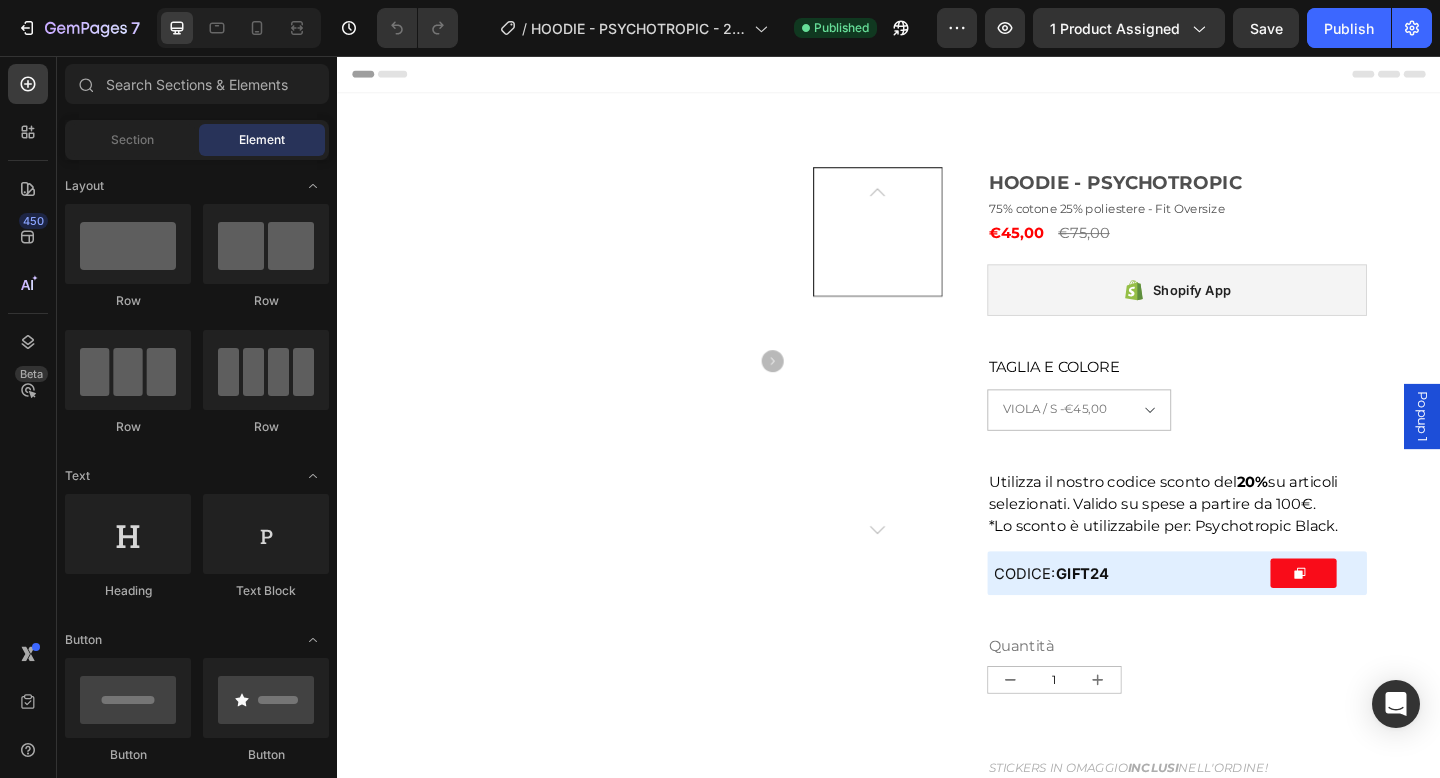 scroll, scrollTop: 0, scrollLeft: 0, axis: both 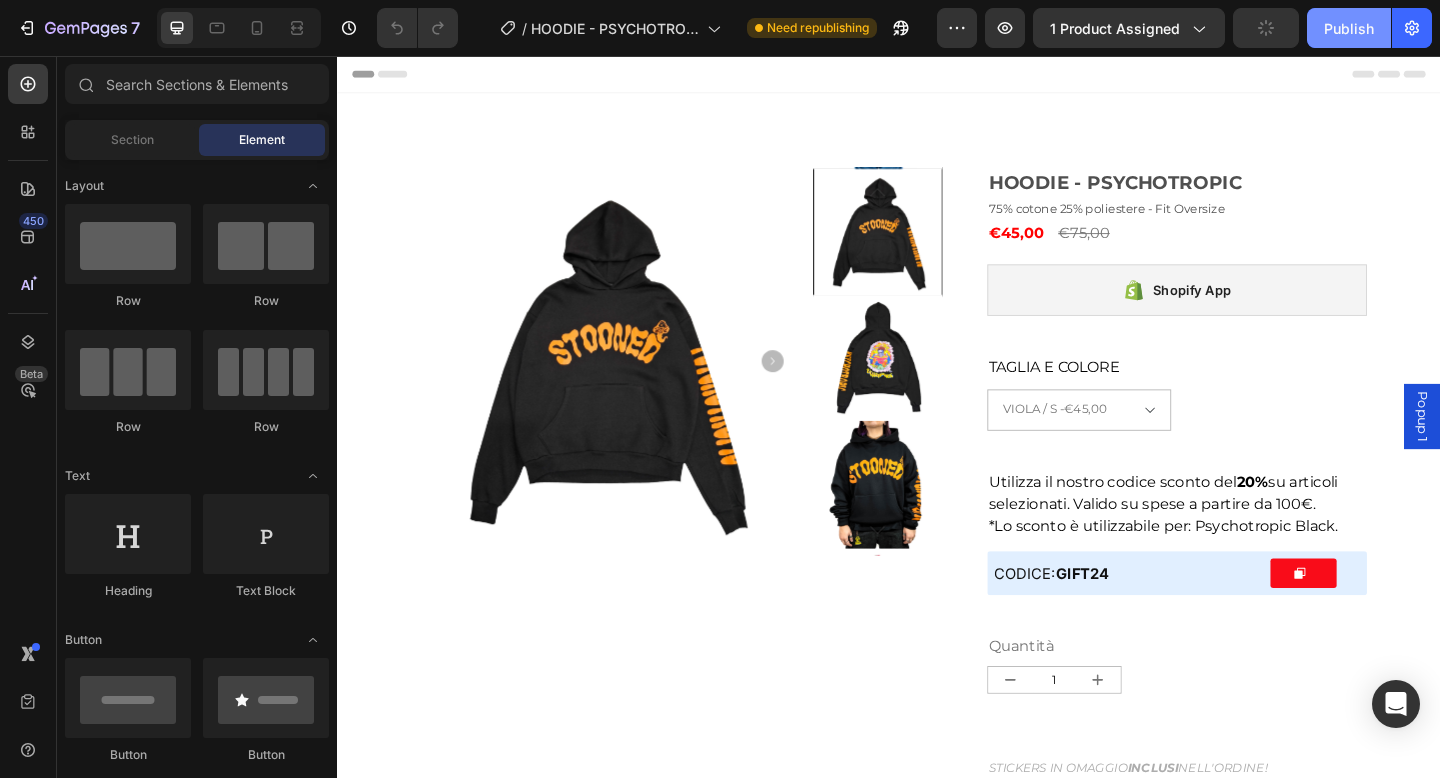 click on "Publish" at bounding box center (1349, 28) 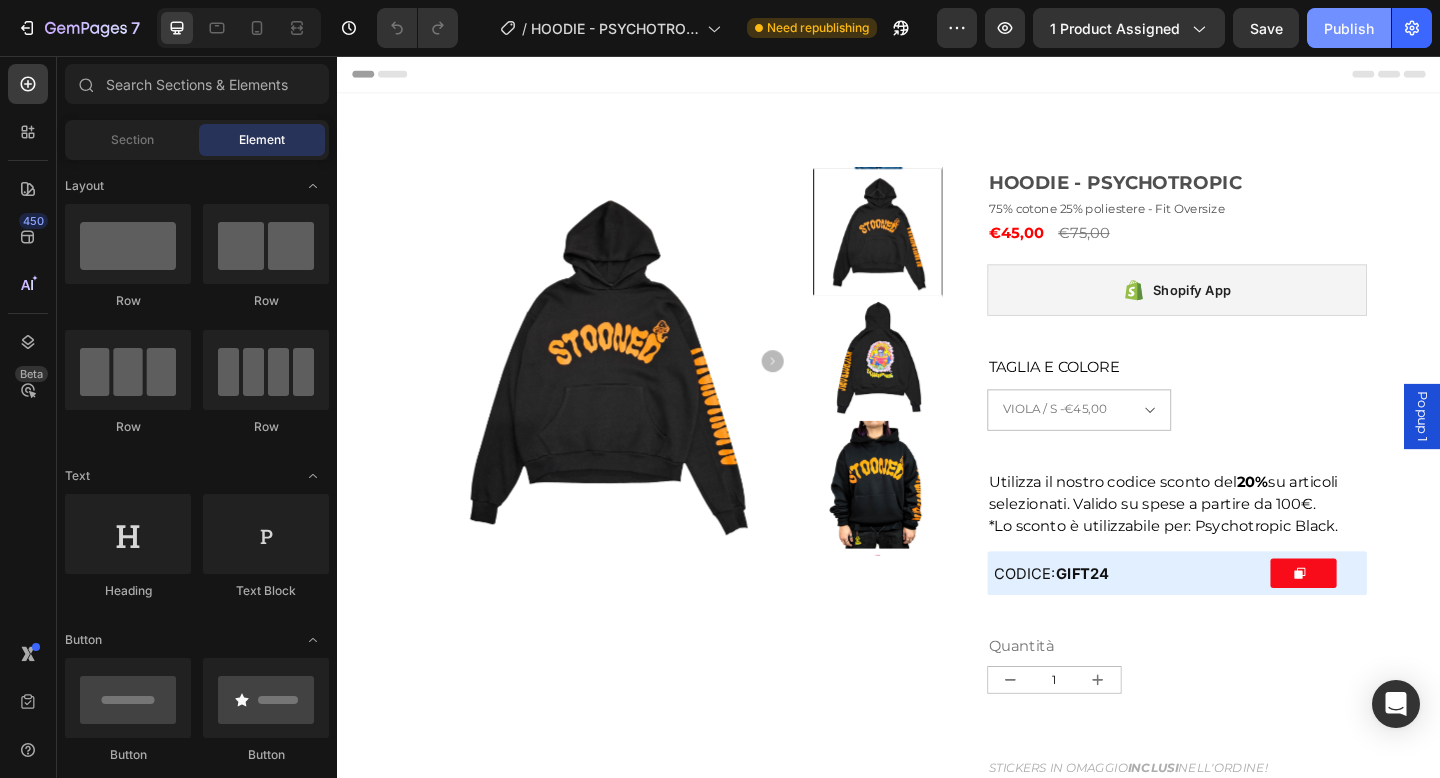 click on "Publish" 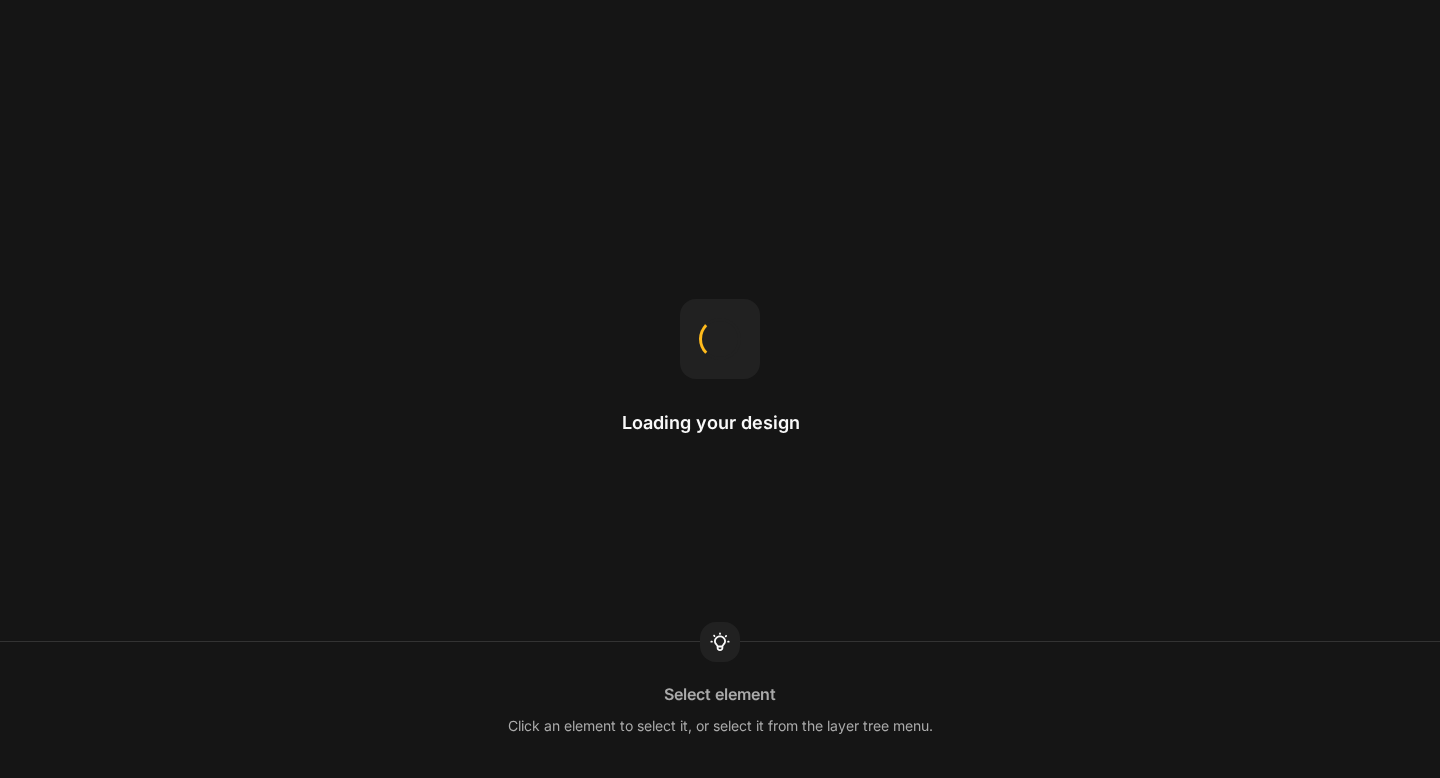 scroll, scrollTop: 0, scrollLeft: 0, axis: both 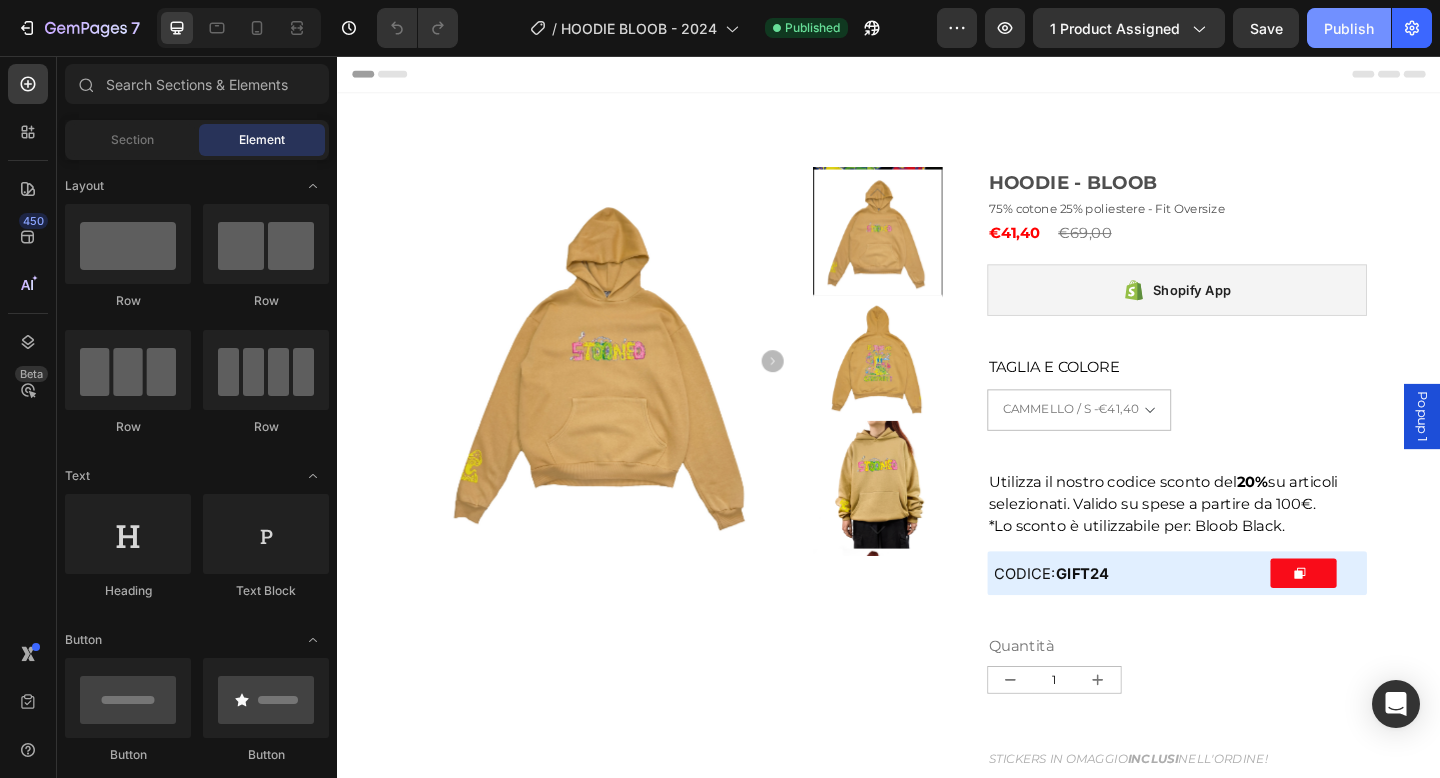 click on "Publish" at bounding box center [1349, 28] 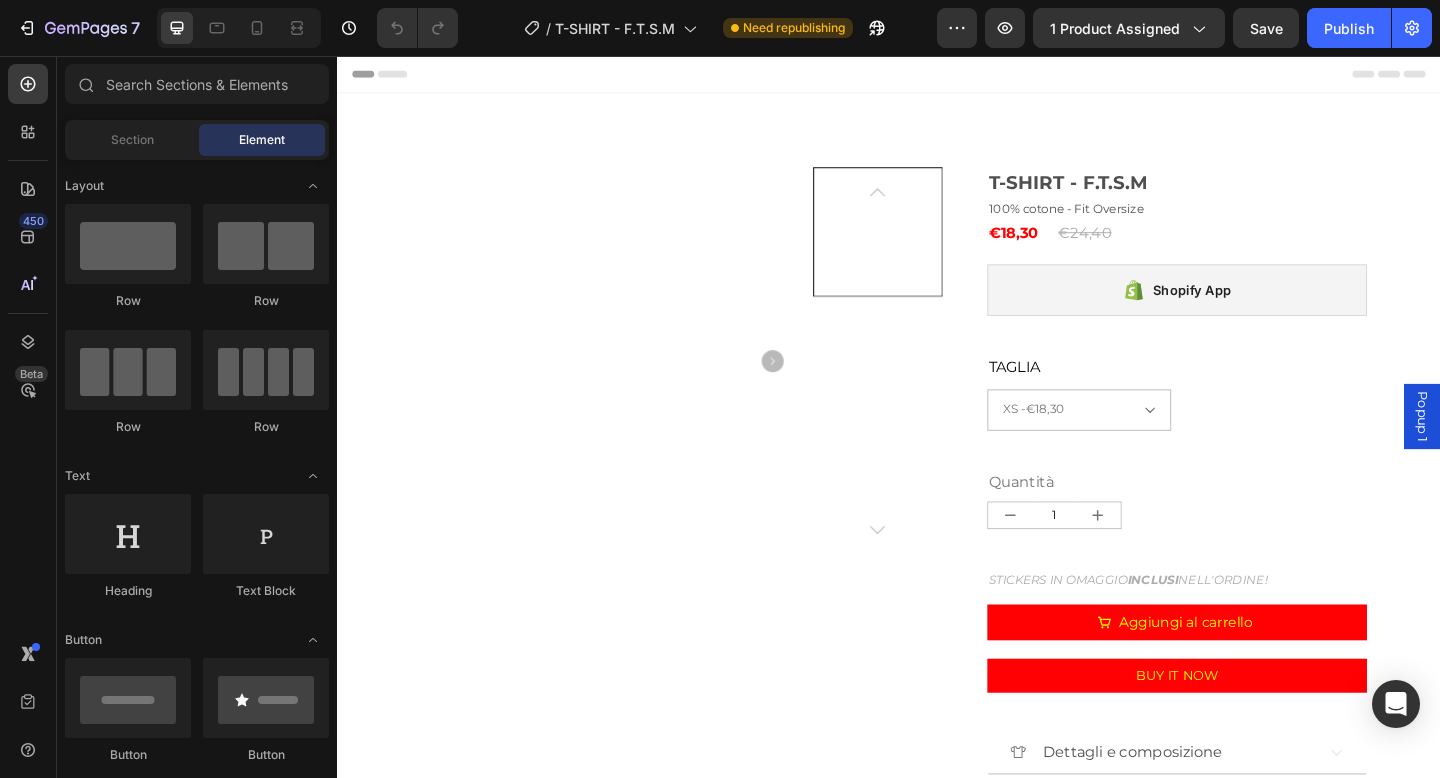 scroll, scrollTop: 0, scrollLeft: 0, axis: both 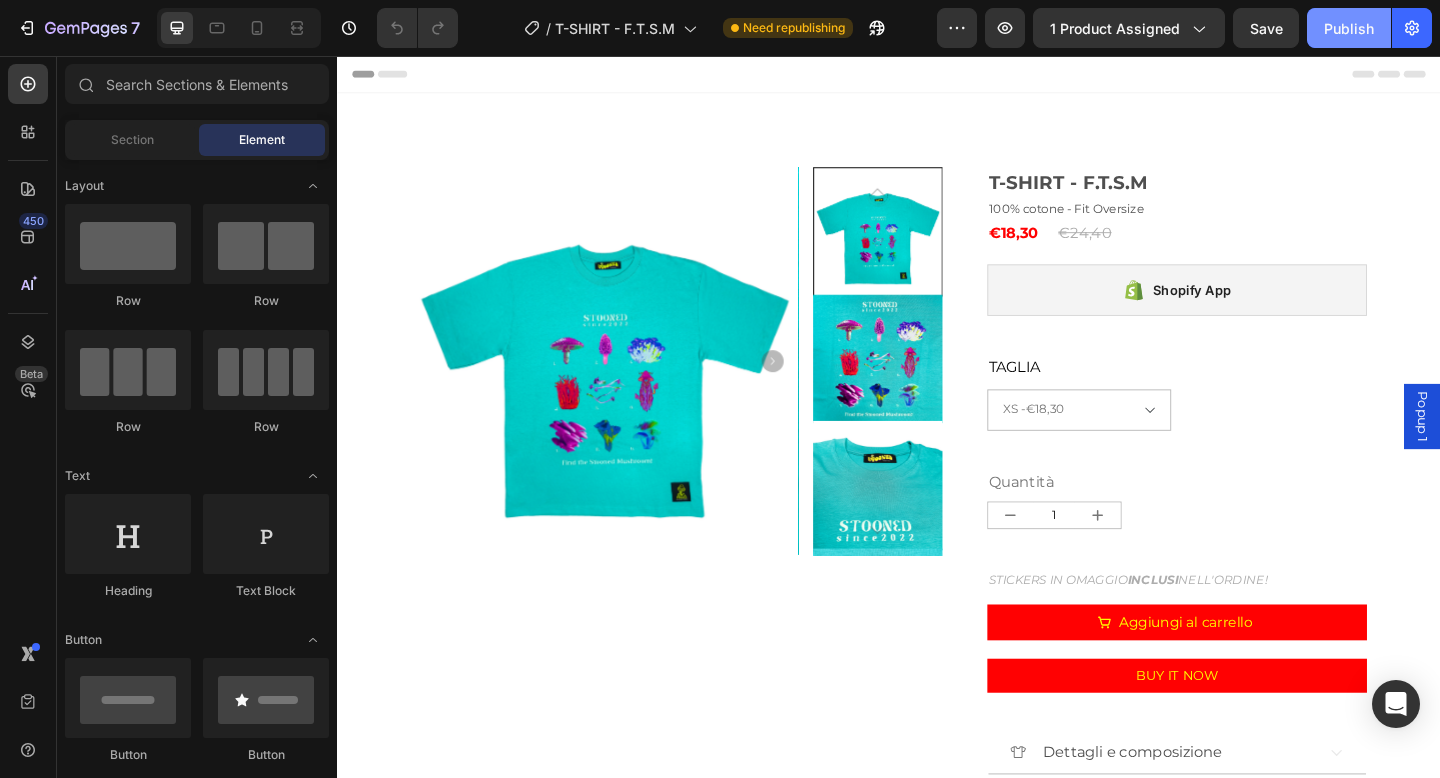 click on "Publish" 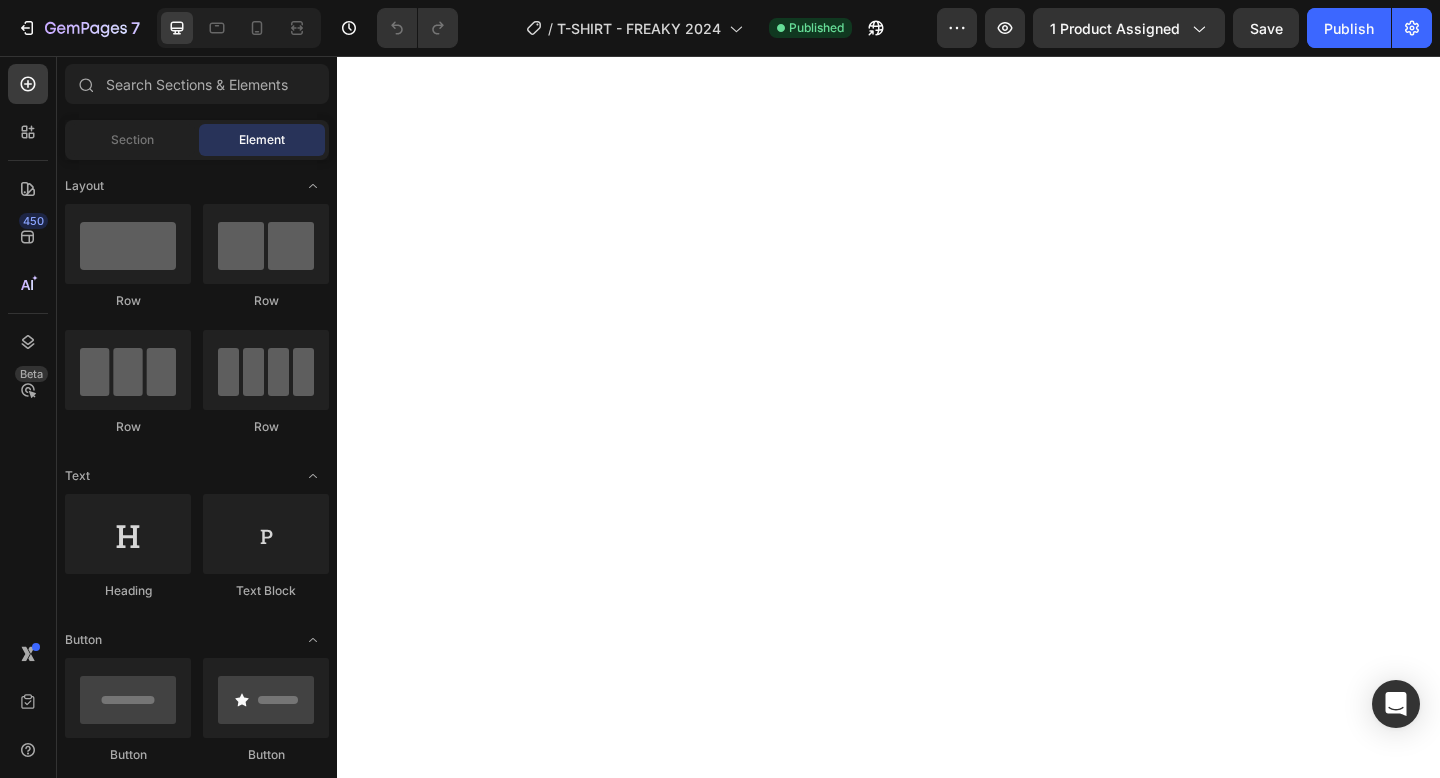 scroll, scrollTop: 0, scrollLeft: 0, axis: both 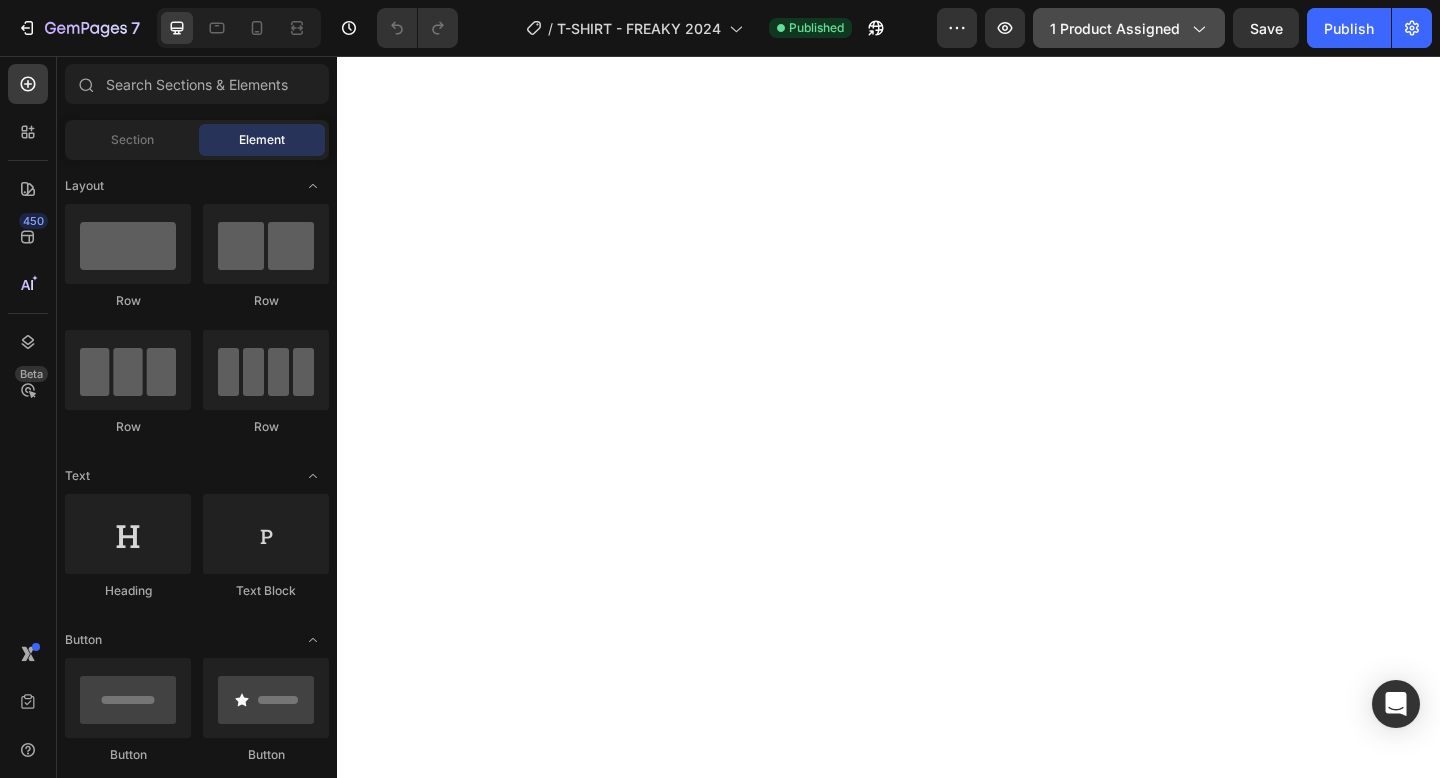select on "490445548038783912" 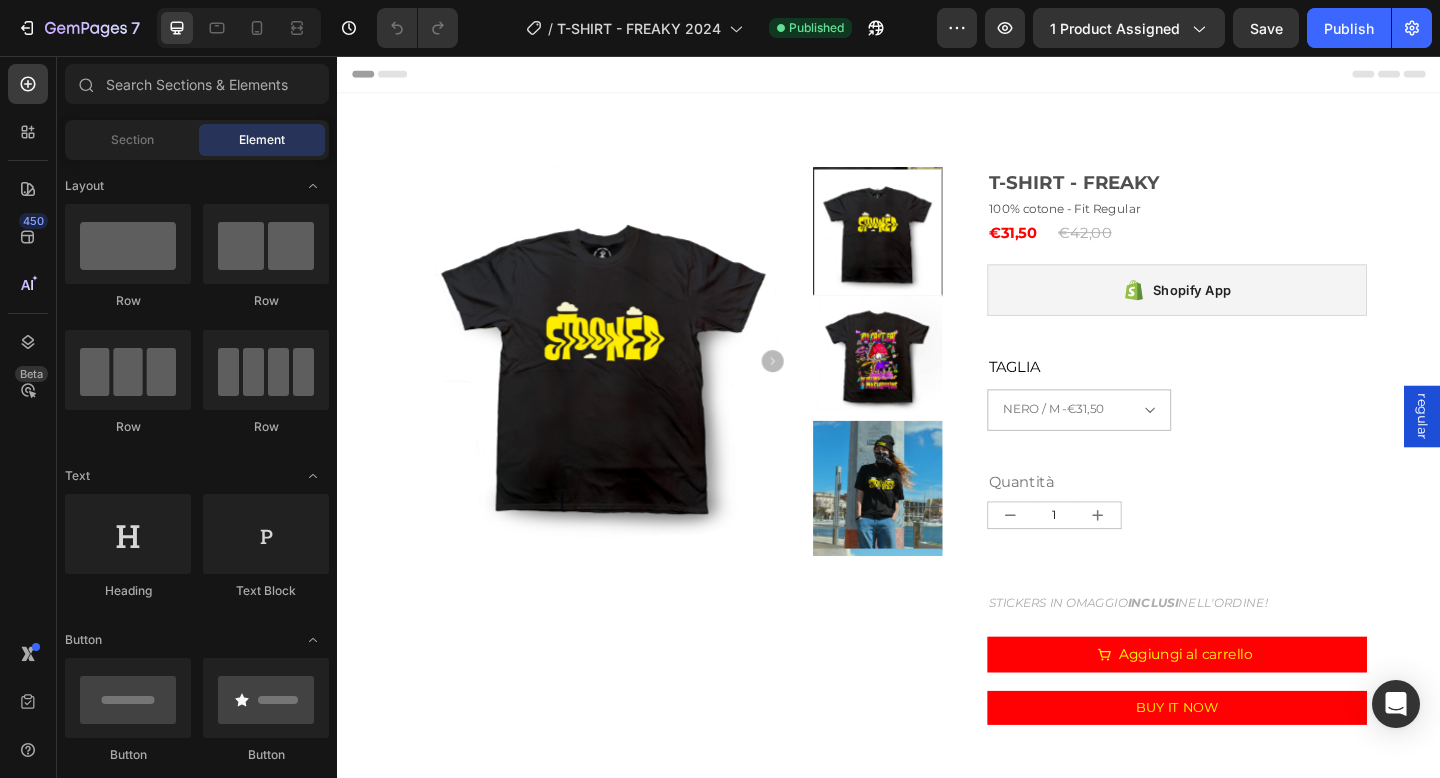 scroll, scrollTop: 0, scrollLeft: 0, axis: both 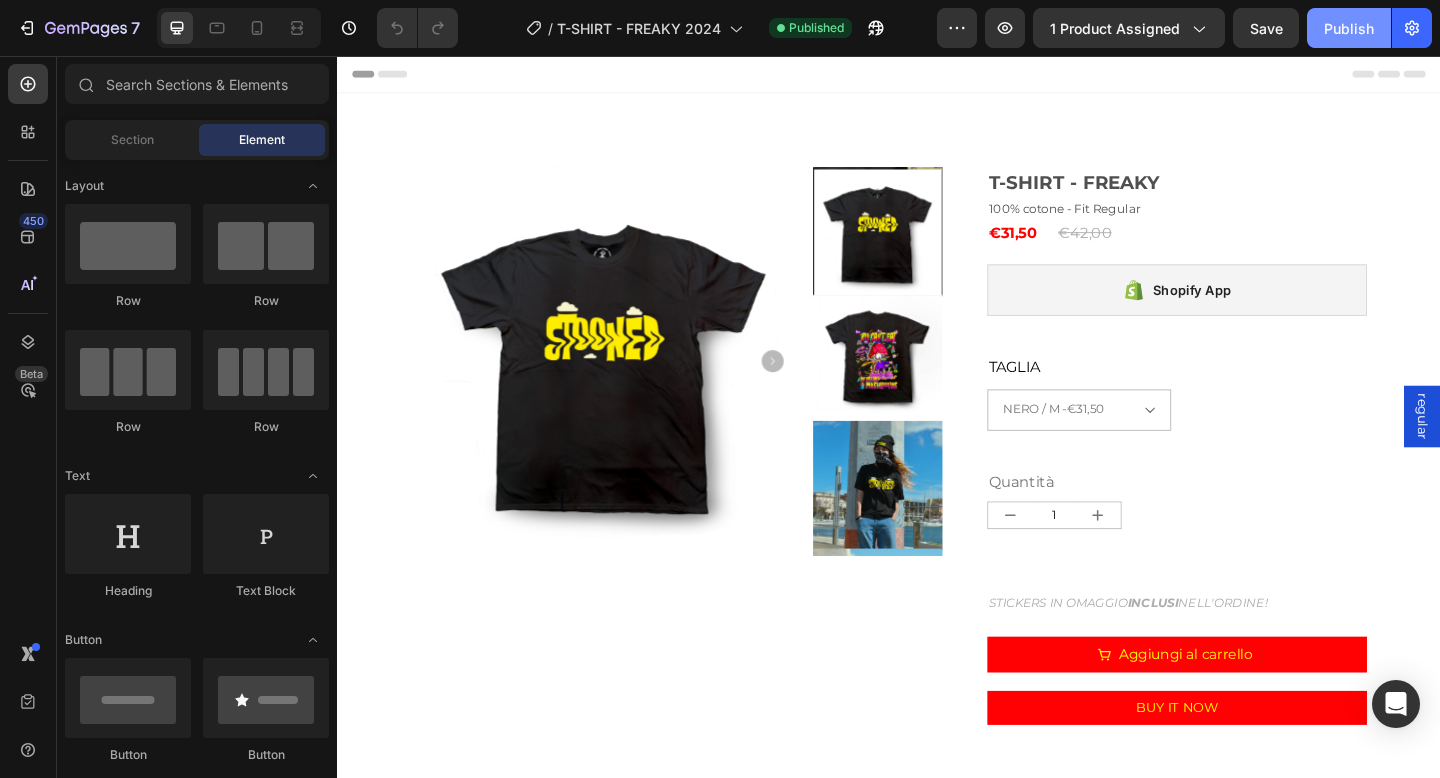 click on "Publish" 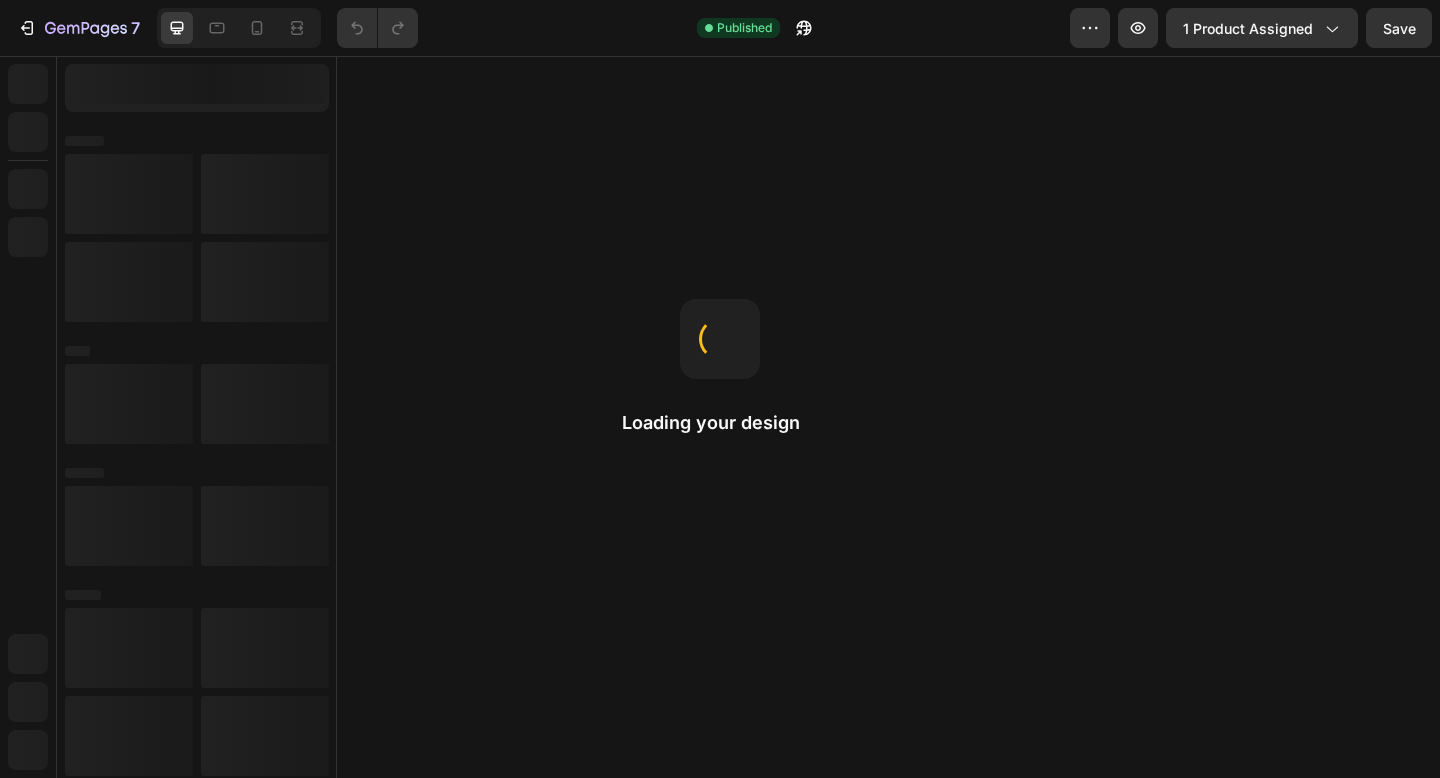 scroll, scrollTop: 0, scrollLeft: 0, axis: both 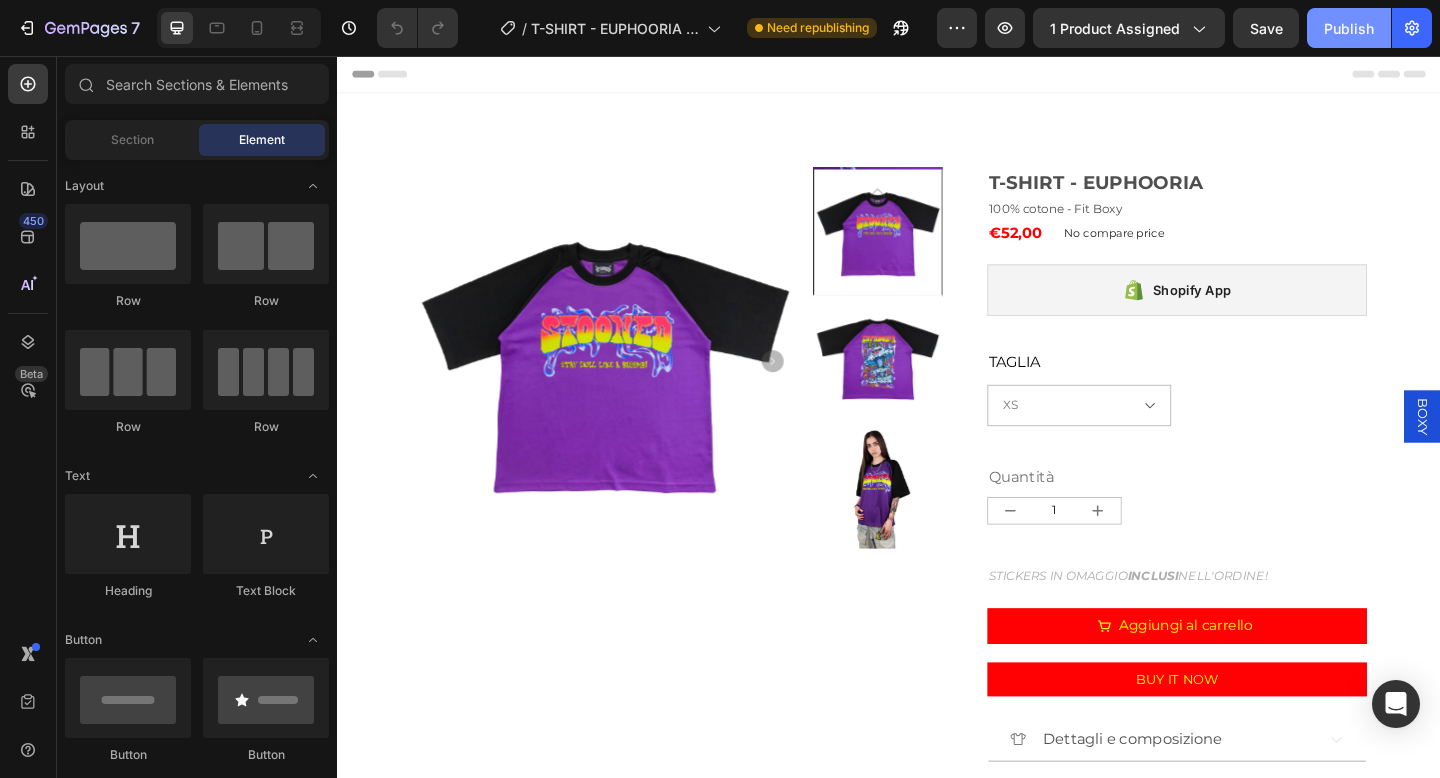 click on "Publish" 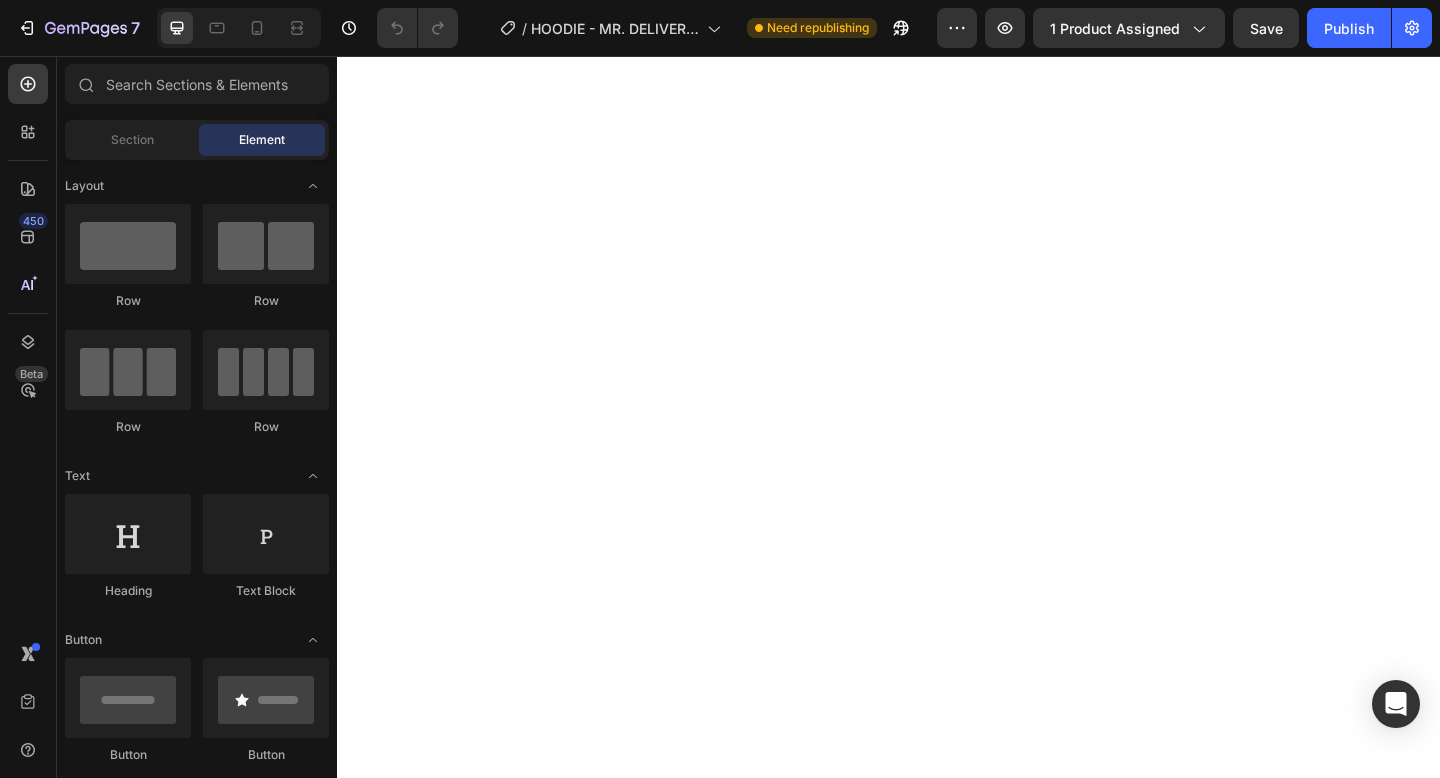 scroll, scrollTop: 0, scrollLeft: 0, axis: both 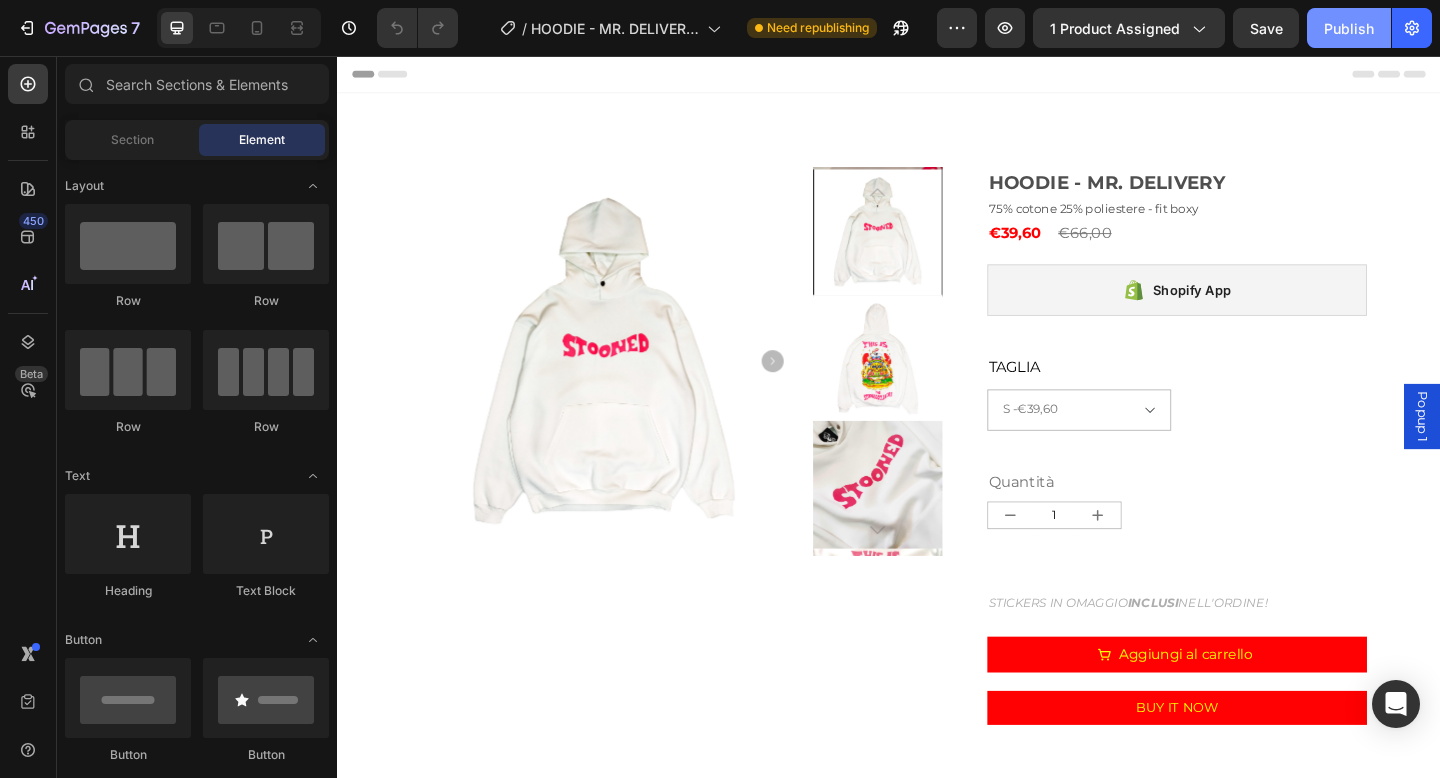 click on "Publish" 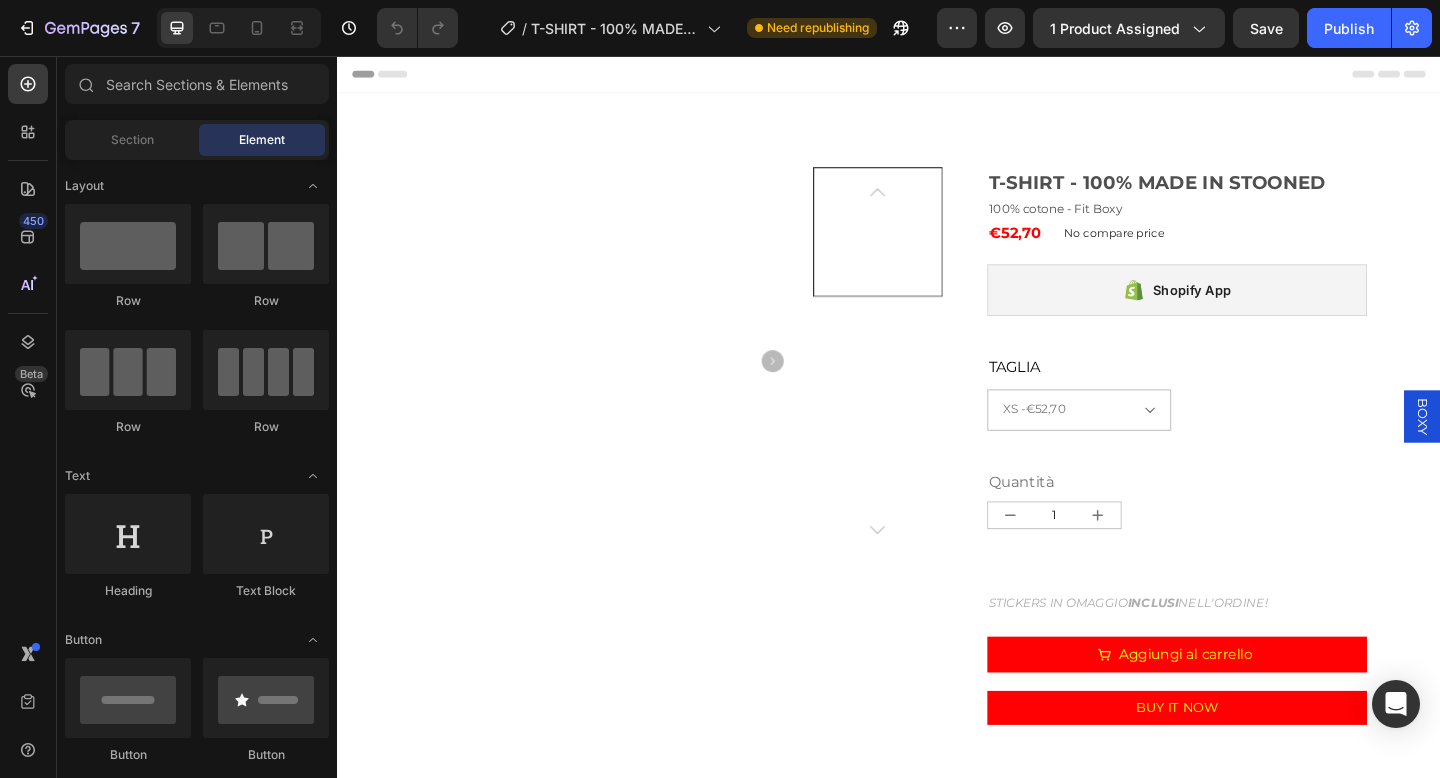 scroll, scrollTop: 0, scrollLeft: 0, axis: both 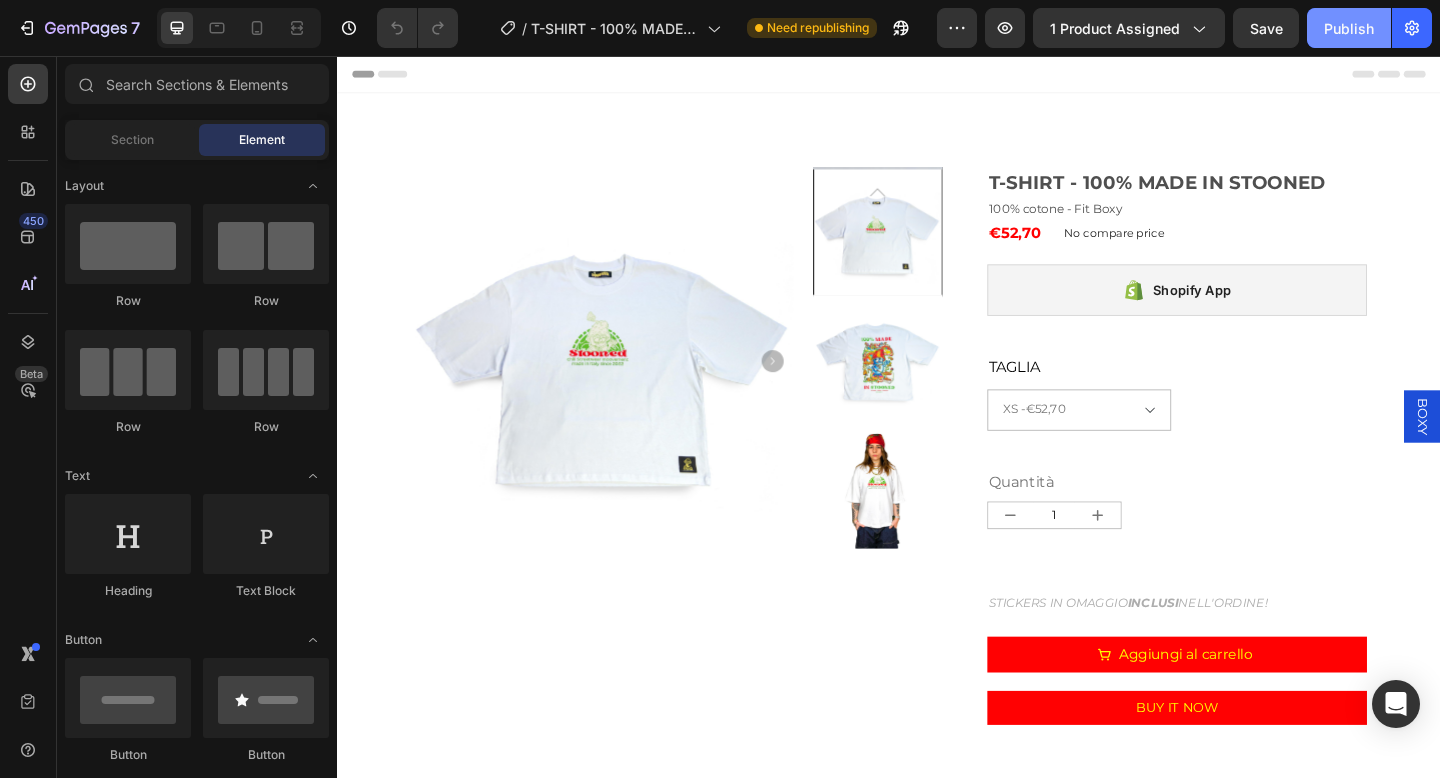 click on "Publish" at bounding box center [1349, 28] 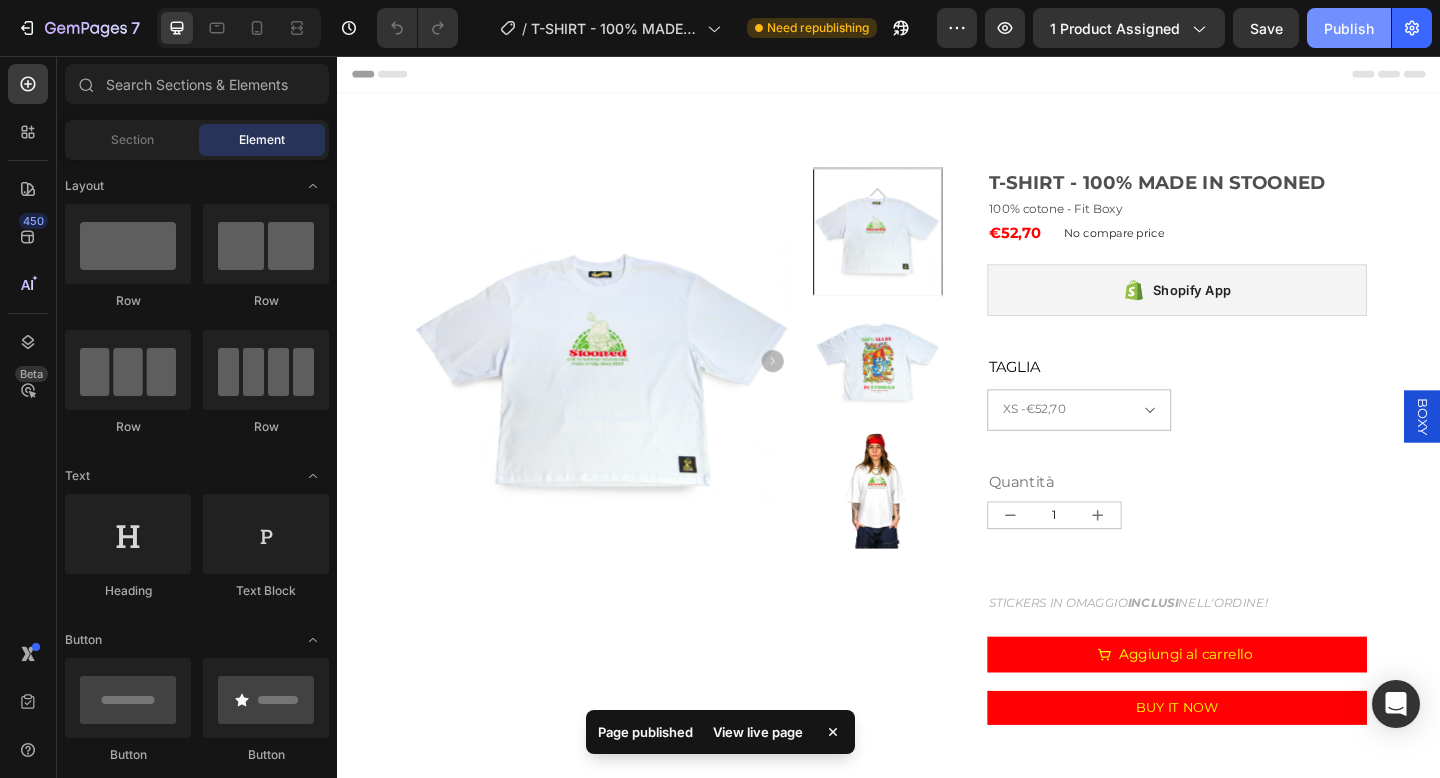 click on "Publish" 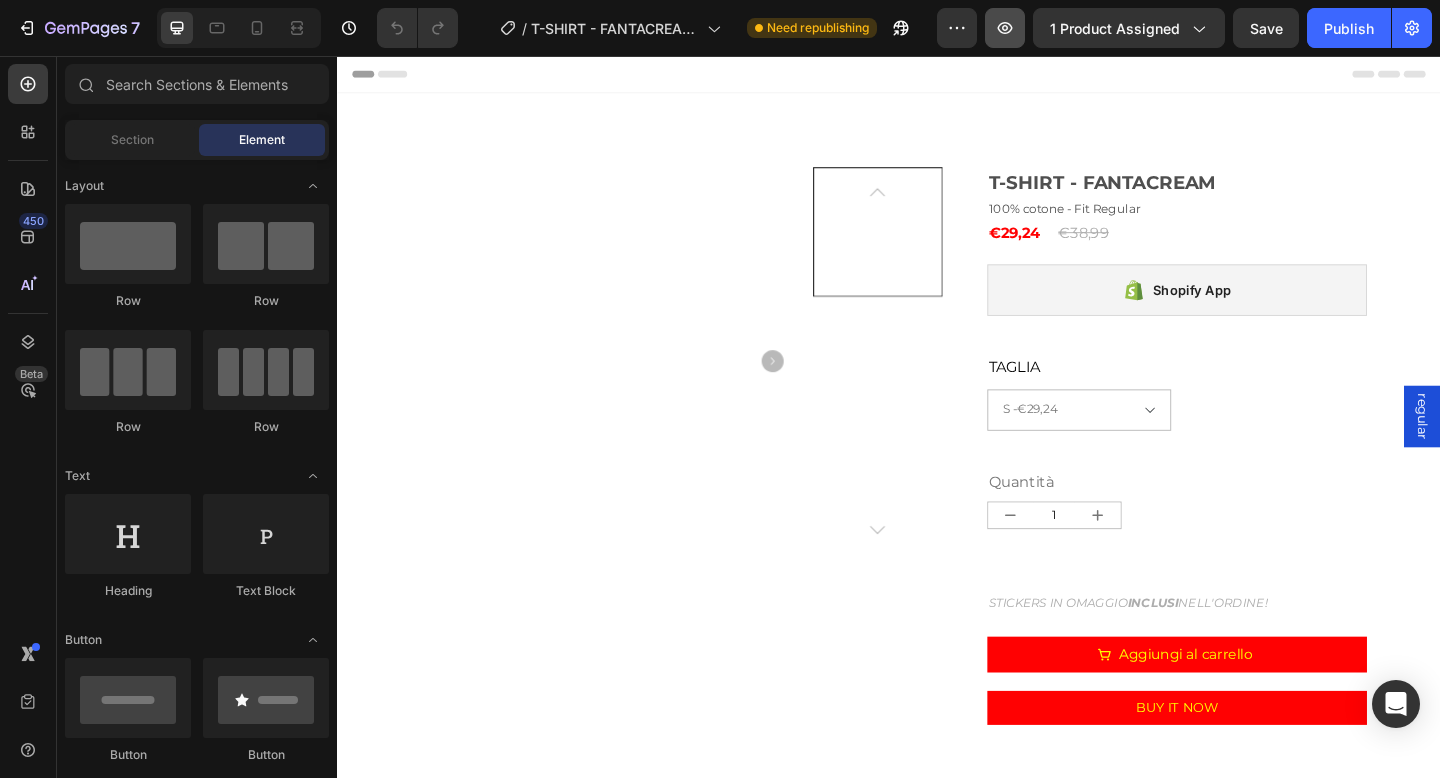 scroll, scrollTop: 0, scrollLeft: 0, axis: both 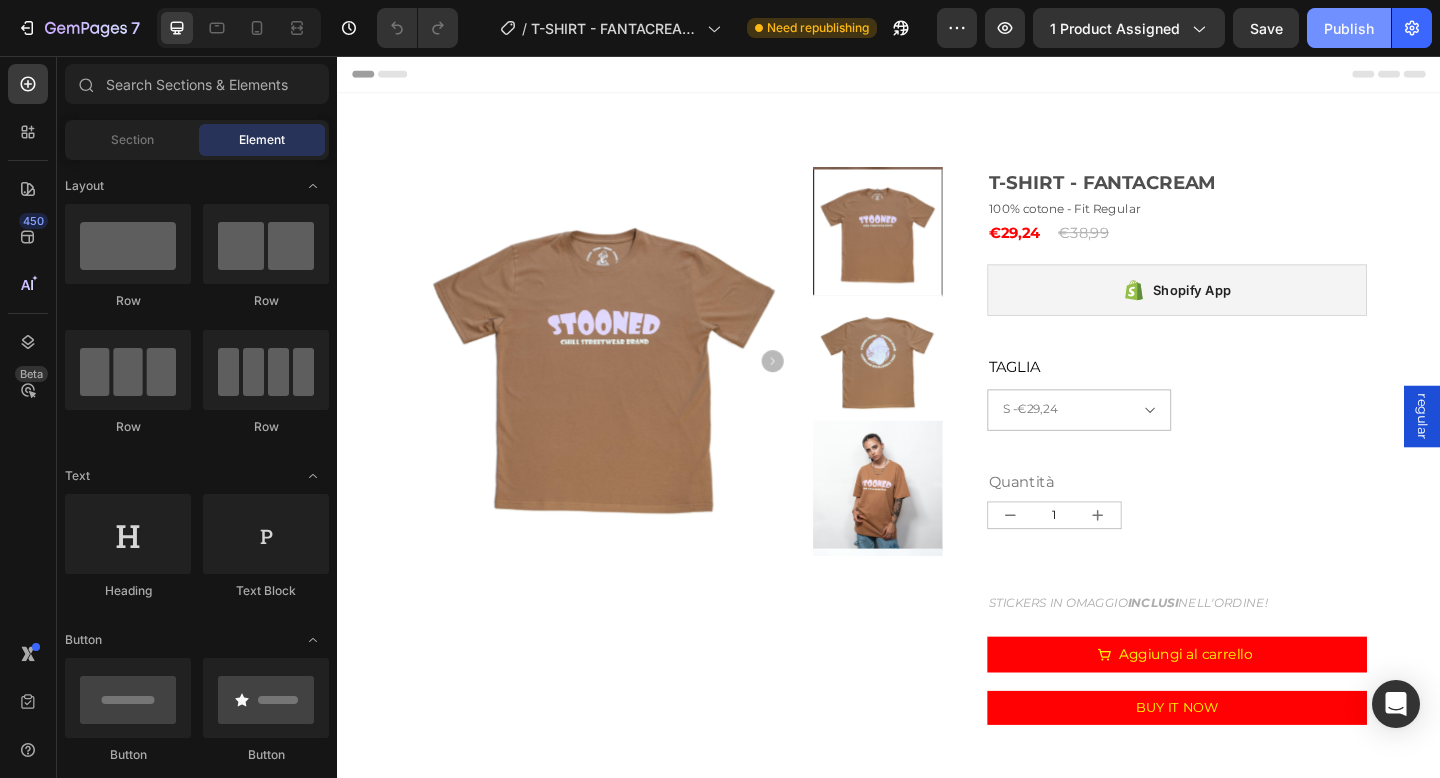 click on "Publish" at bounding box center [1349, 28] 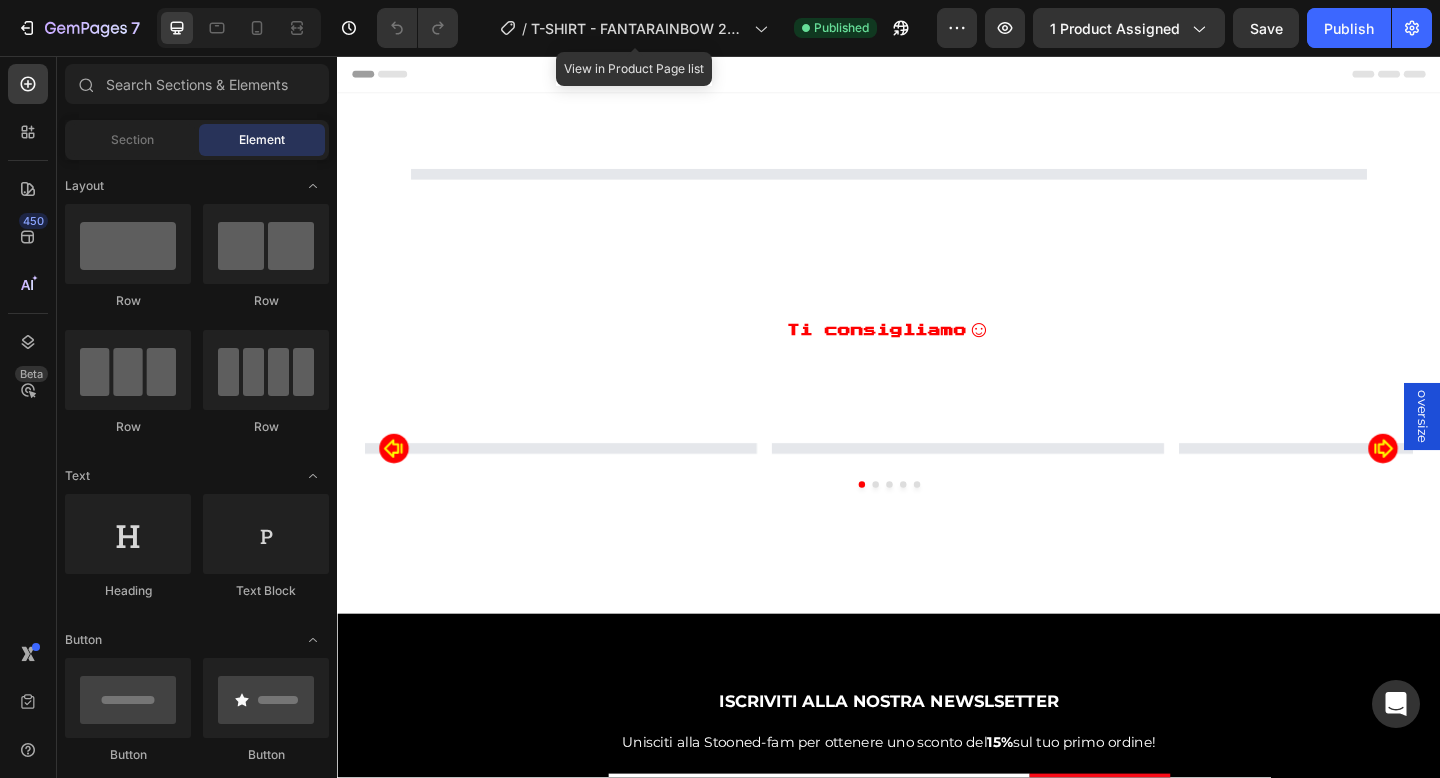 scroll, scrollTop: 0, scrollLeft: 0, axis: both 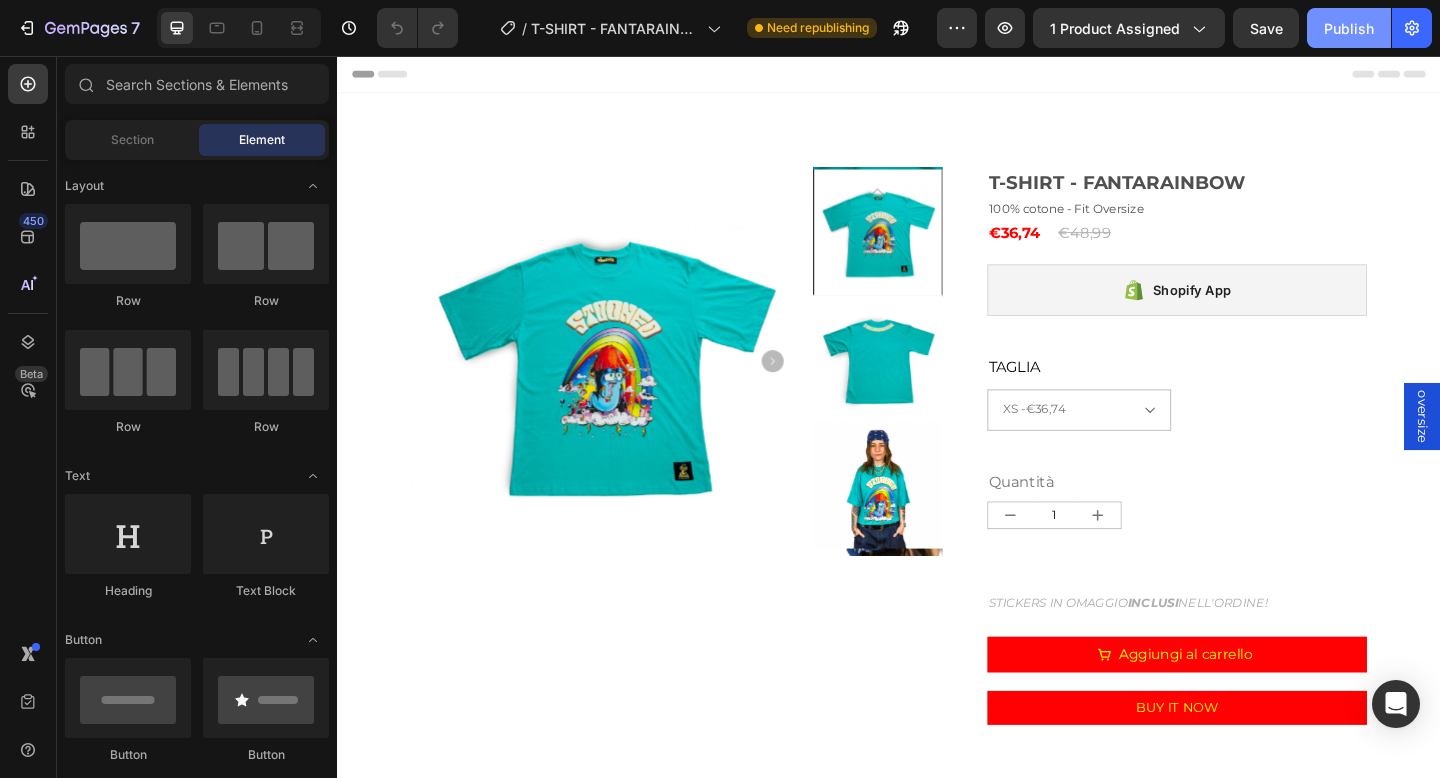 click on "Publish" at bounding box center [1349, 28] 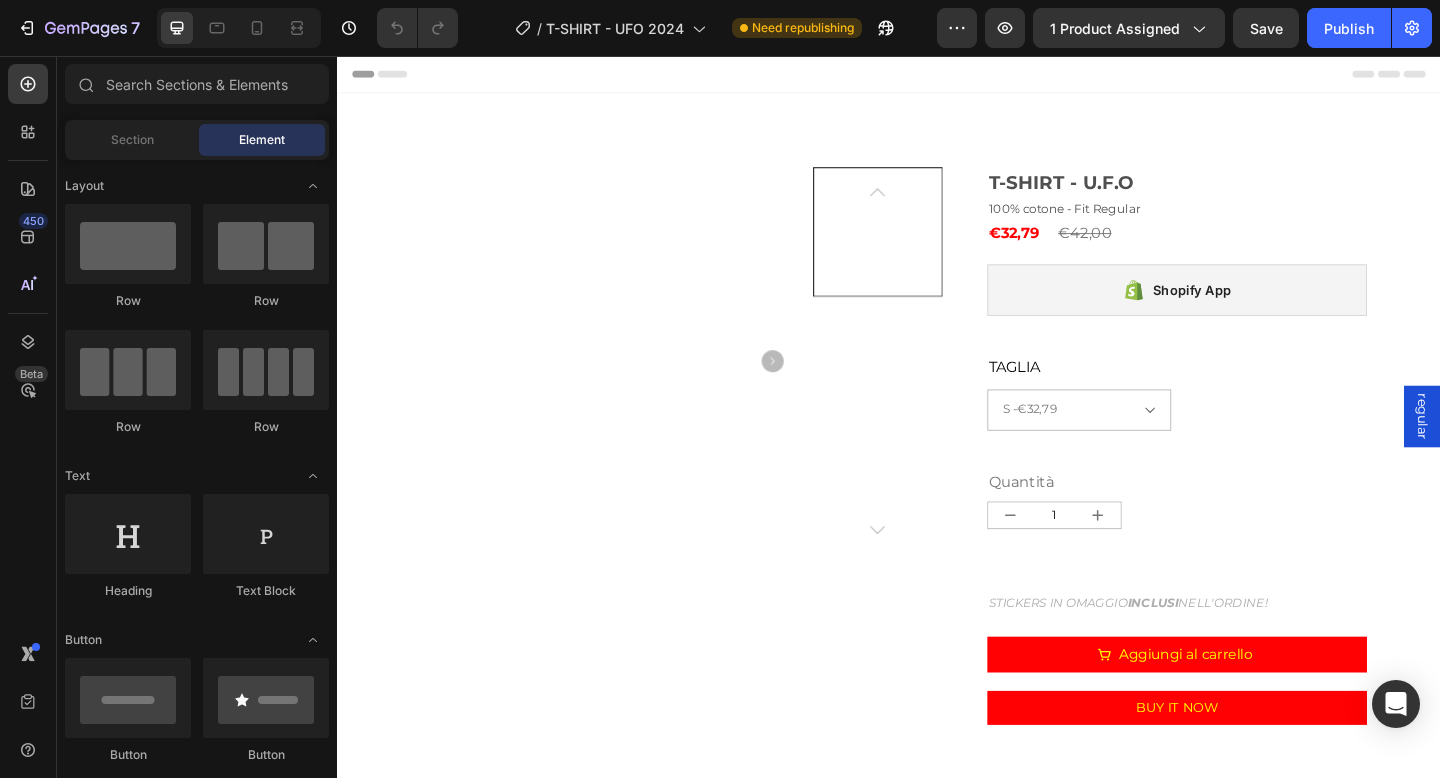 scroll, scrollTop: 0, scrollLeft: 0, axis: both 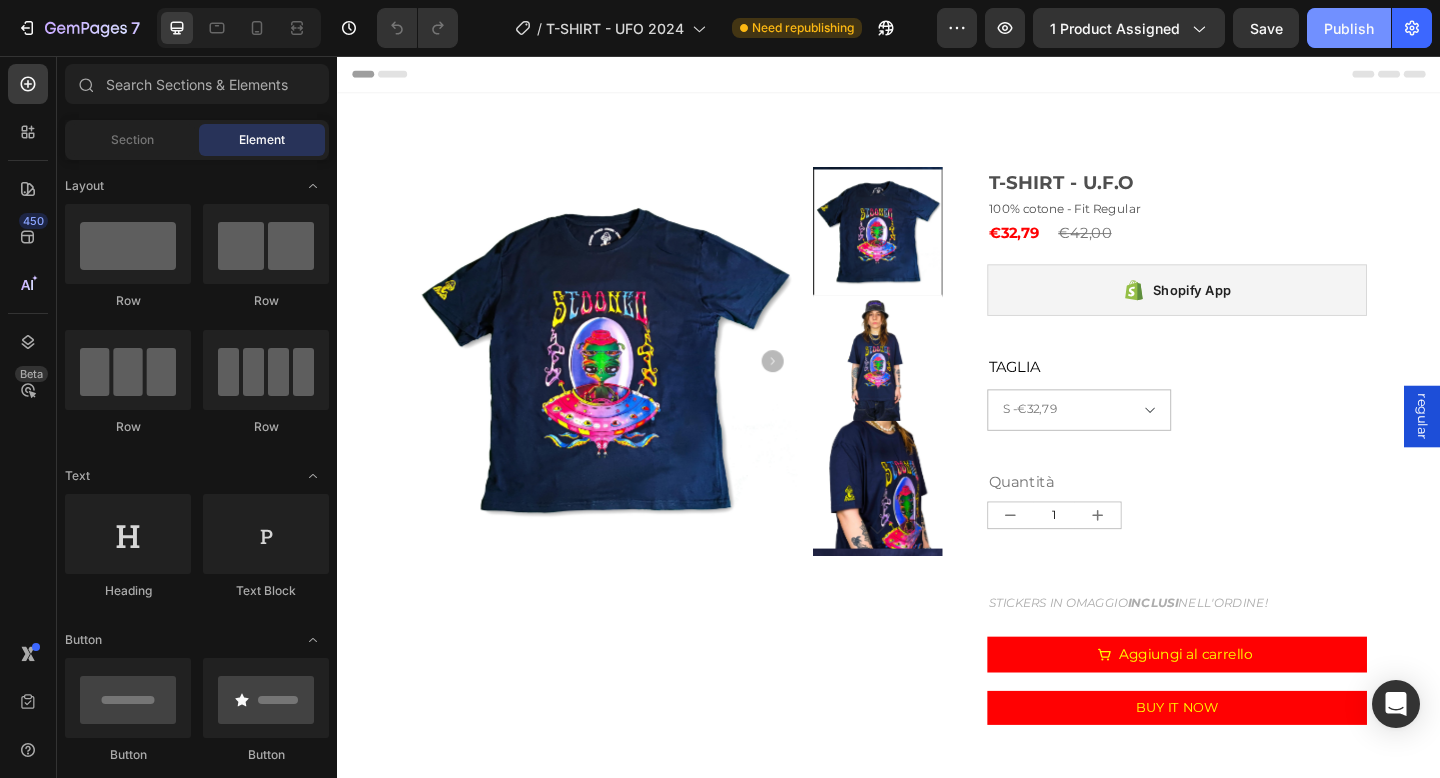 click on "Publish" at bounding box center (1349, 28) 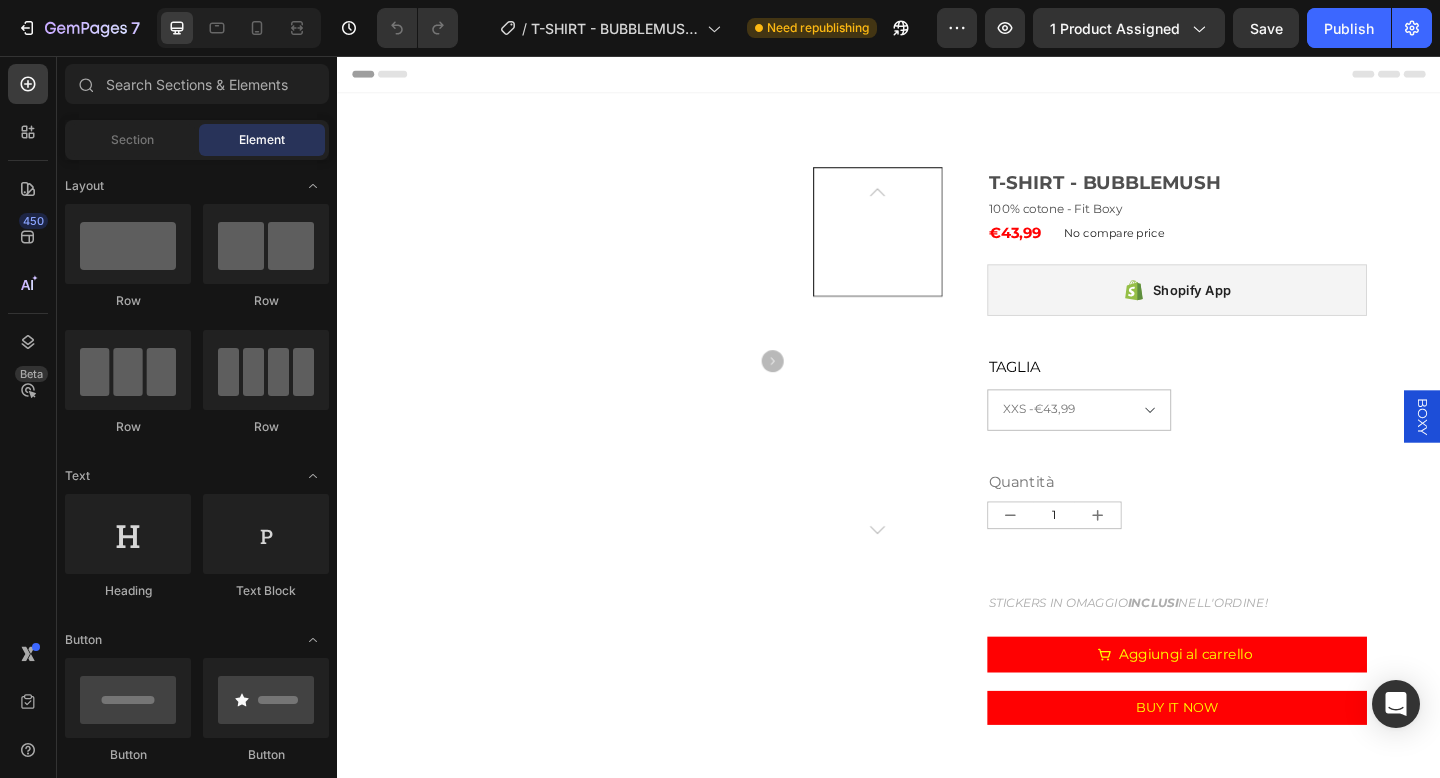 scroll, scrollTop: 0, scrollLeft: 0, axis: both 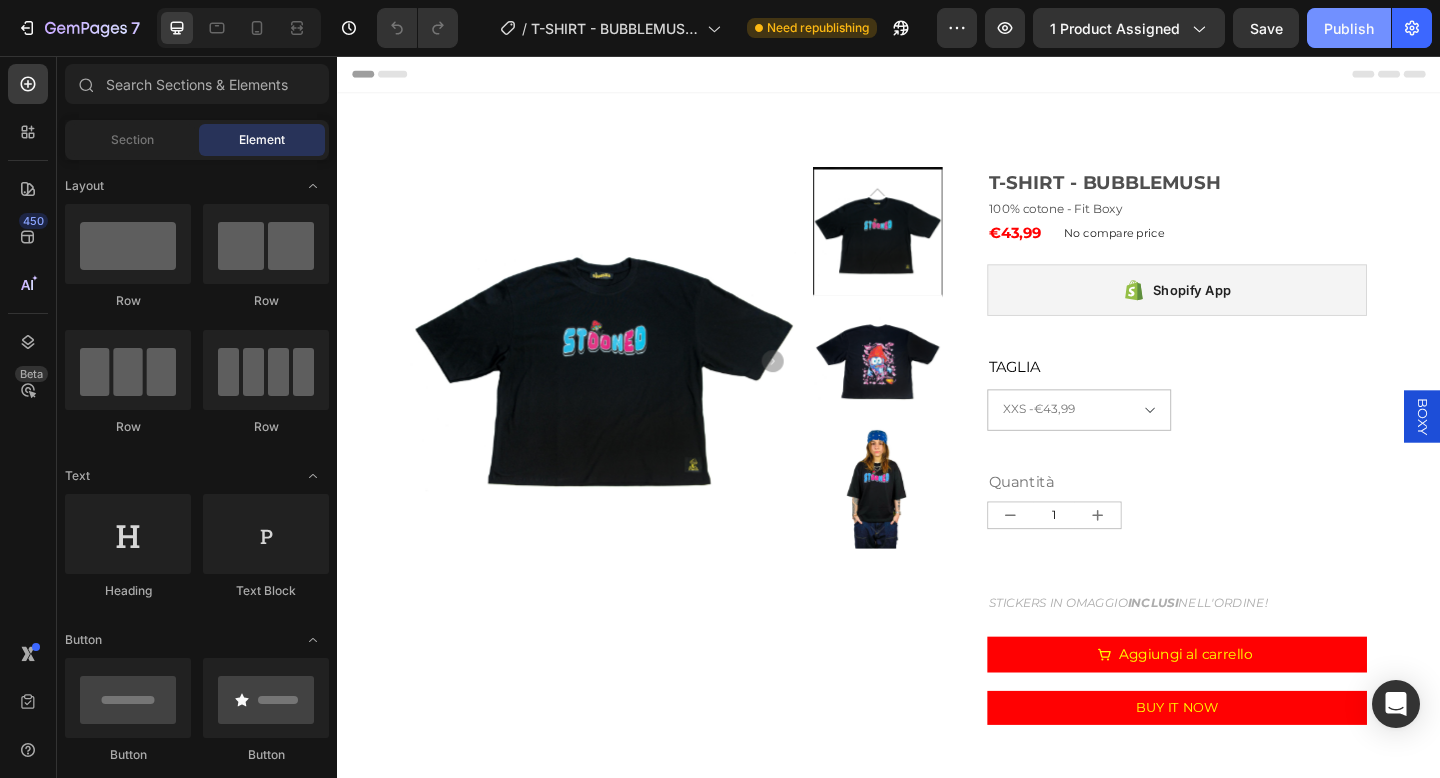 click on "Publish" 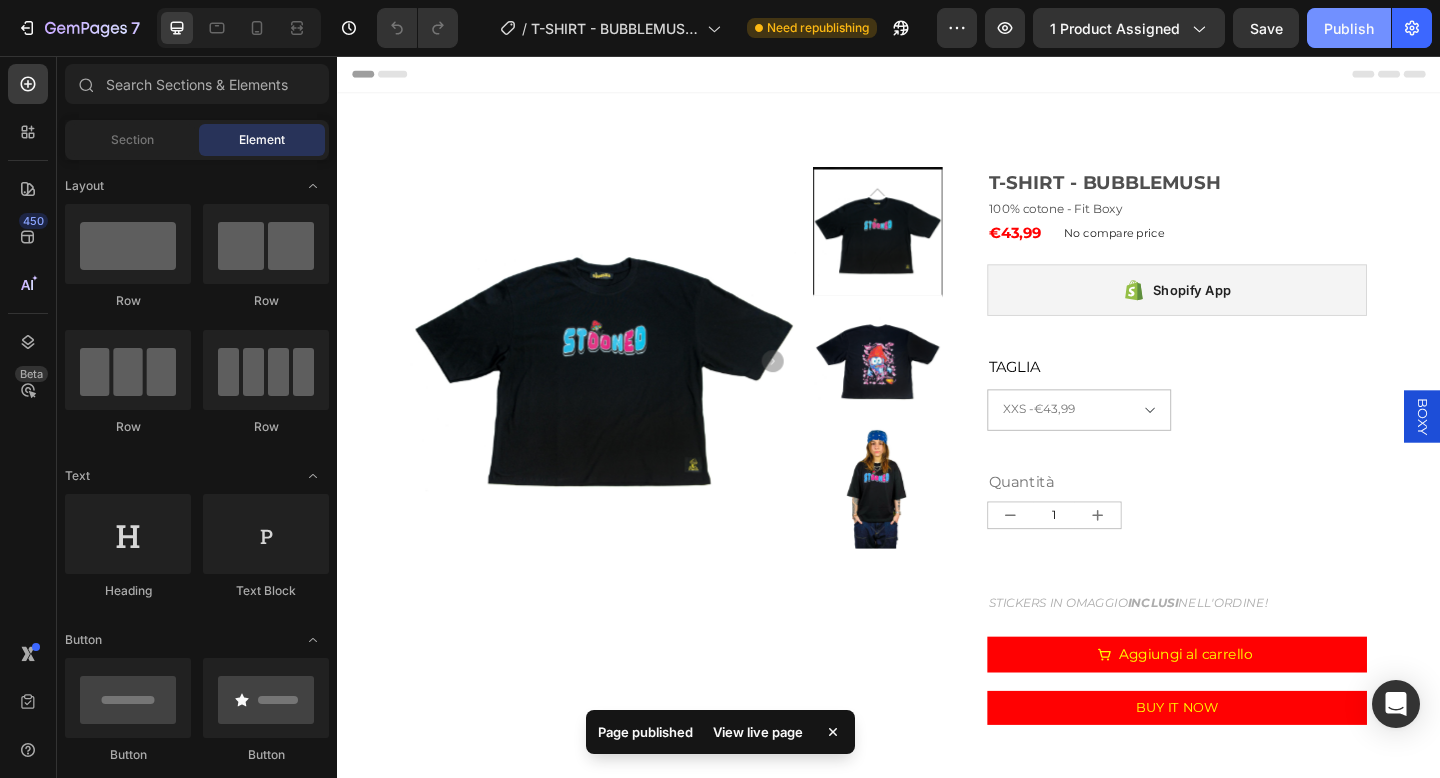 click on "Publish" at bounding box center [1349, 28] 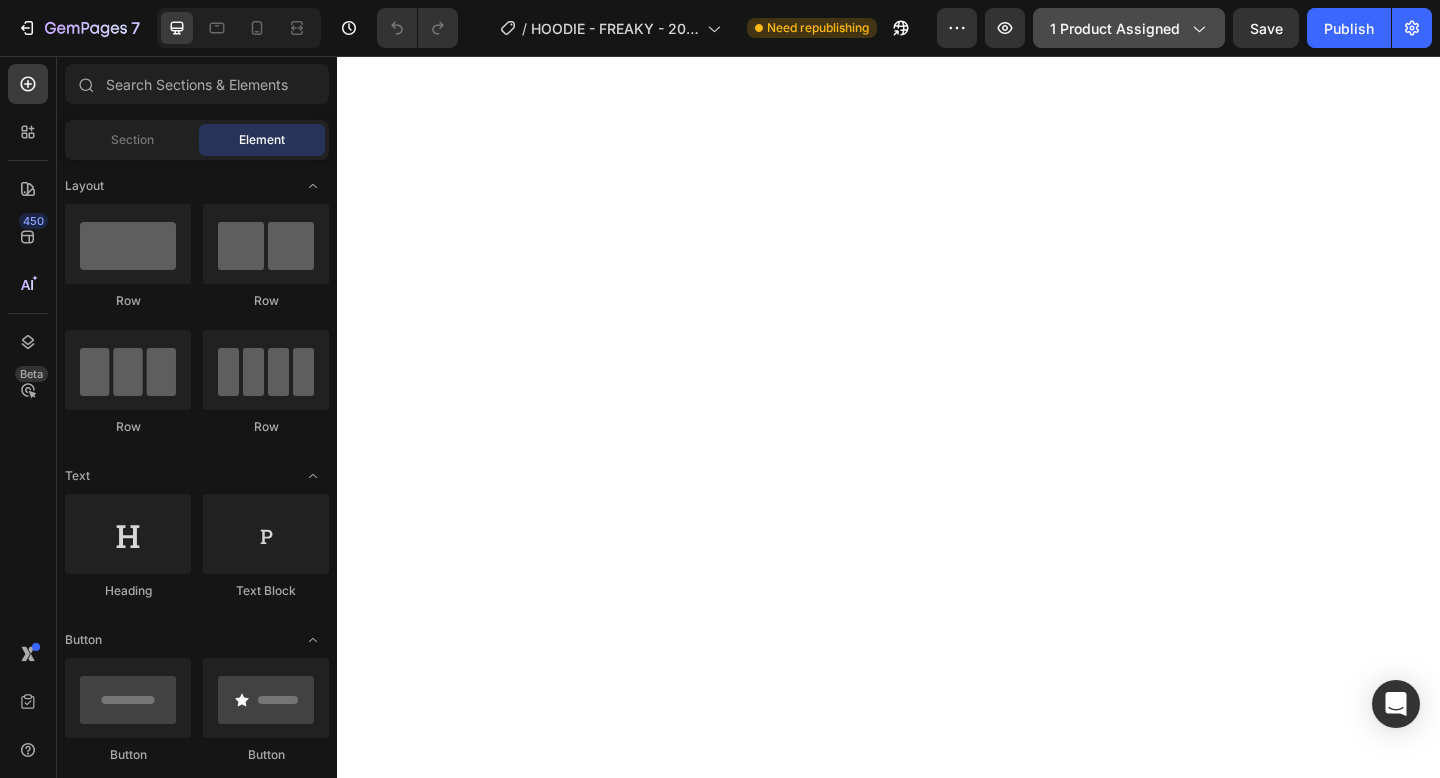 scroll, scrollTop: 0, scrollLeft: 0, axis: both 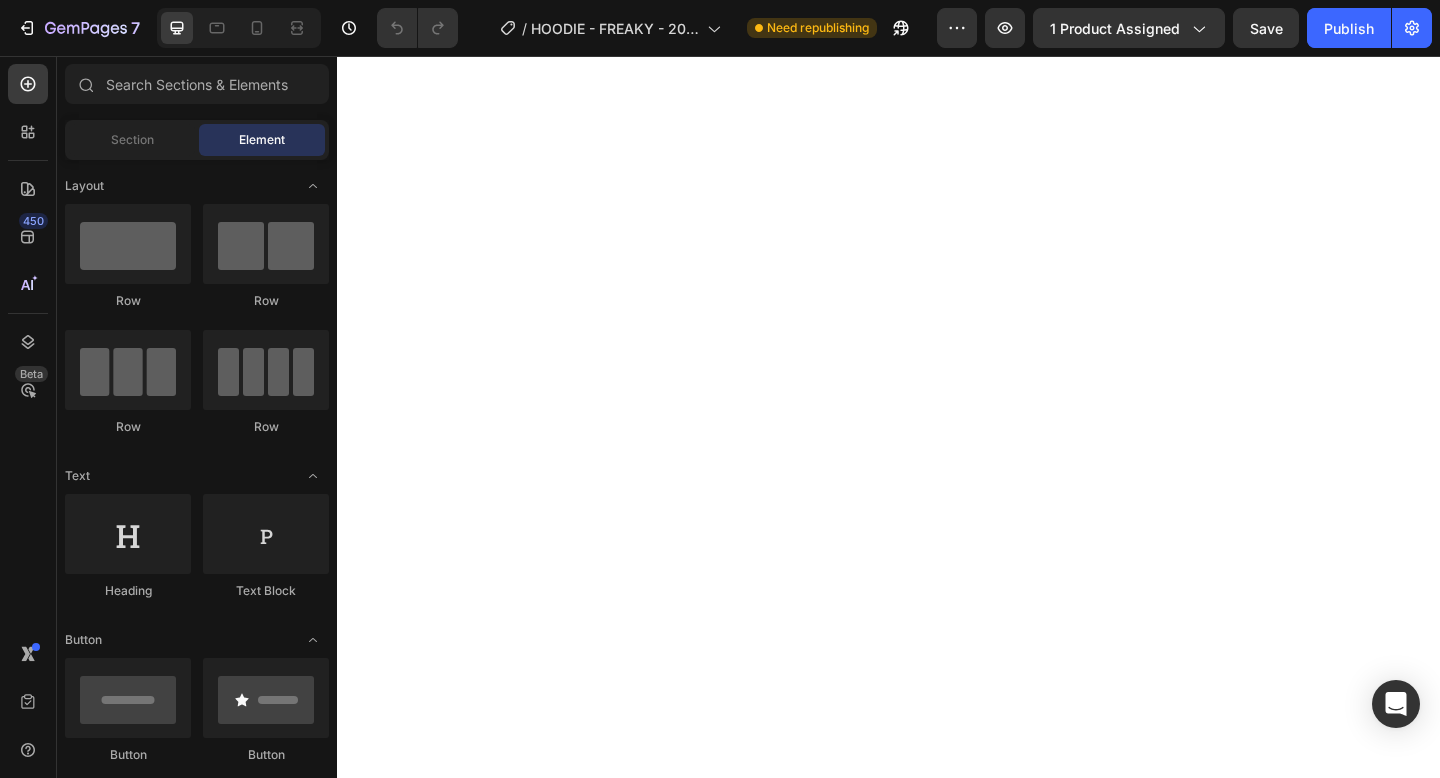 select on "[PHONE]" 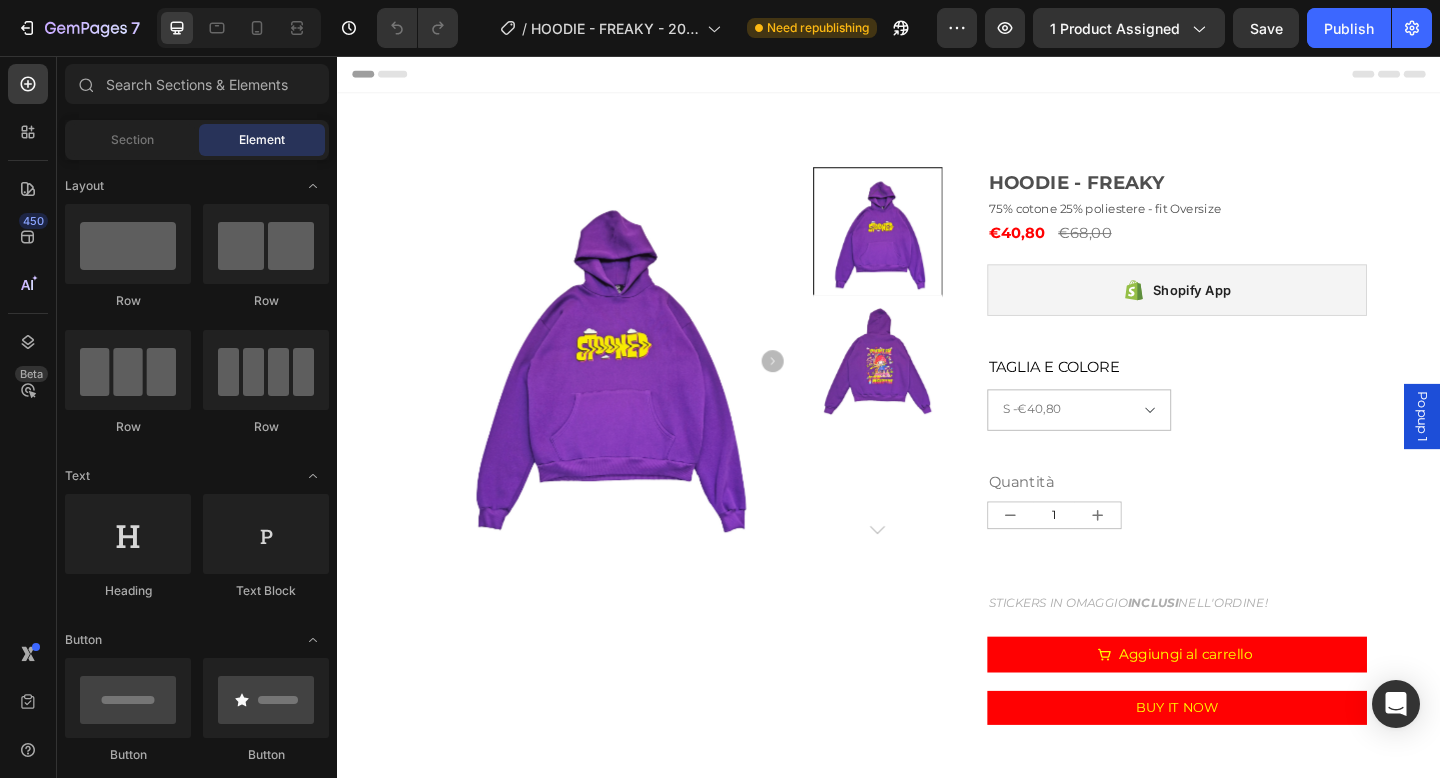 scroll, scrollTop: 0, scrollLeft: 0, axis: both 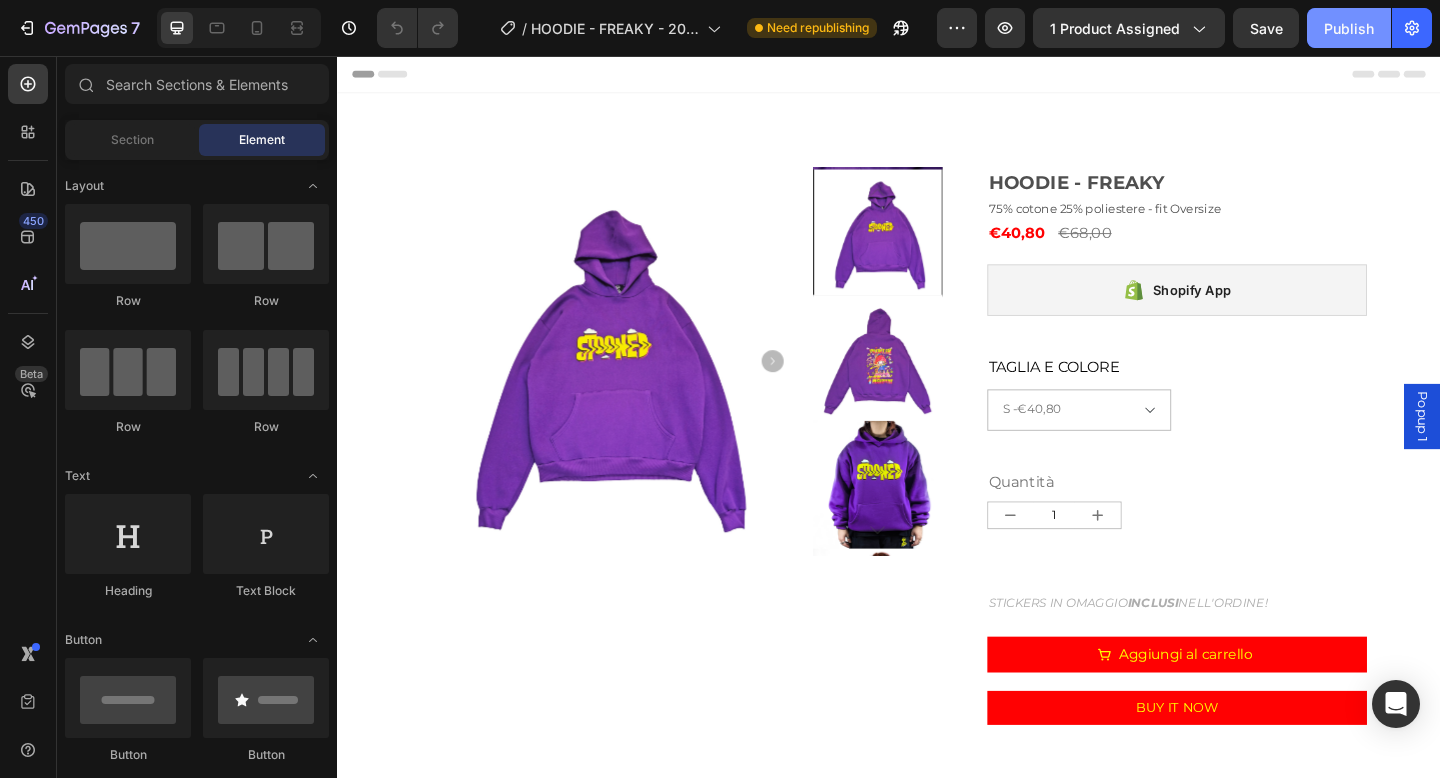 click on "Publish" at bounding box center (1349, 28) 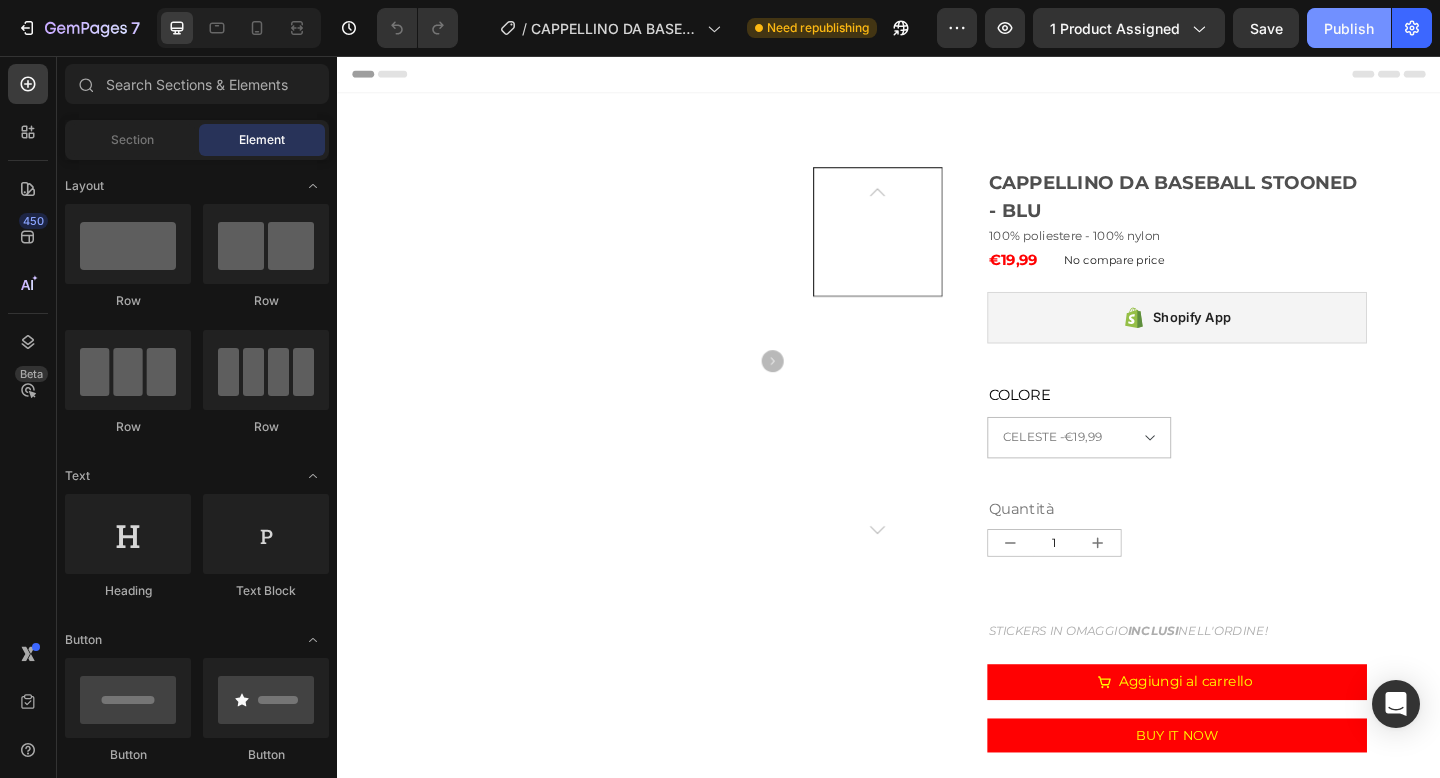 scroll, scrollTop: 0, scrollLeft: 0, axis: both 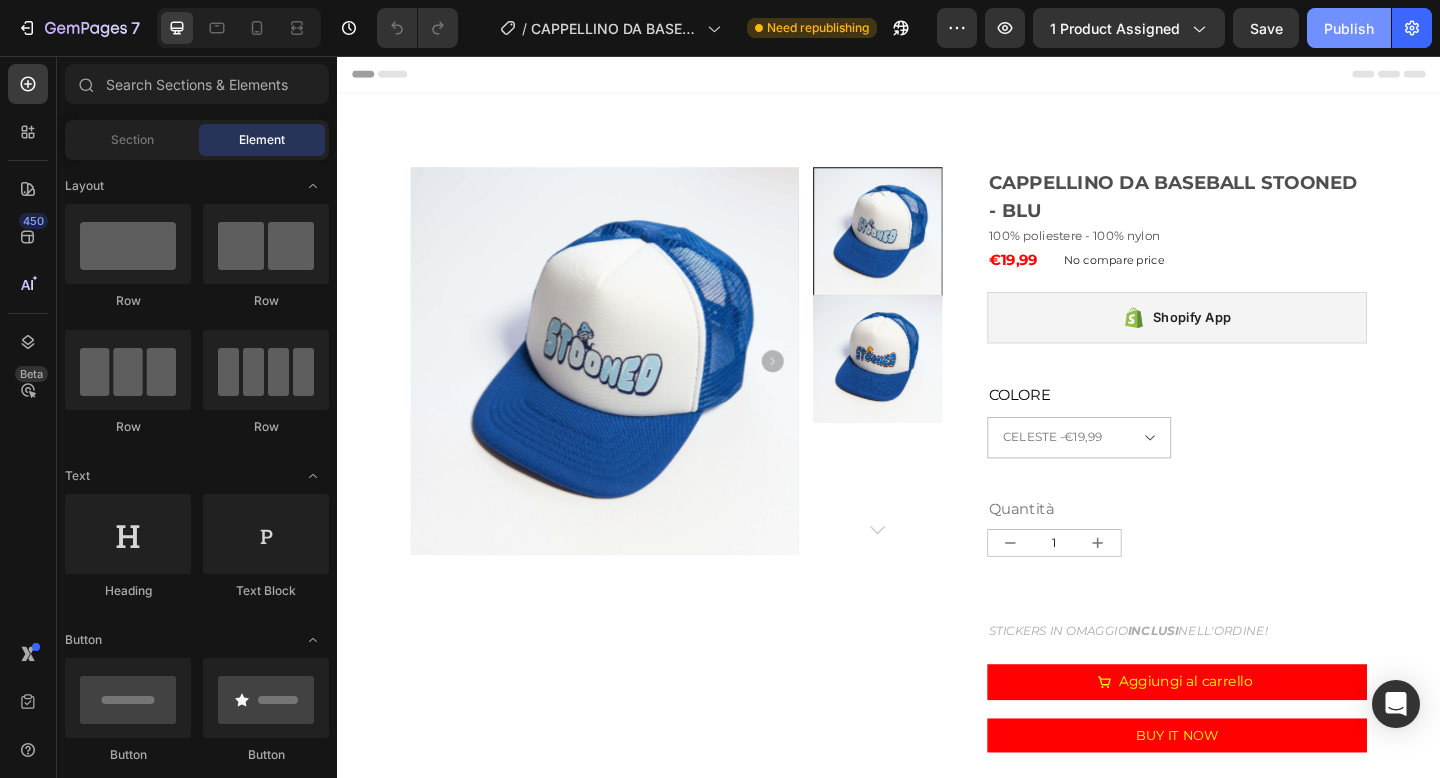 click on "Publish" 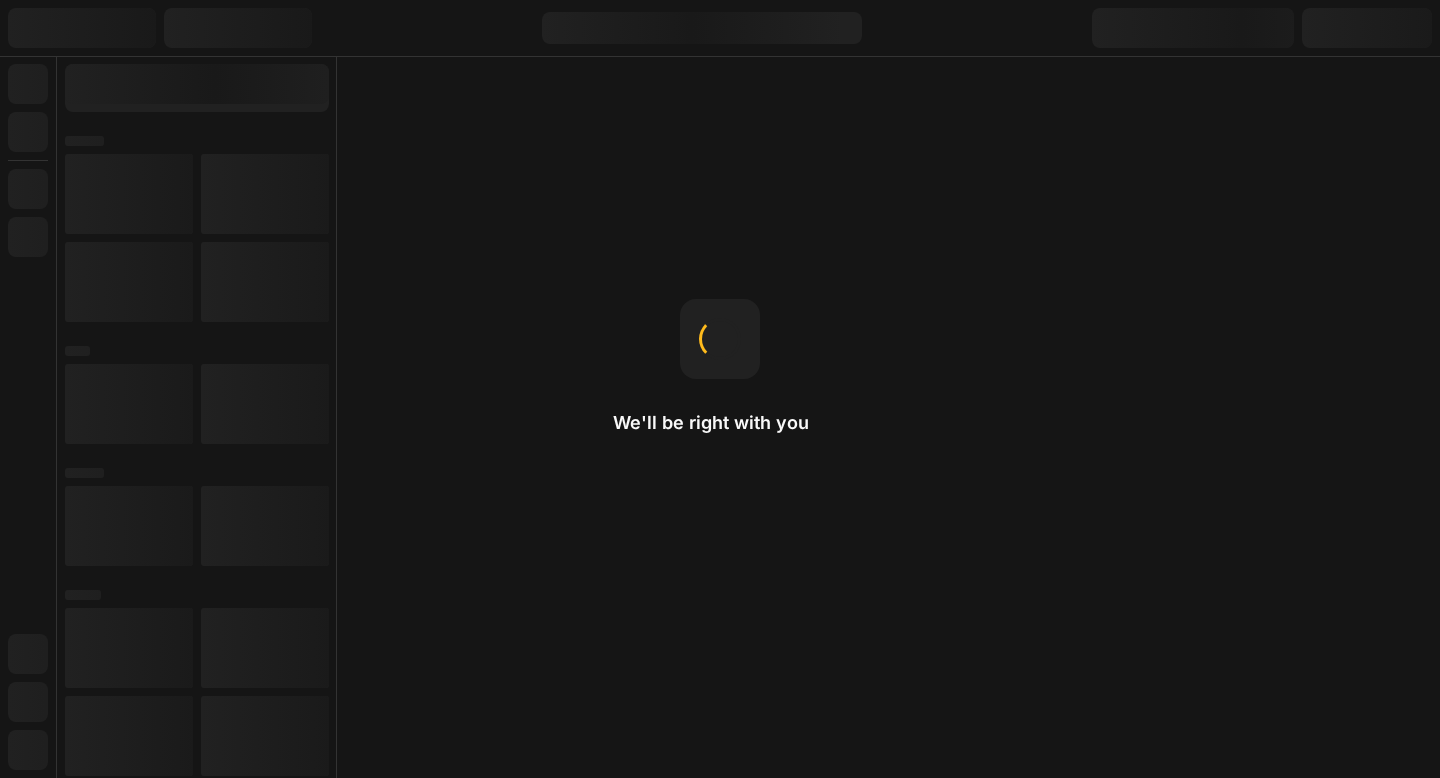 scroll, scrollTop: 0, scrollLeft: 0, axis: both 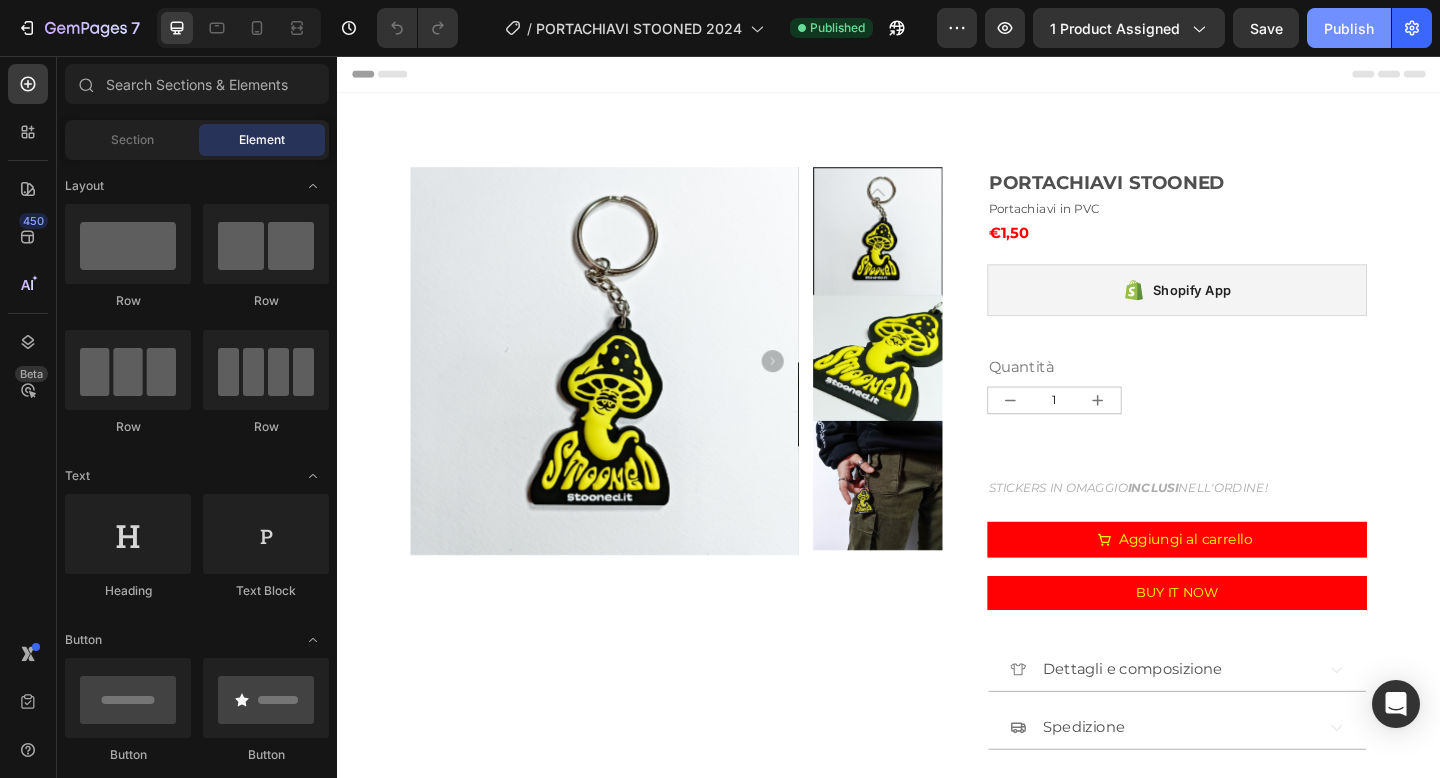 click on "Publish" 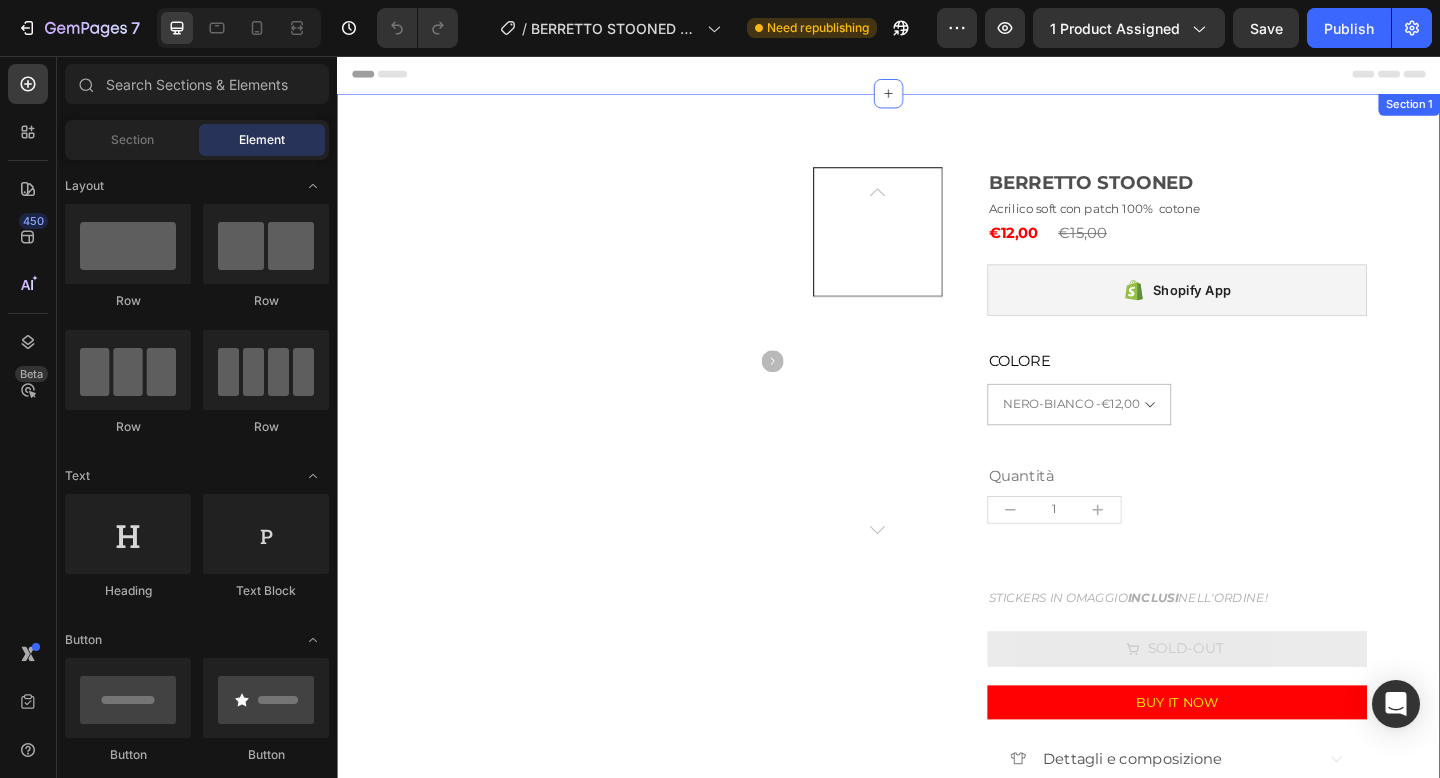 scroll, scrollTop: 0, scrollLeft: 0, axis: both 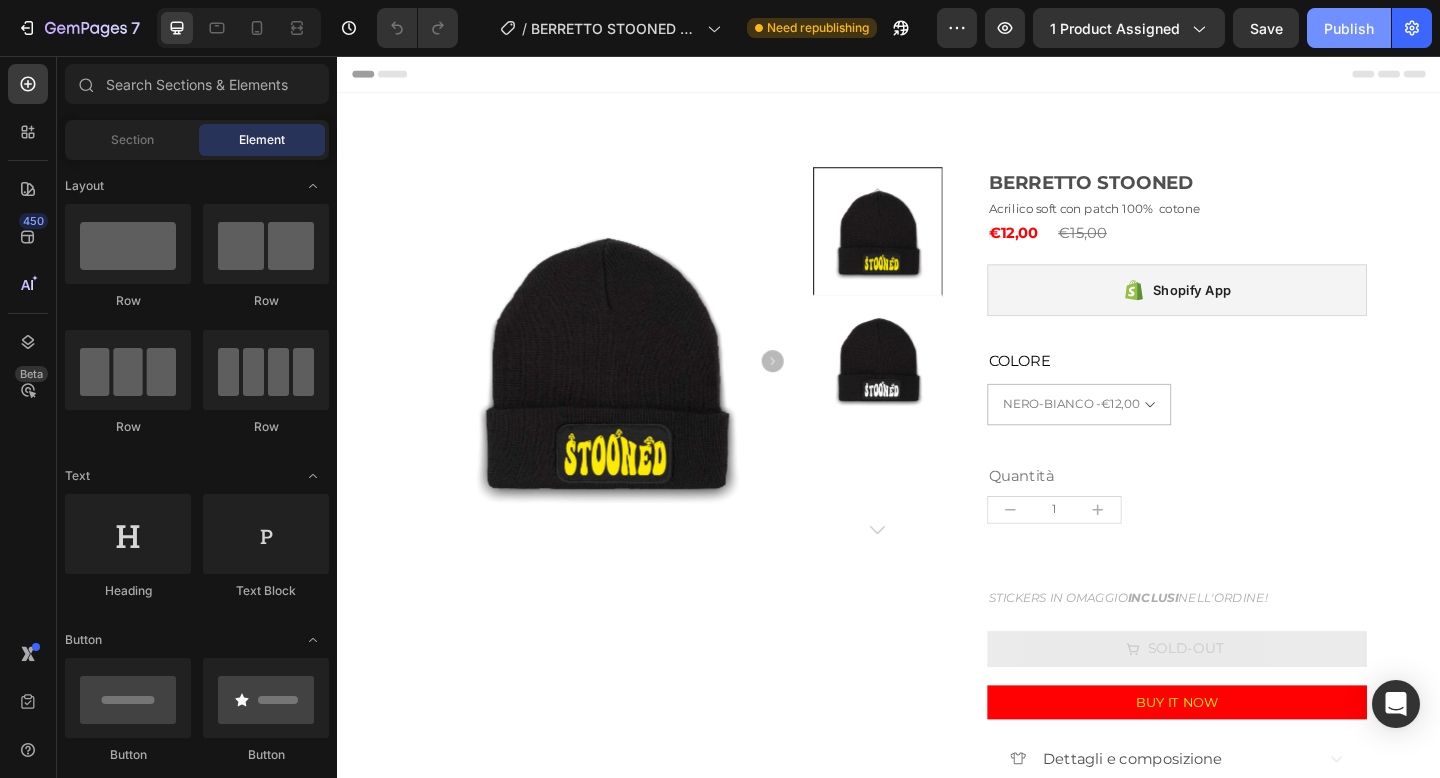 click on "Publish" 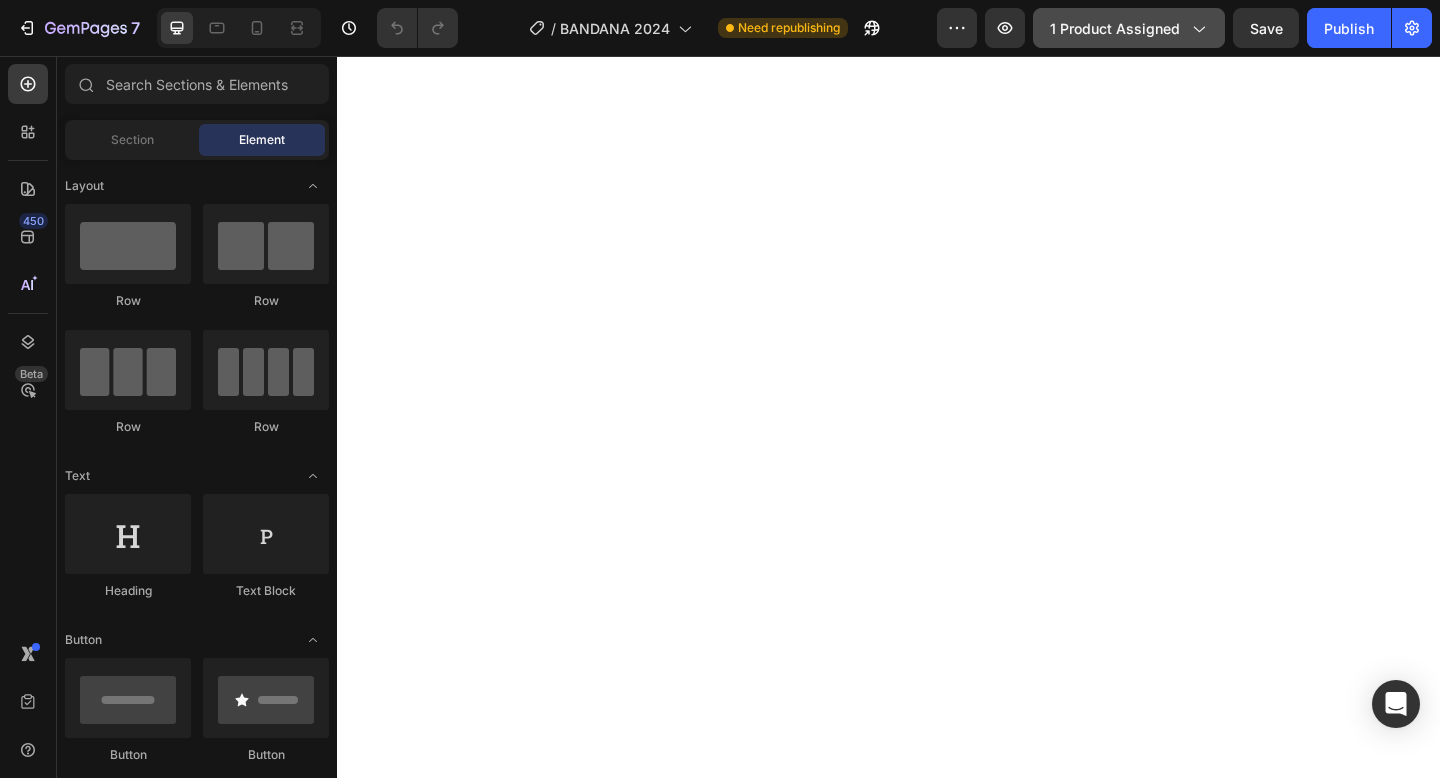 scroll, scrollTop: 0, scrollLeft: 0, axis: both 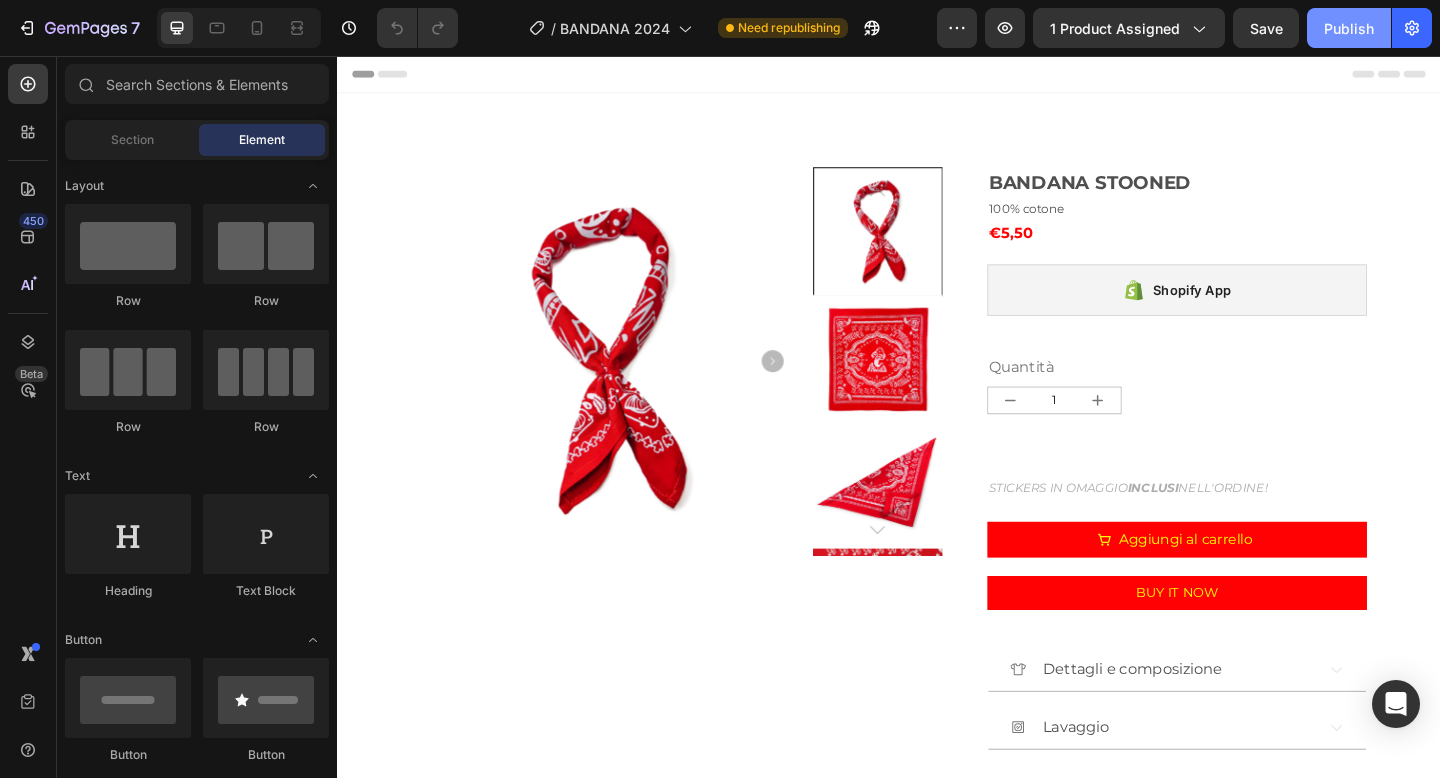 click on "Publish" 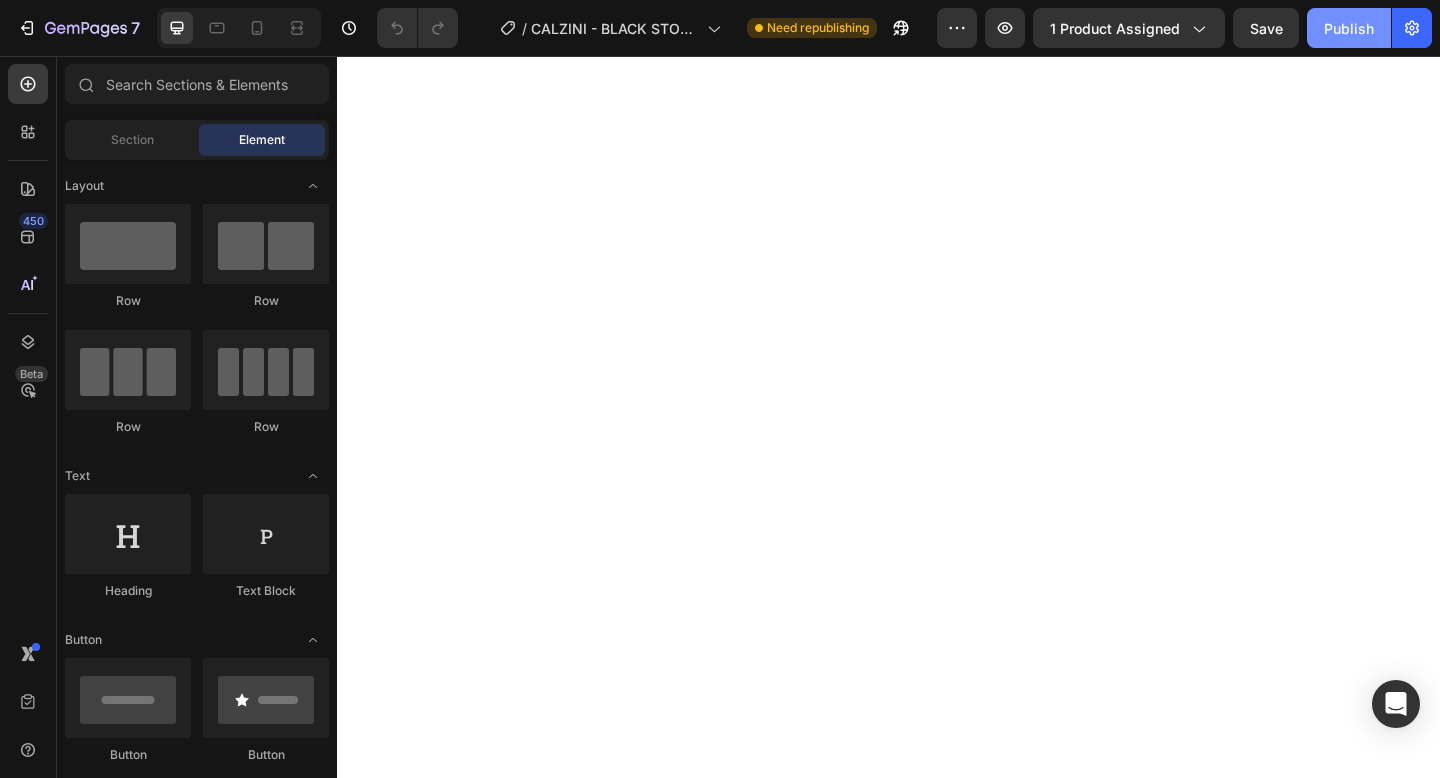 scroll, scrollTop: 0, scrollLeft: 0, axis: both 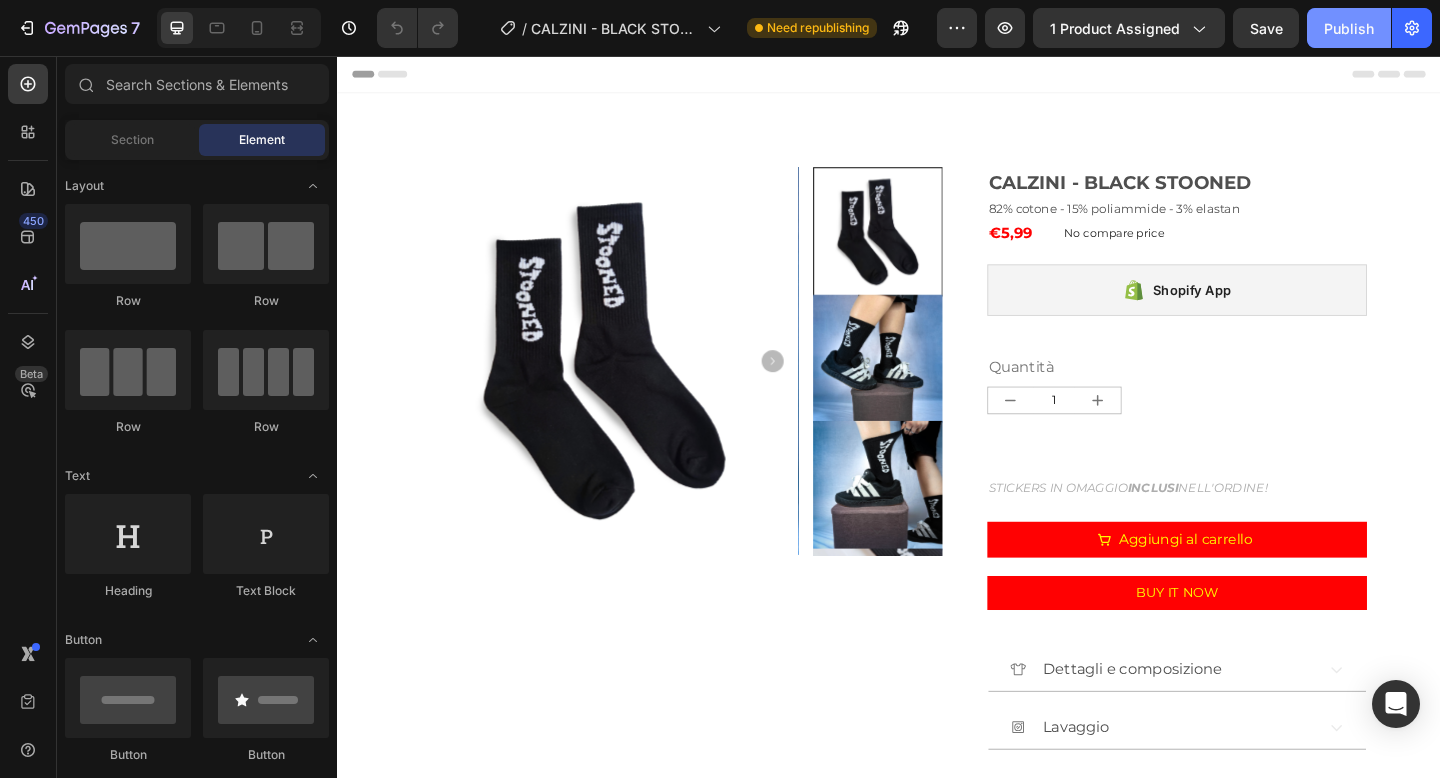 click on "Publish" 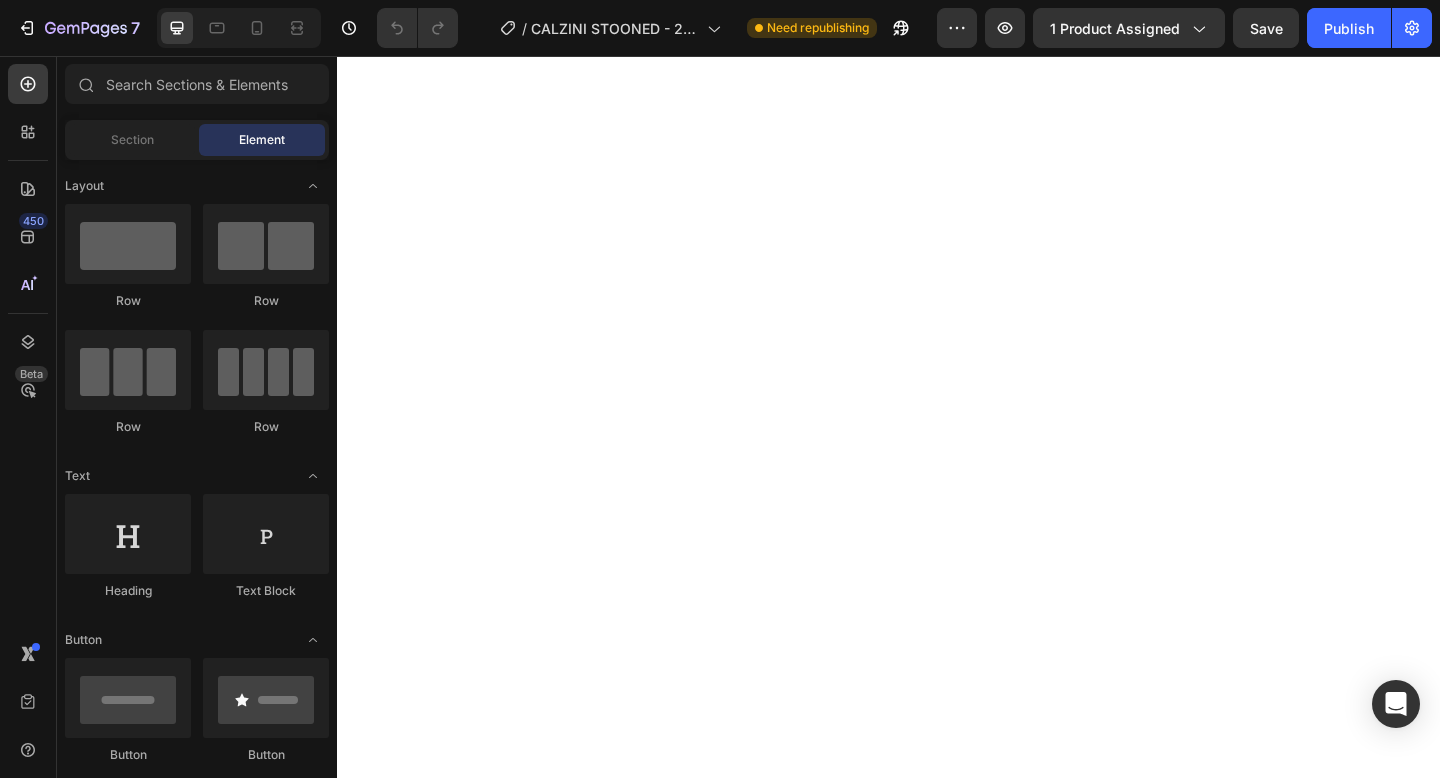scroll, scrollTop: 0, scrollLeft: 0, axis: both 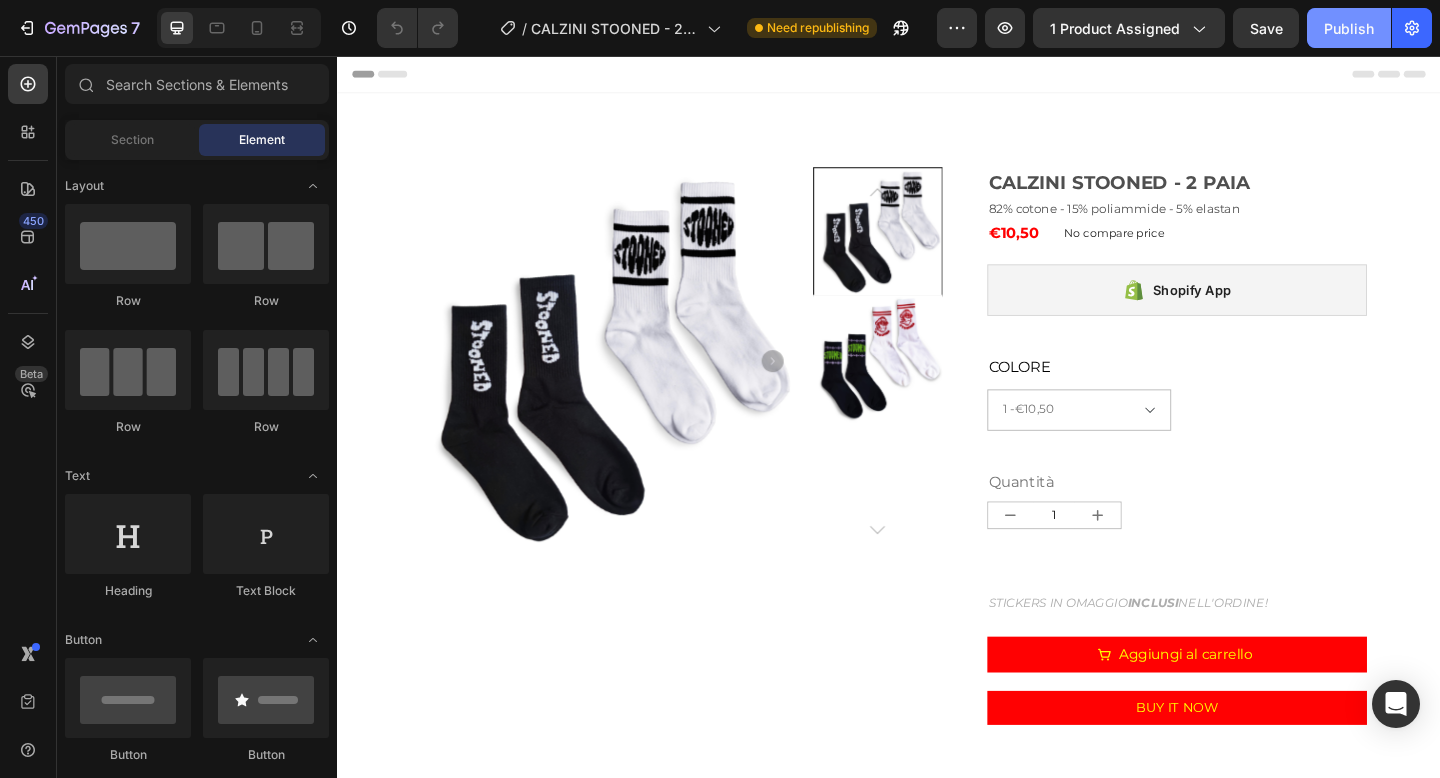 click on "Publish" 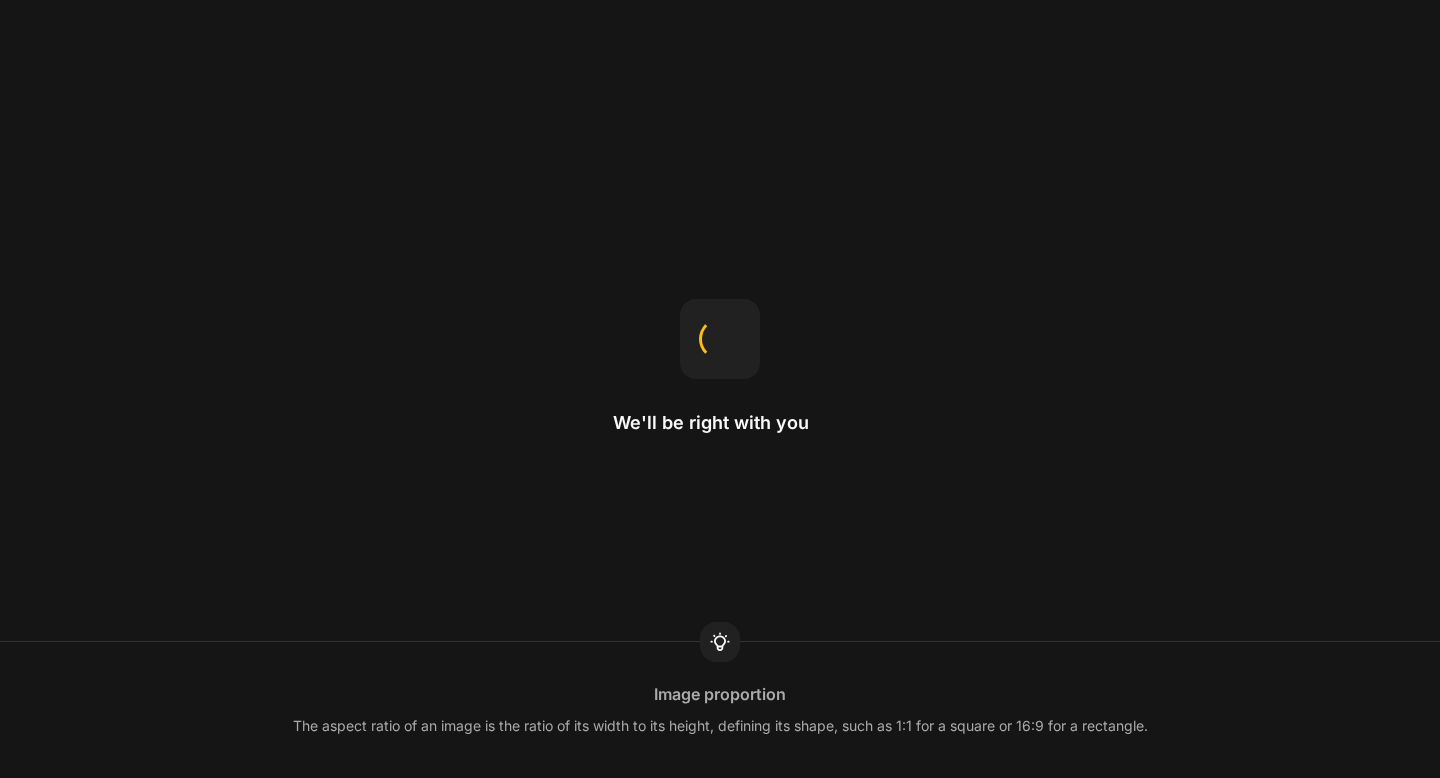scroll, scrollTop: 0, scrollLeft: 0, axis: both 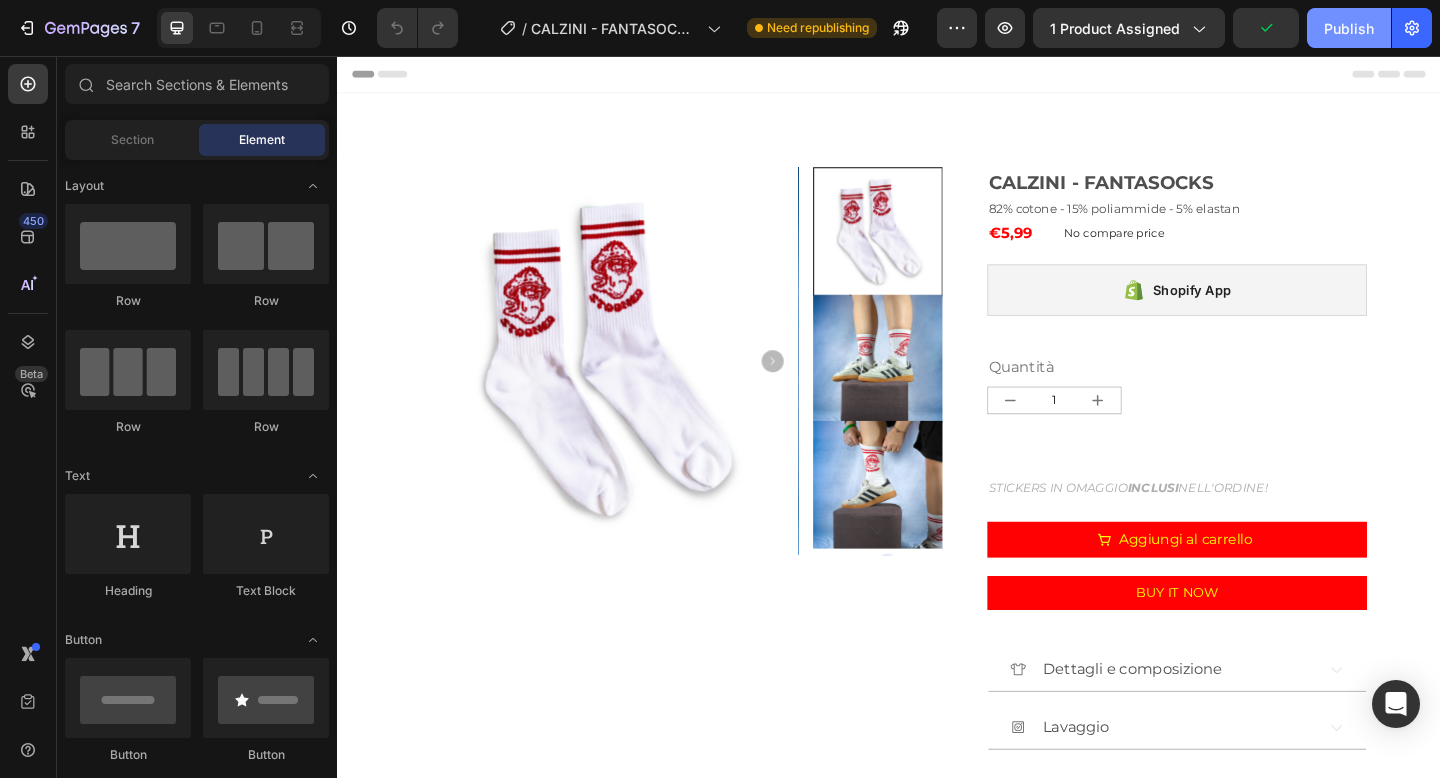 click on "Publish" 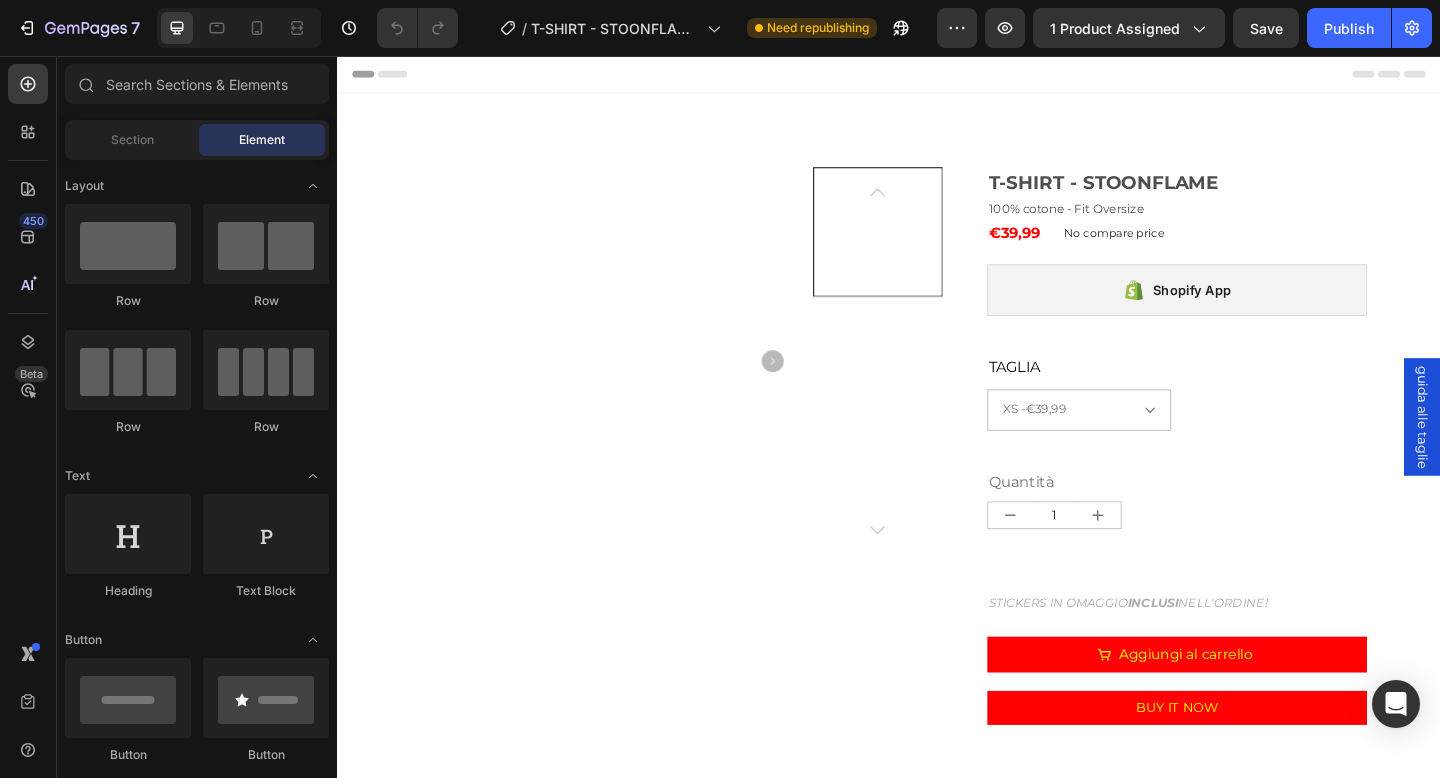 scroll, scrollTop: 0, scrollLeft: 0, axis: both 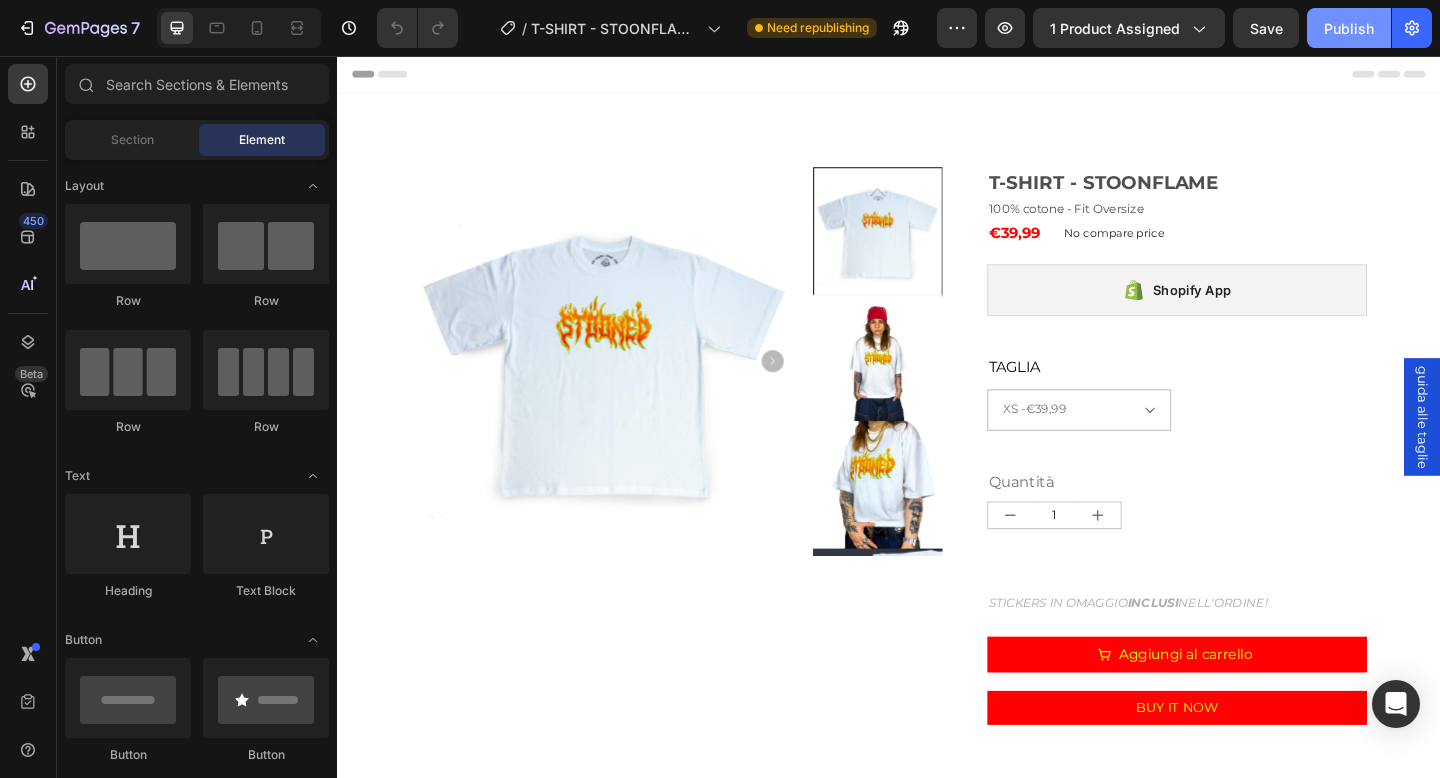 click on "Publish" at bounding box center (1349, 28) 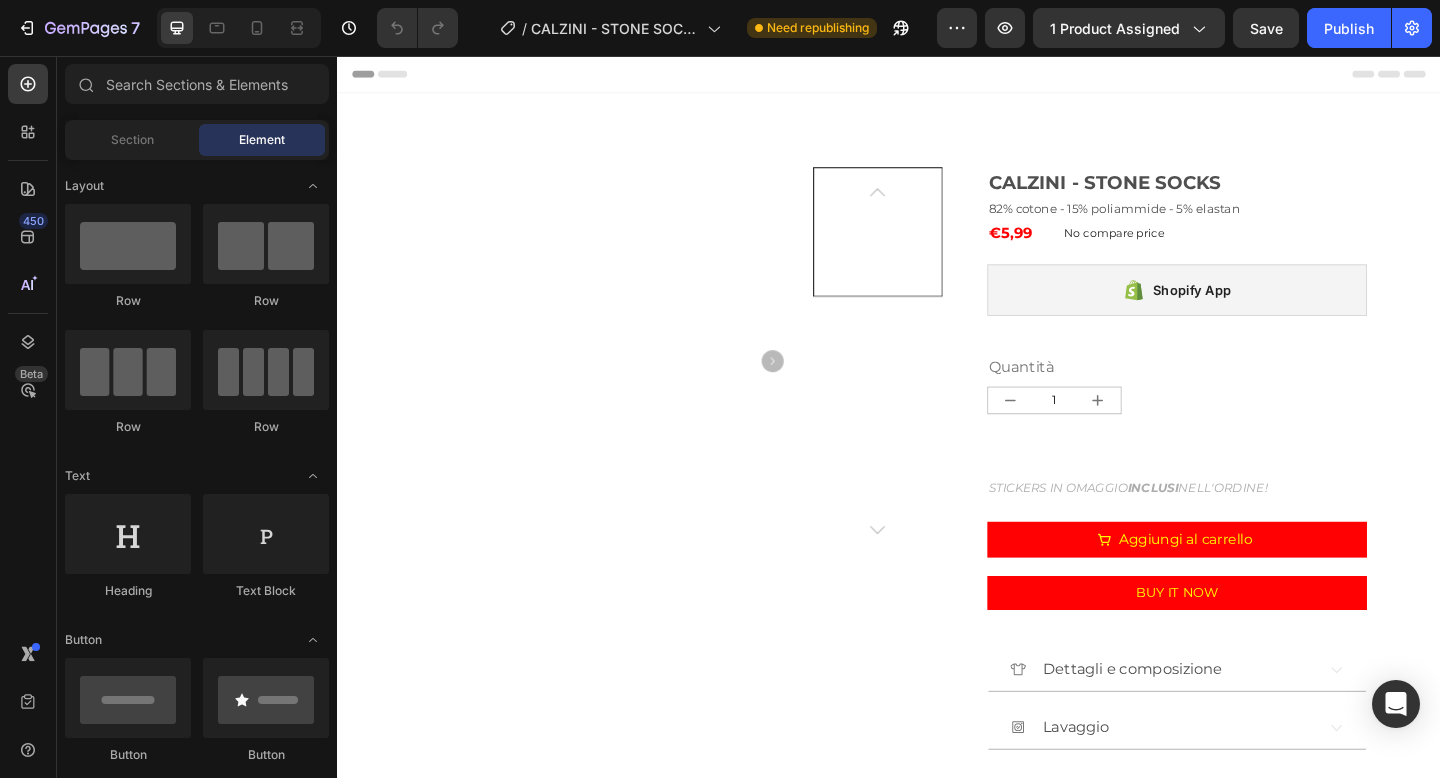 scroll, scrollTop: 0, scrollLeft: 0, axis: both 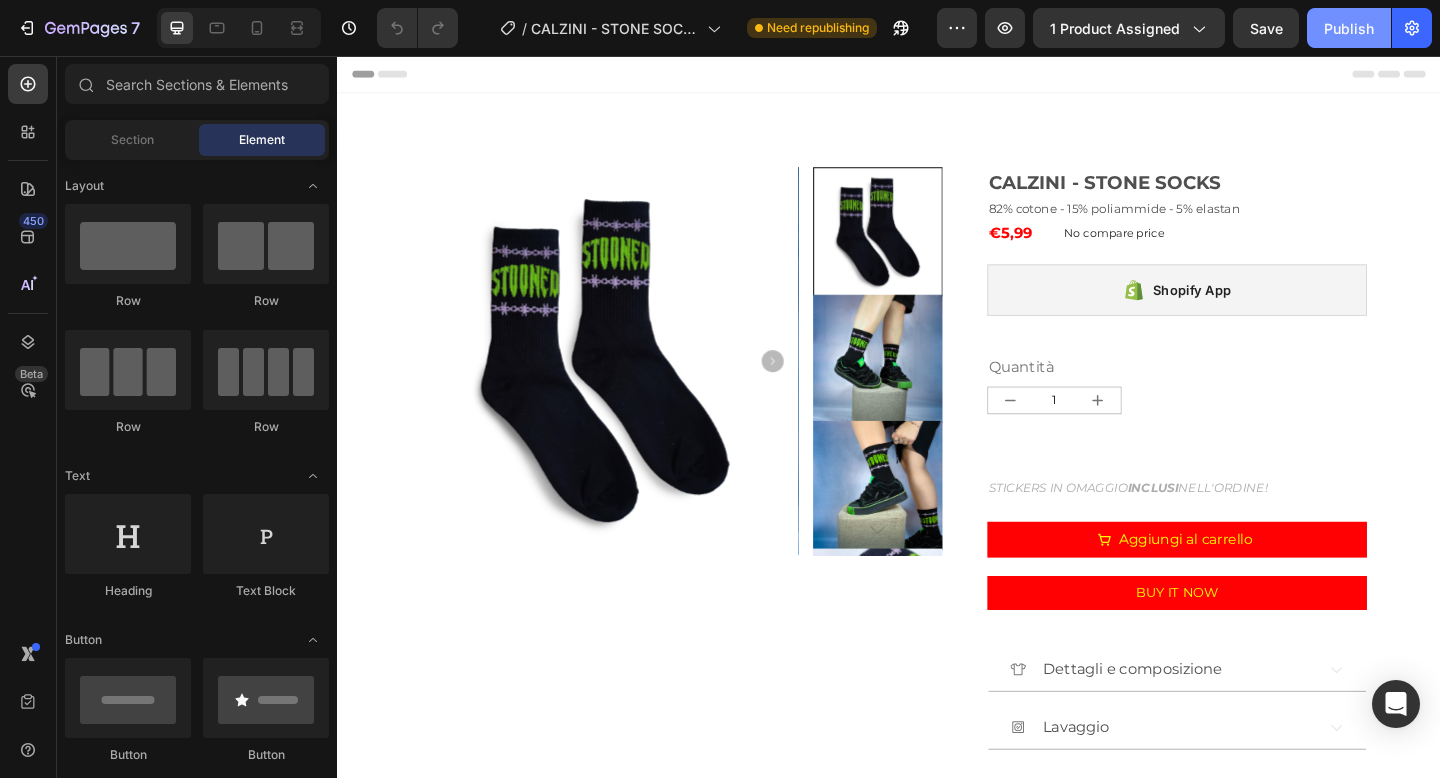 click on "Publish" at bounding box center (1349, 28) 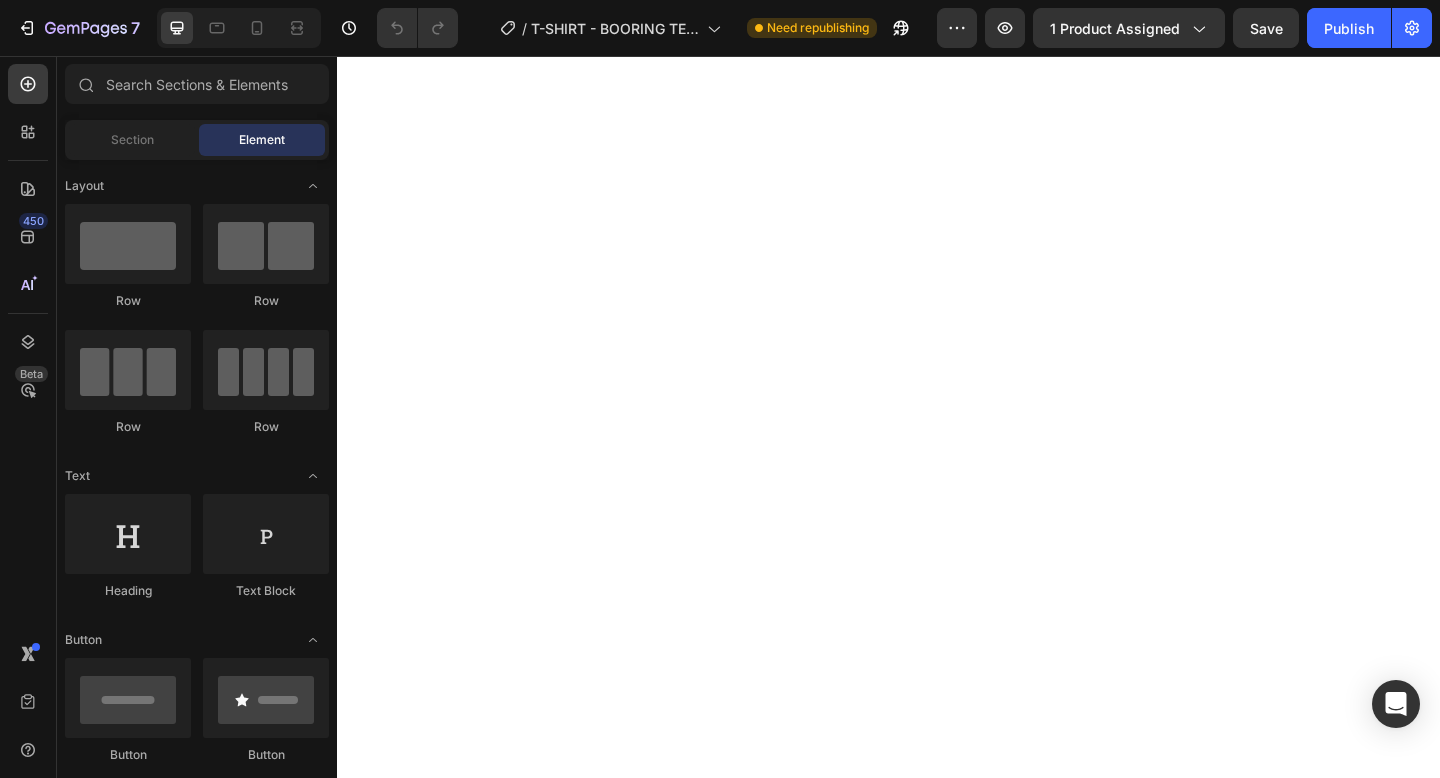 scroll, scrollTop: 0, scrollLeft: 0, axis: both 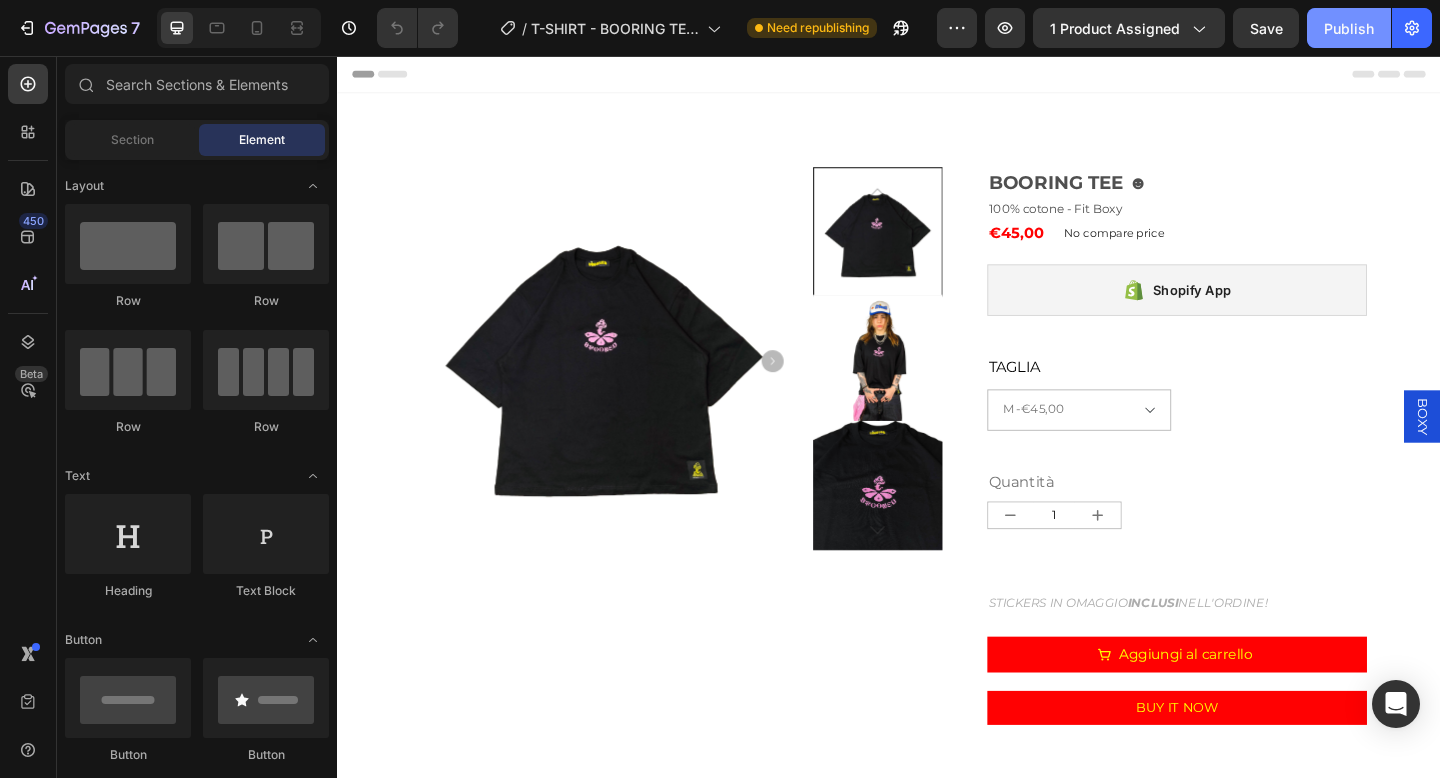 click on "Publish" at bounding box center (1349, 28) 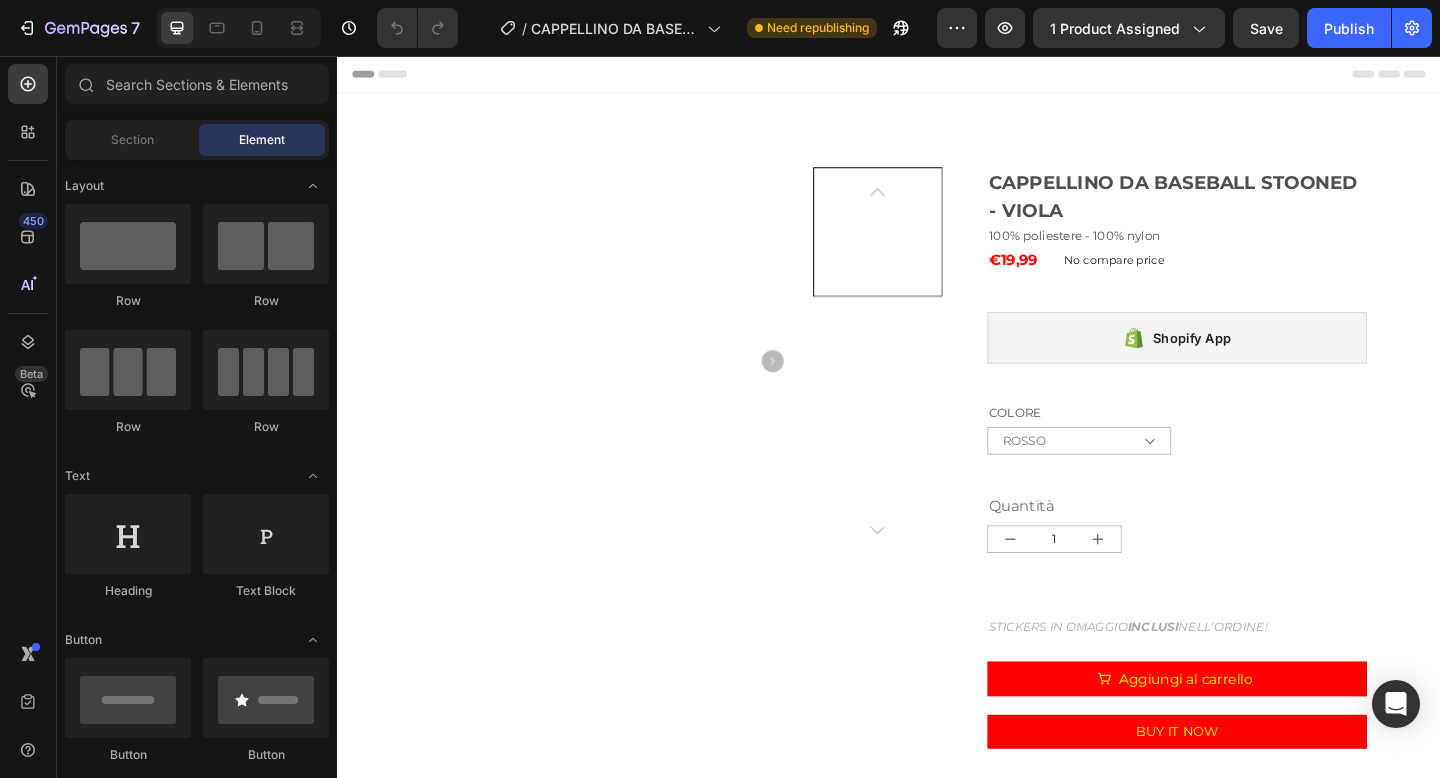 scroll, scrollTop: 0, scrollLeft: 0, axis: both 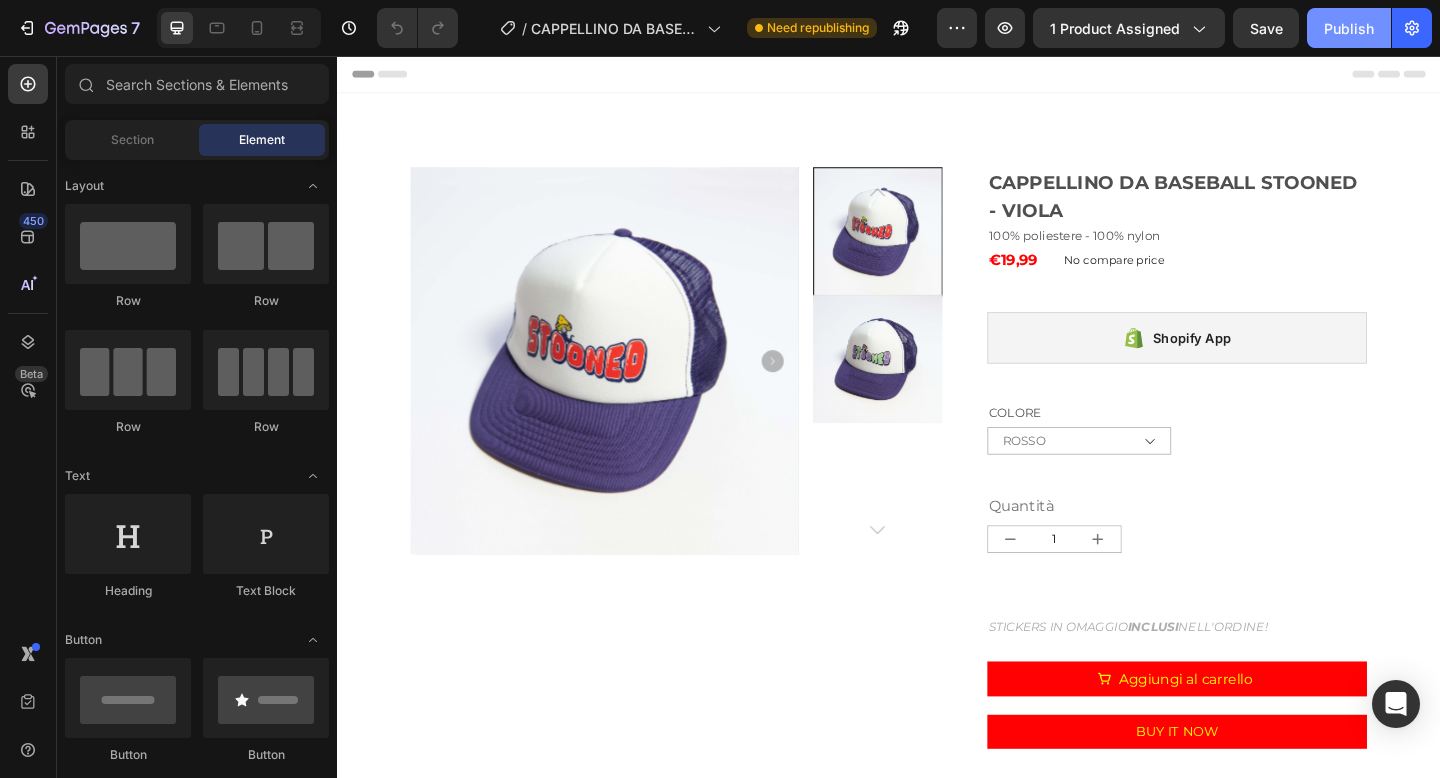 click on "Publish" 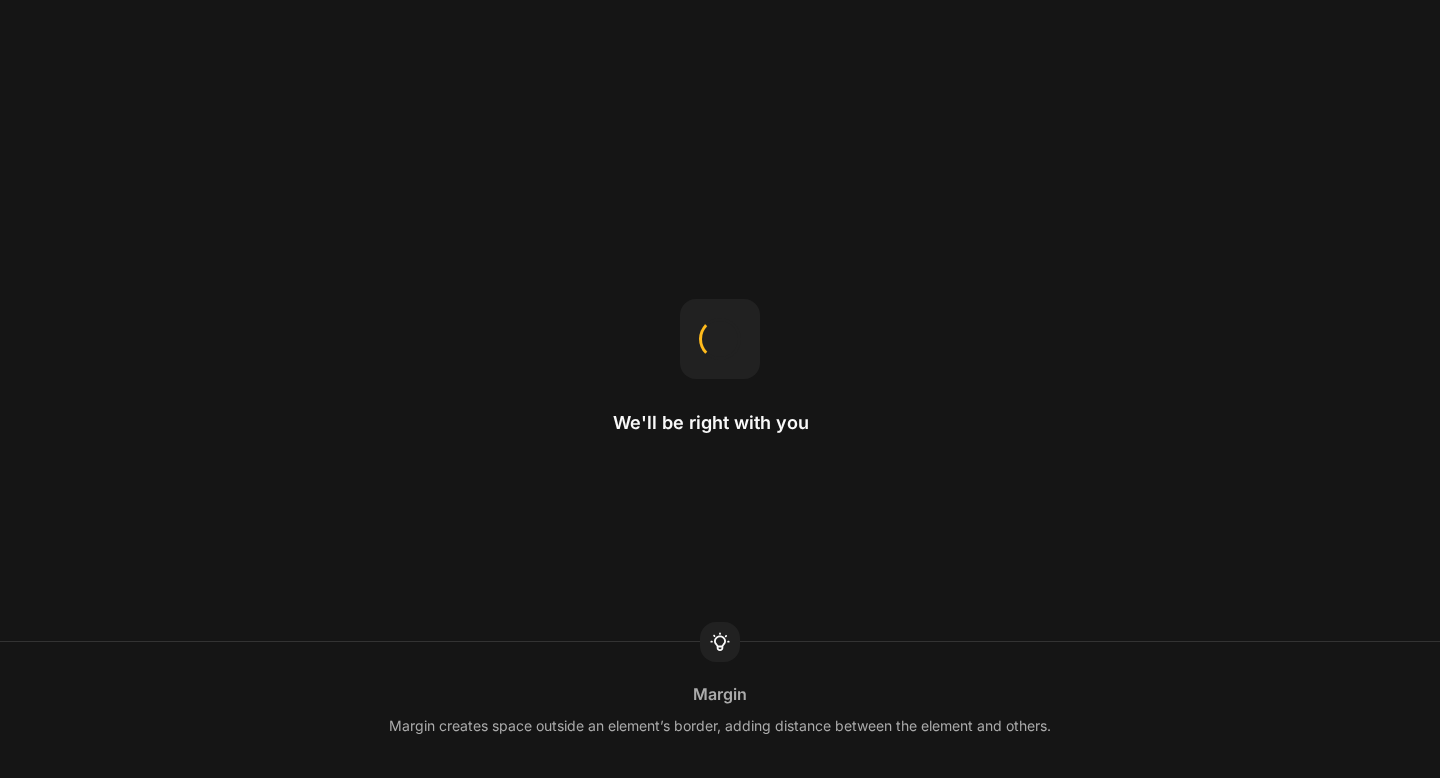 scroll, scrollTop: 0, scrollLeft: 0, axis: both 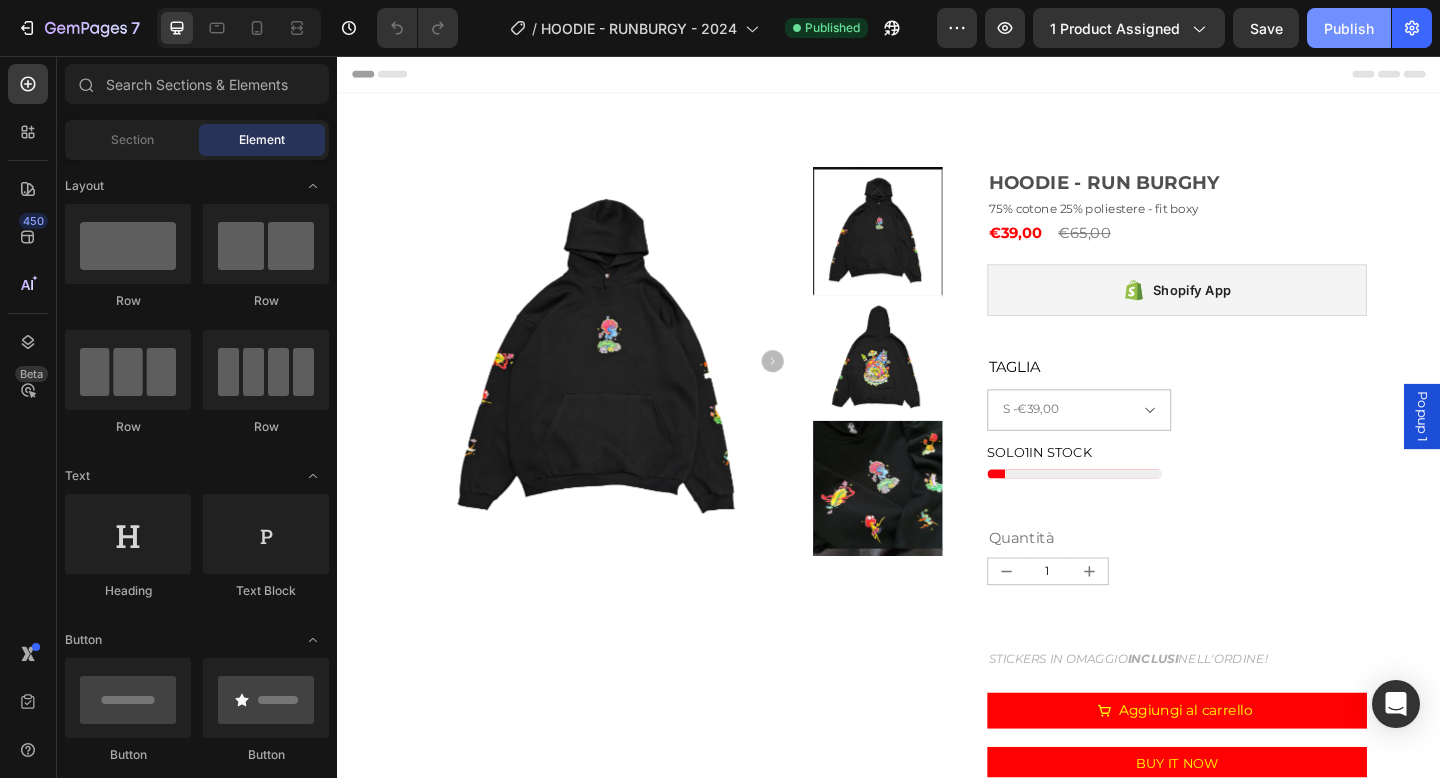 click on "Publish" at bounding box center [1349, 28] 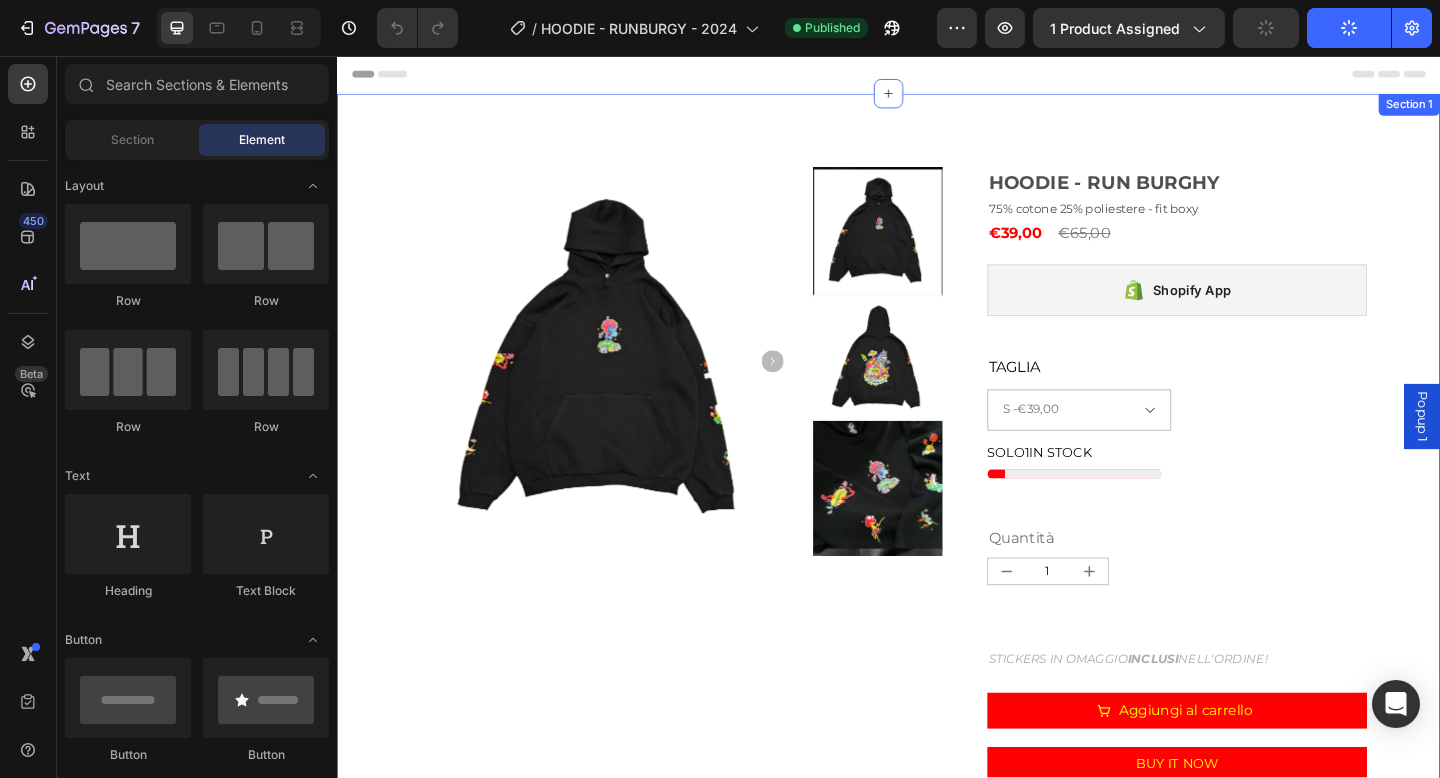 scroll, scrollTop: 0, scrollLeft: 0, axis: both 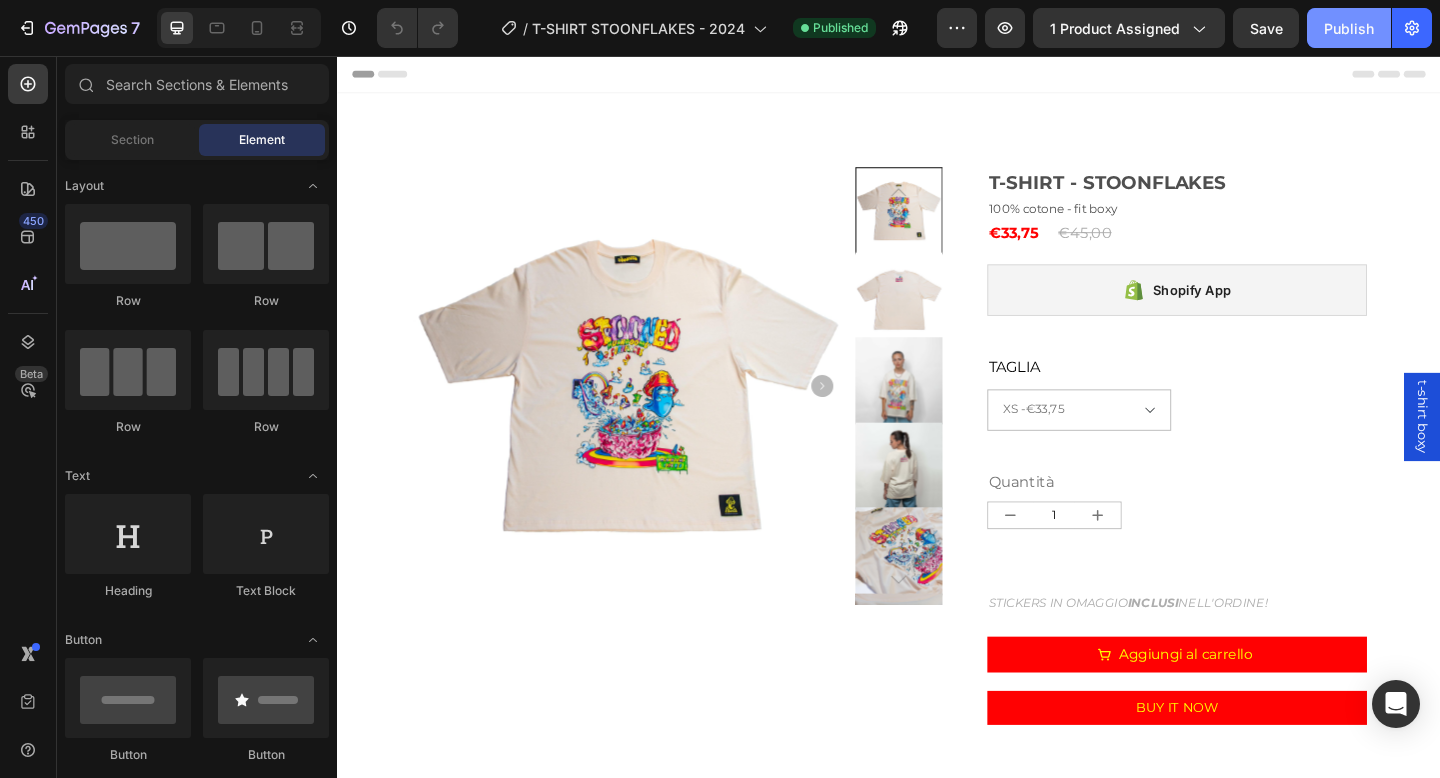 click on "Publish" at bounding box center (1349, 28) 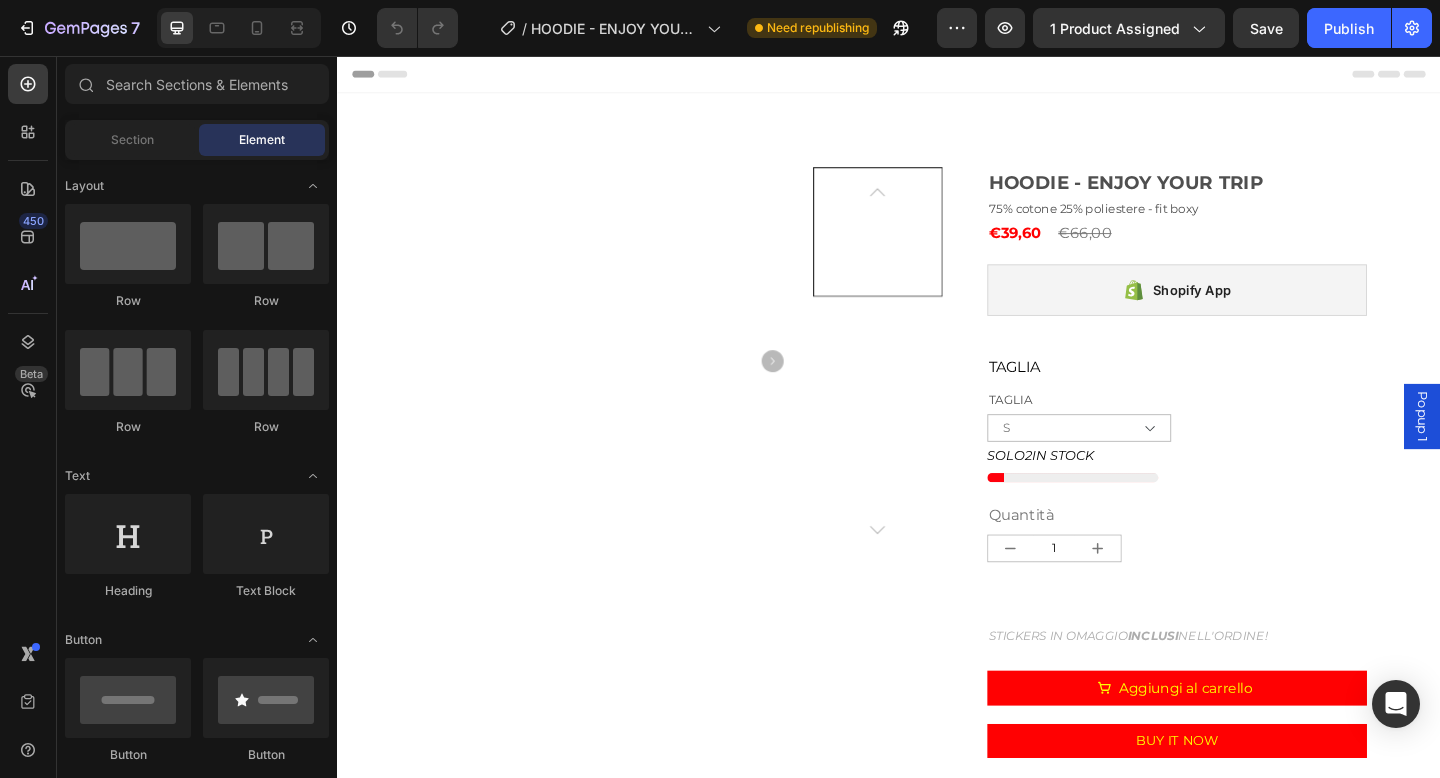 scroll, scrollTop: 0, scrollLeft: 0, axis: both 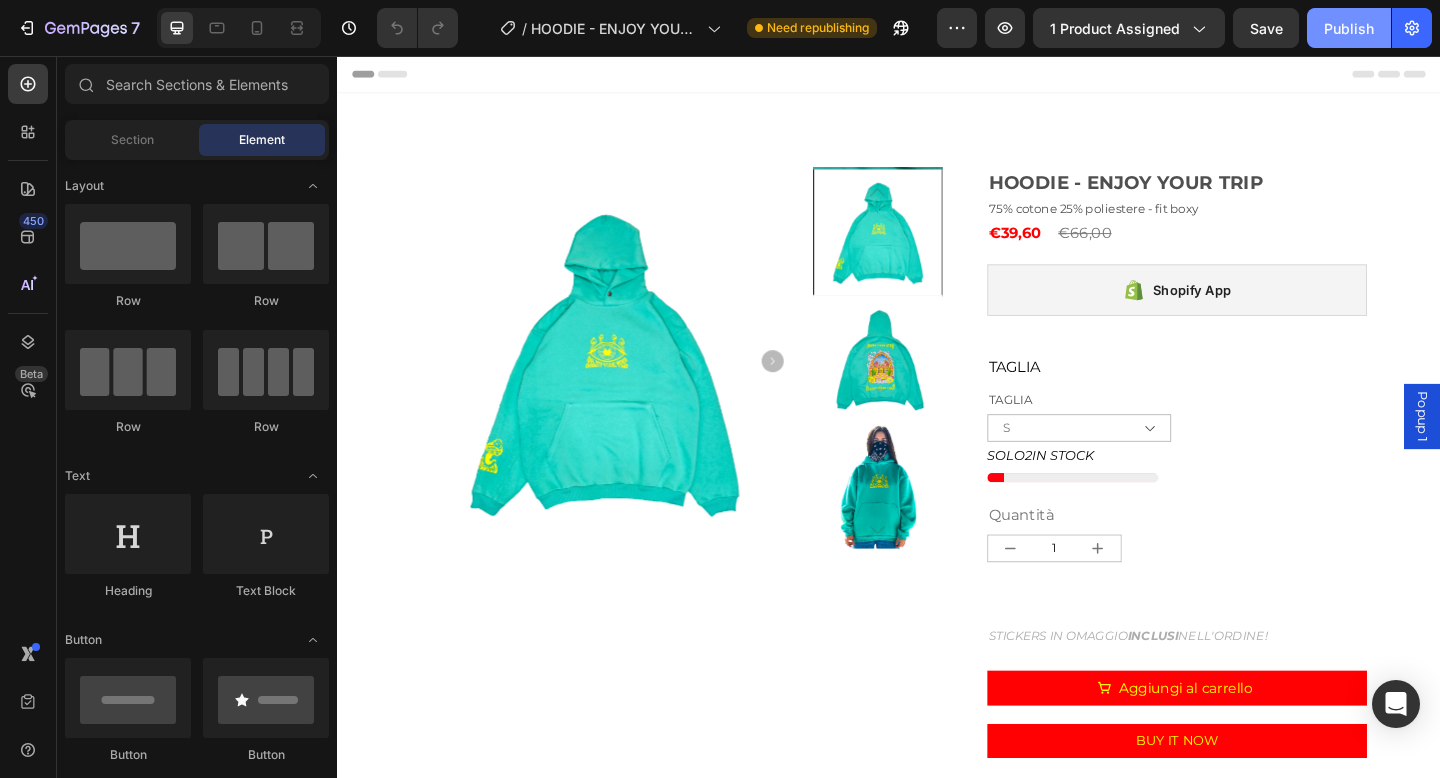 click on "Publish" at bounding box center [1349, 28] 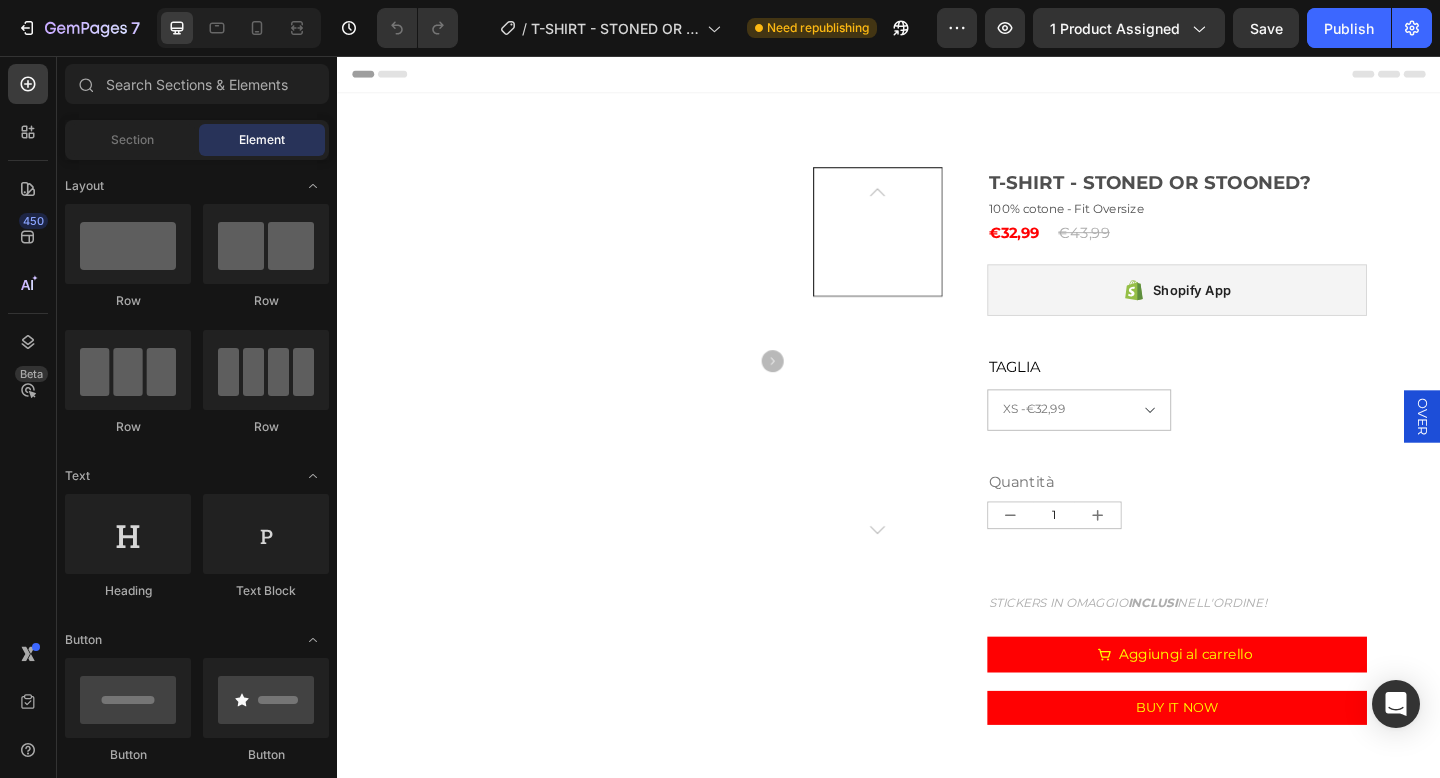 scroll, scrollTop: 0, scrollLeft: 0, axis: both 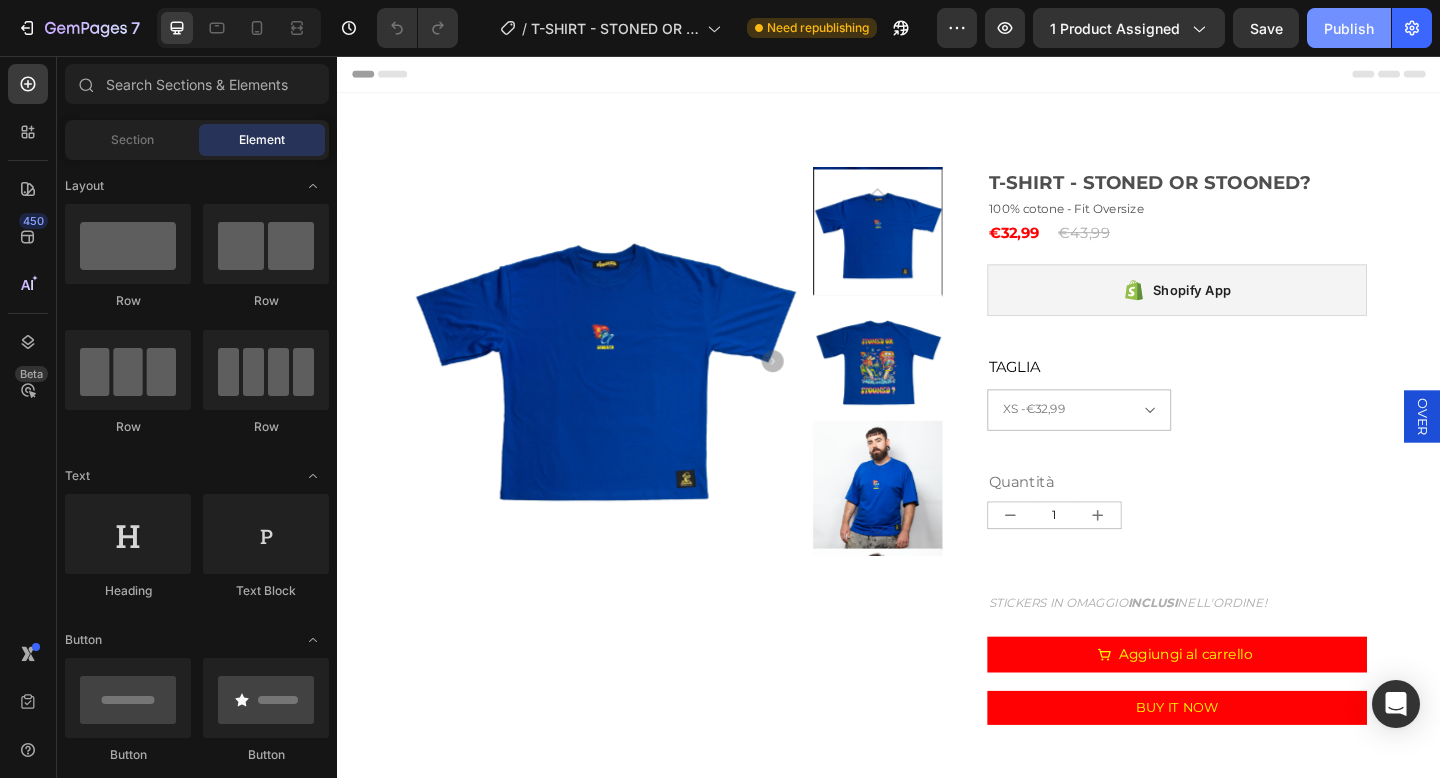 click on "Publish" 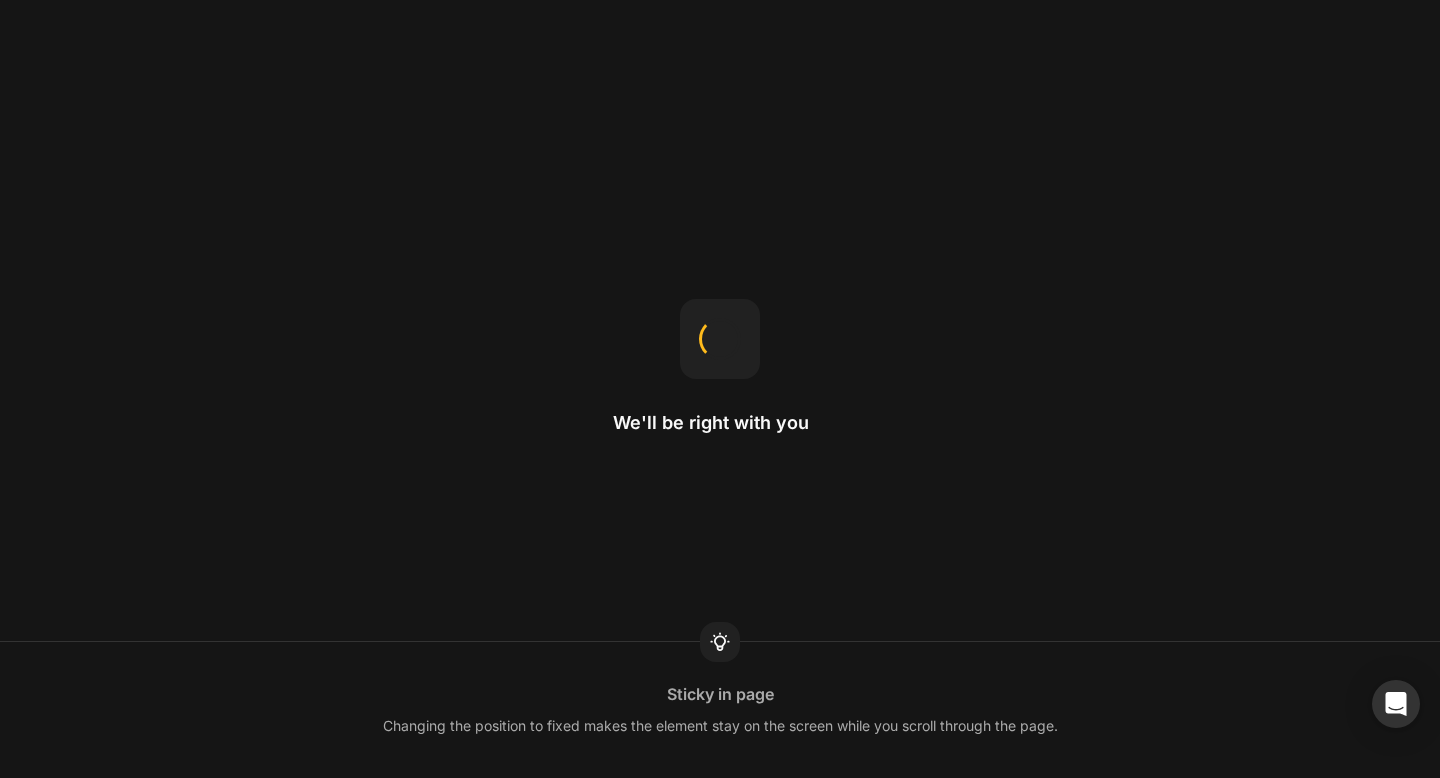 scroll, scrollTop: 0, scrollLeft: 0, axis: both 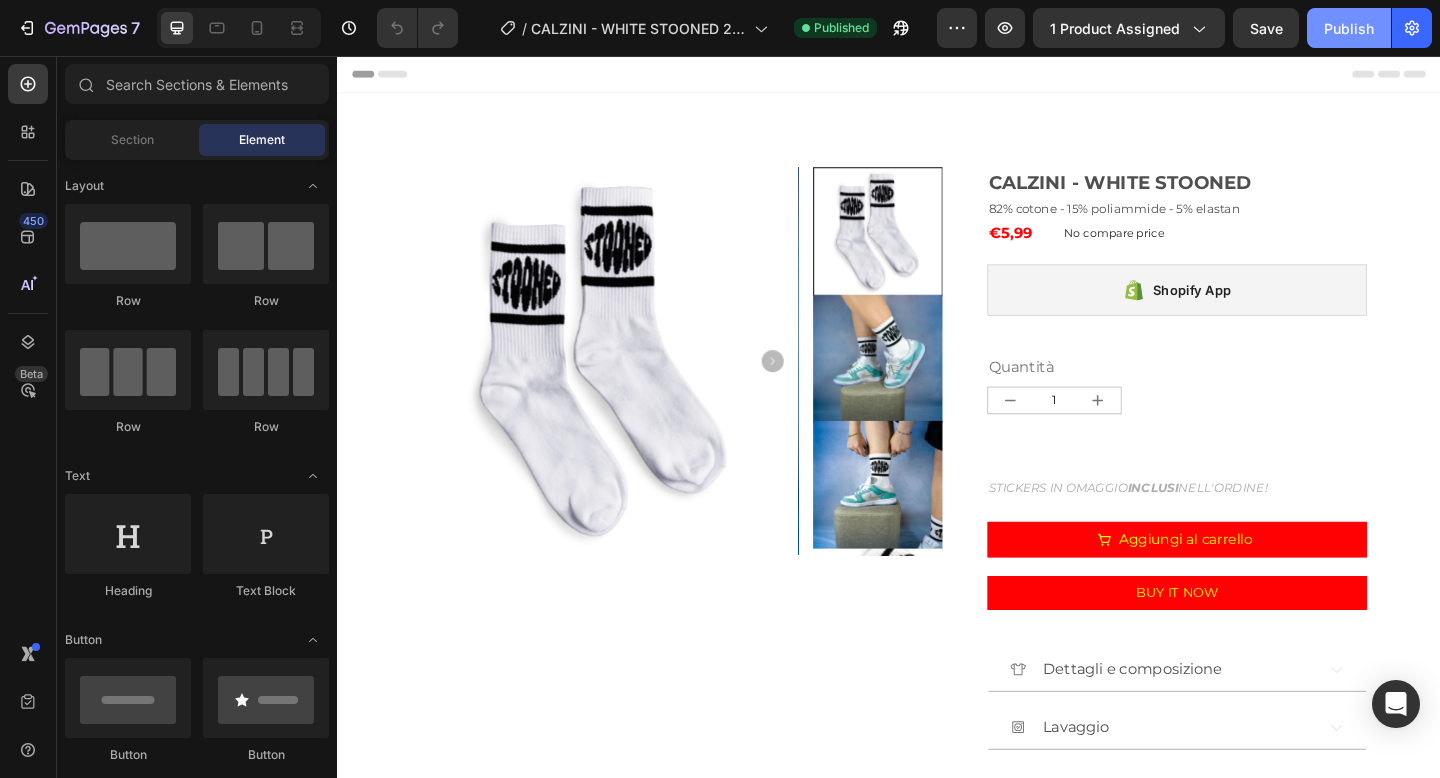 click on "Publish" 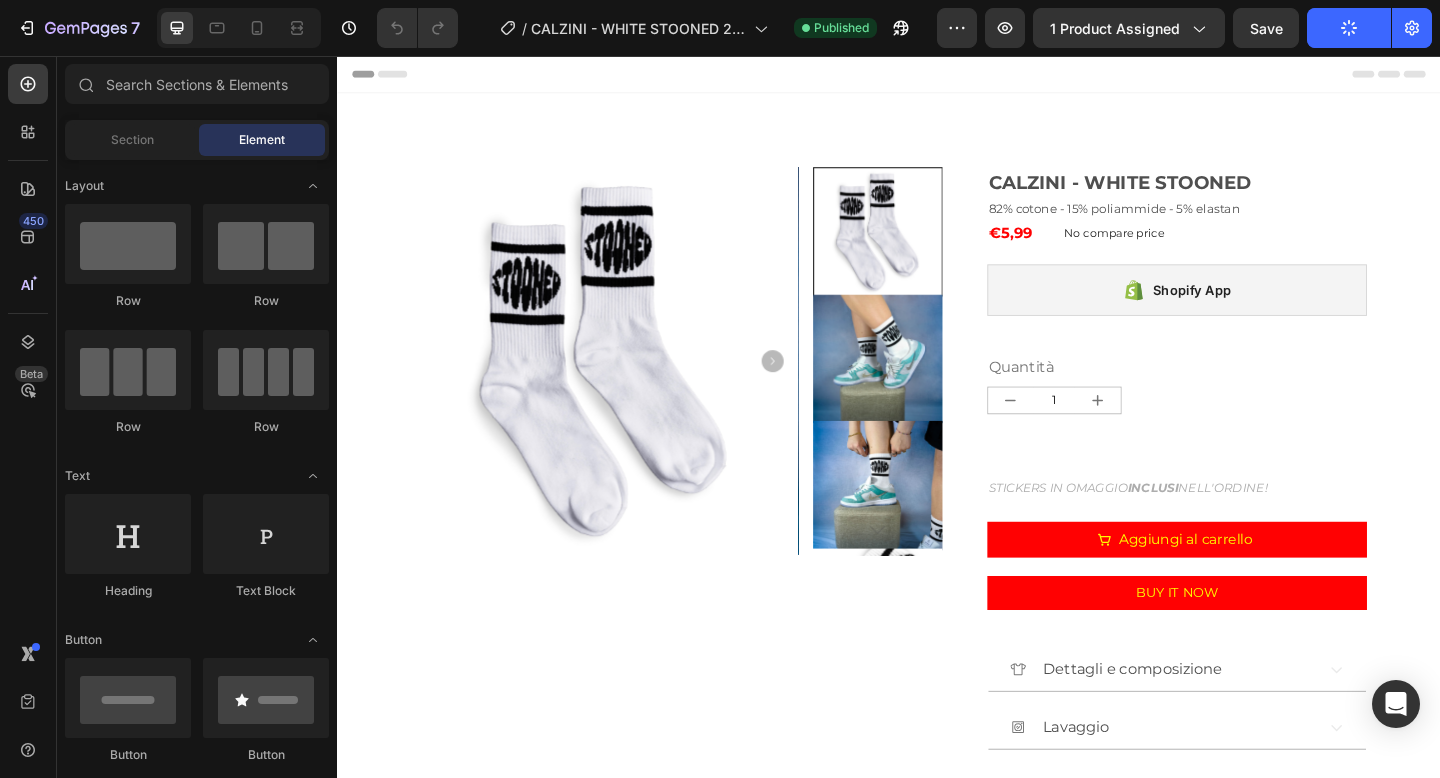 scroll, scrollTop: 0, scrollLeft: 0, axis: both 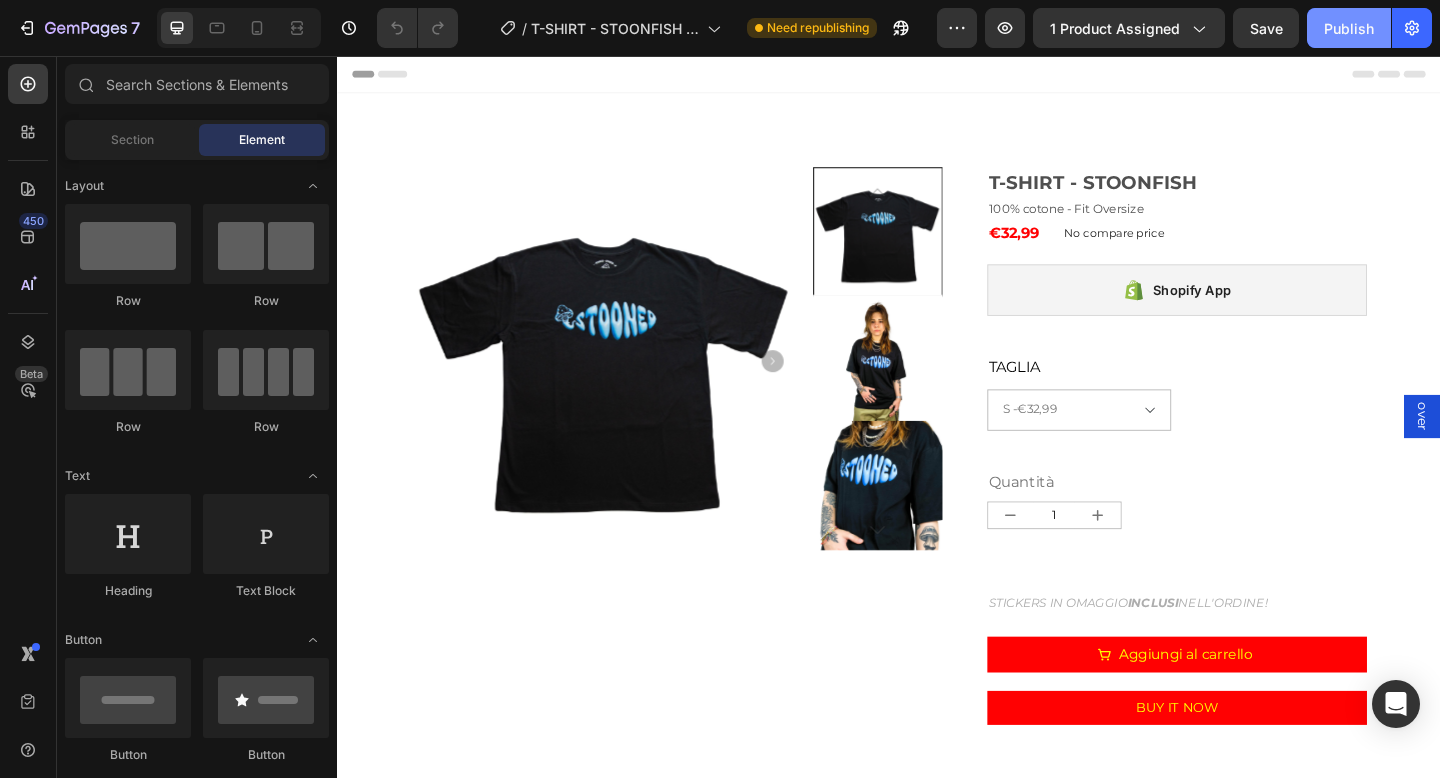 click on "Publish" at bounding box center [1349, 28] 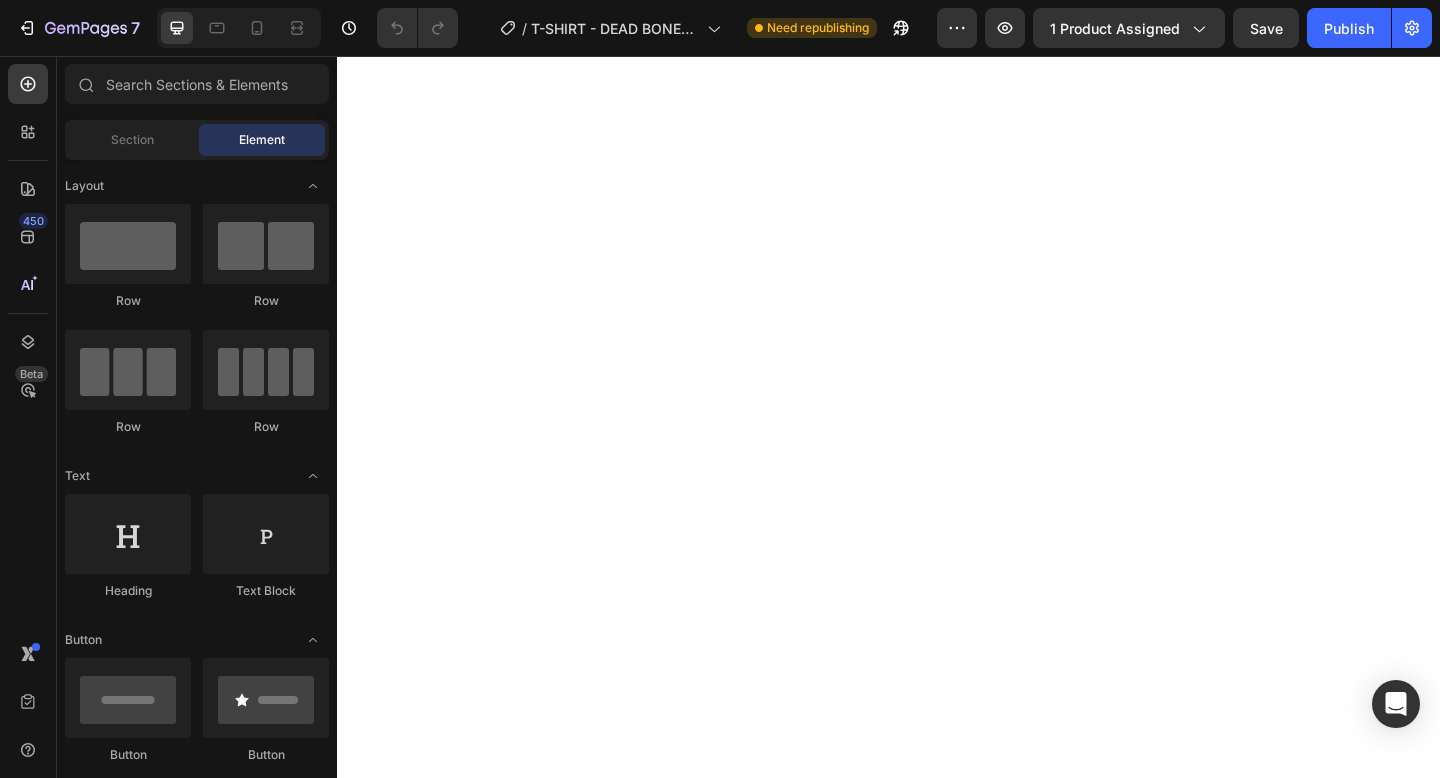 scroll, scrollTop: 0, scrollLeft: 0, axis: both 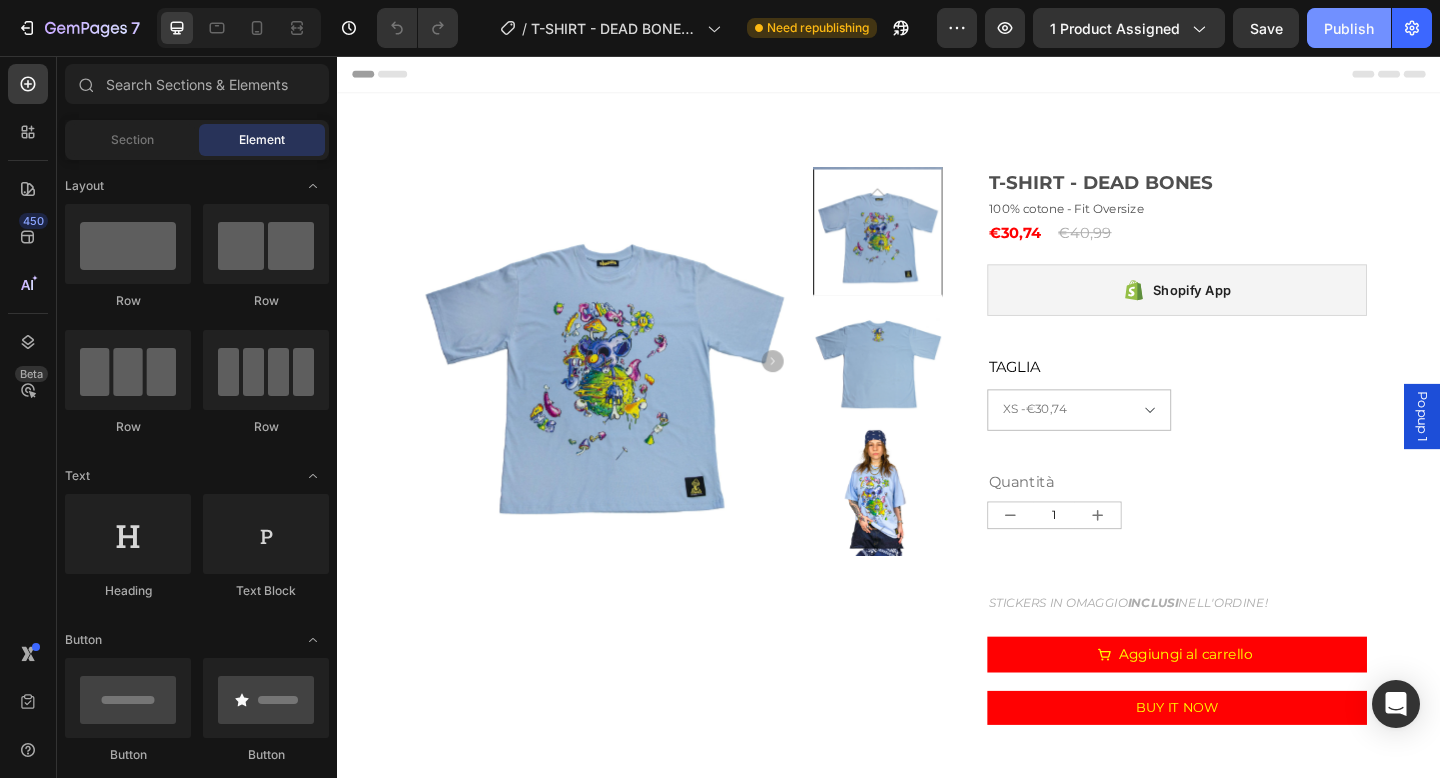 click on "Publish" at bounding box center [1349, 28] 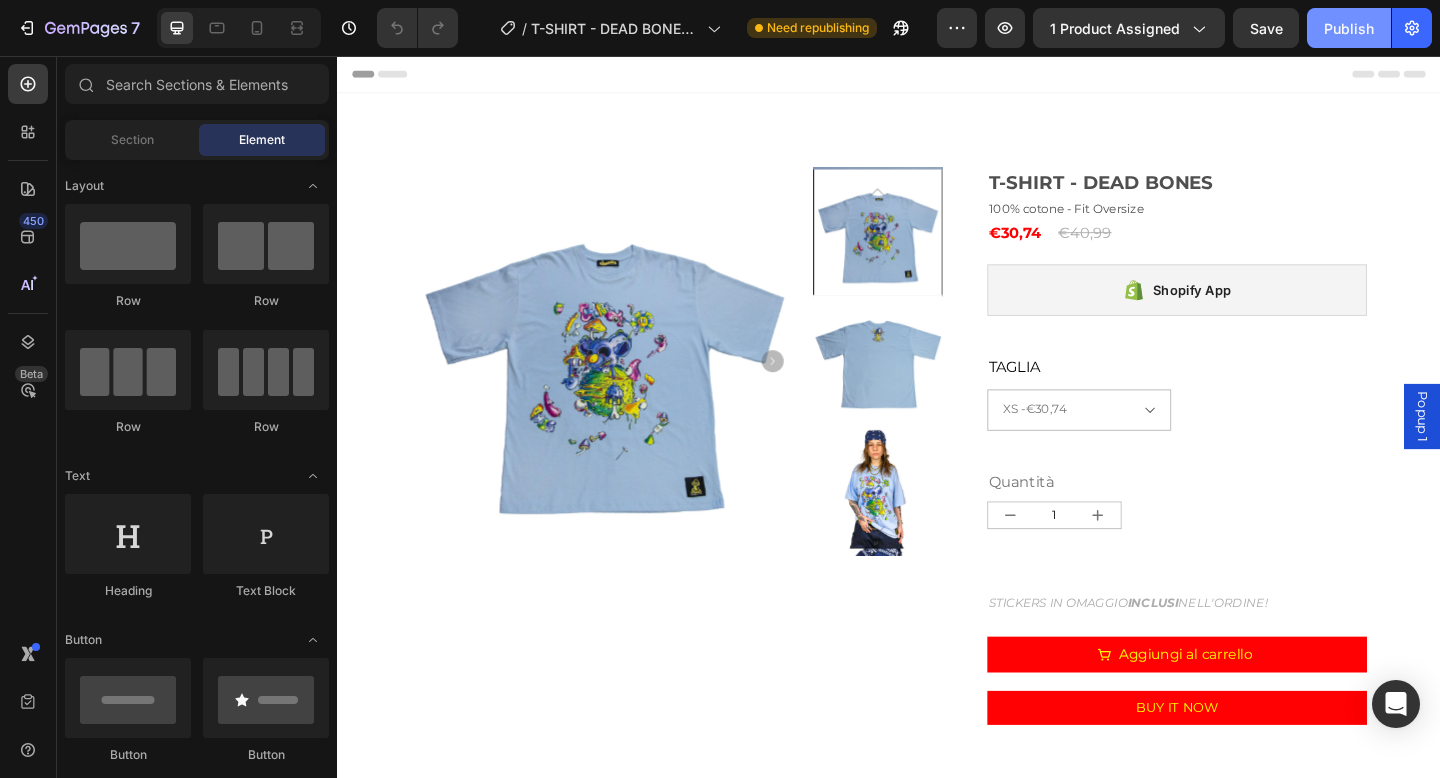 click on "Publish" 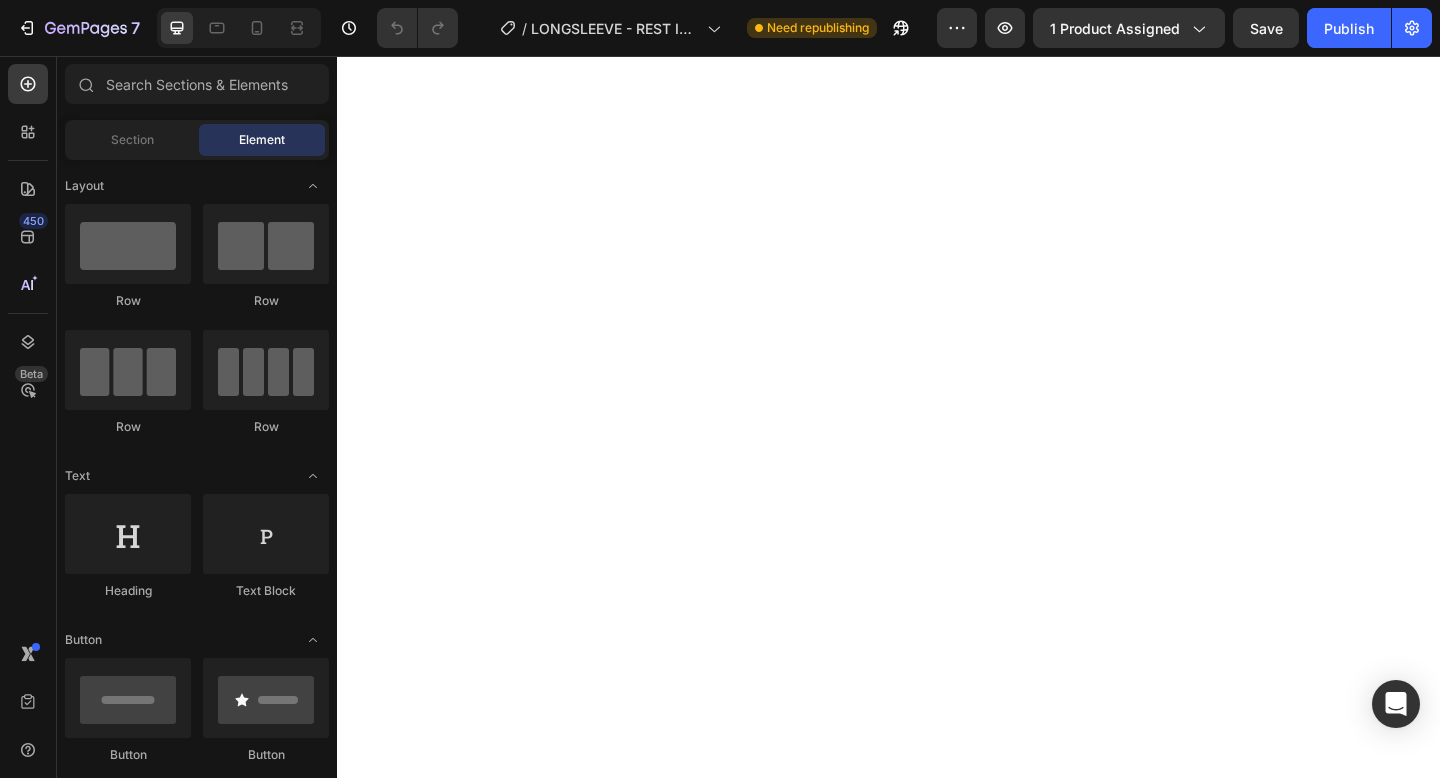 scroll, scrollTop: 0, scrollLeft: 0, axis: both 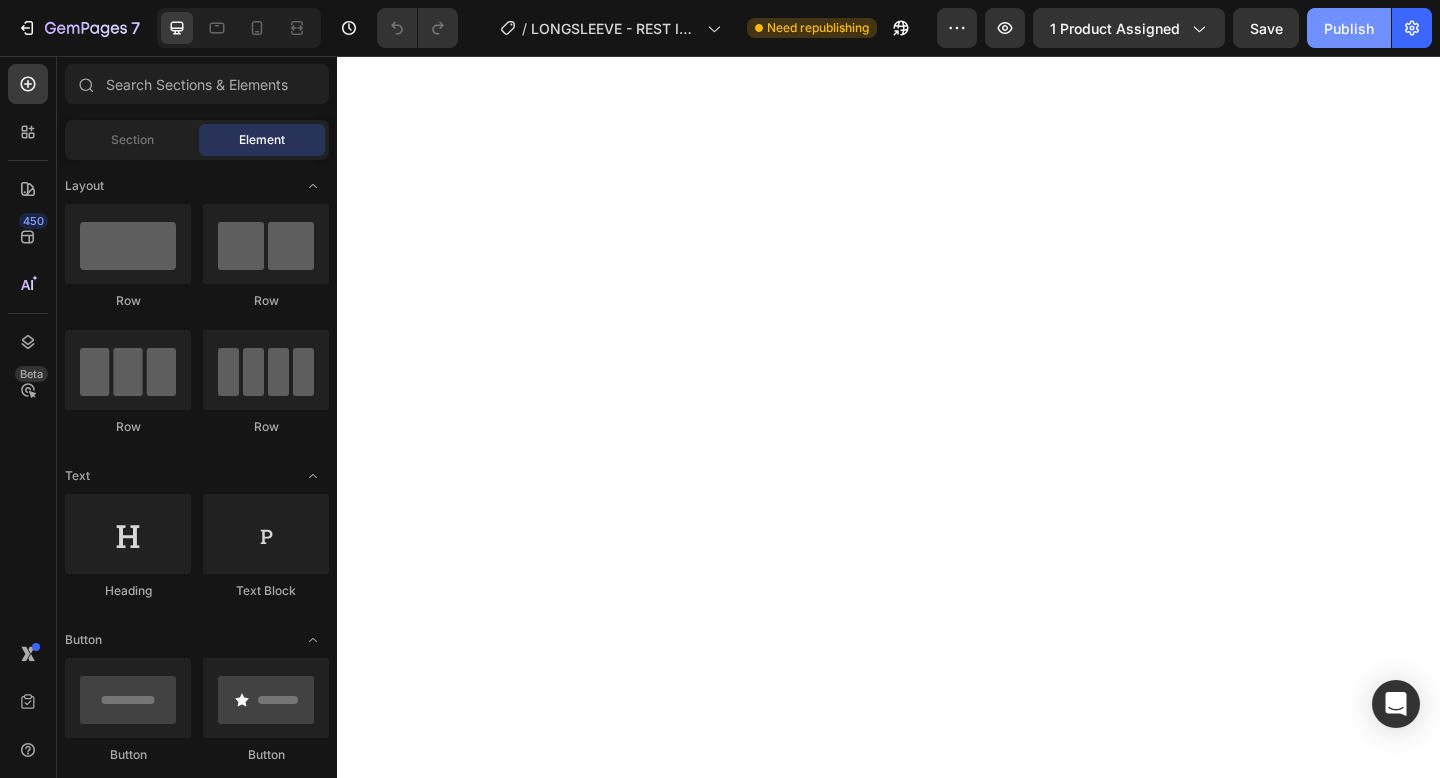 click on "Publish" at bounding box center [1349, 28] 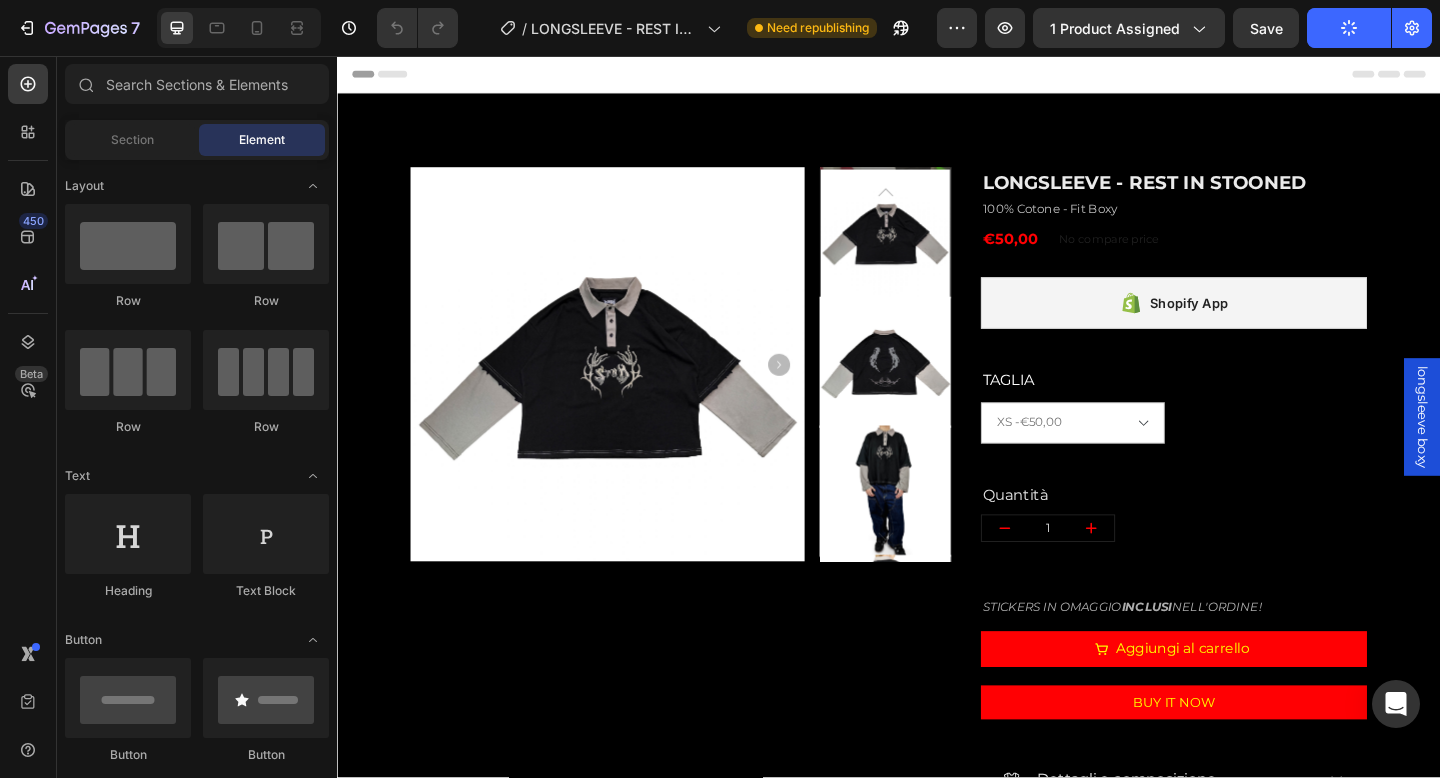 scroll, scrollTop: 0, scrollLeft: 0, axis: both 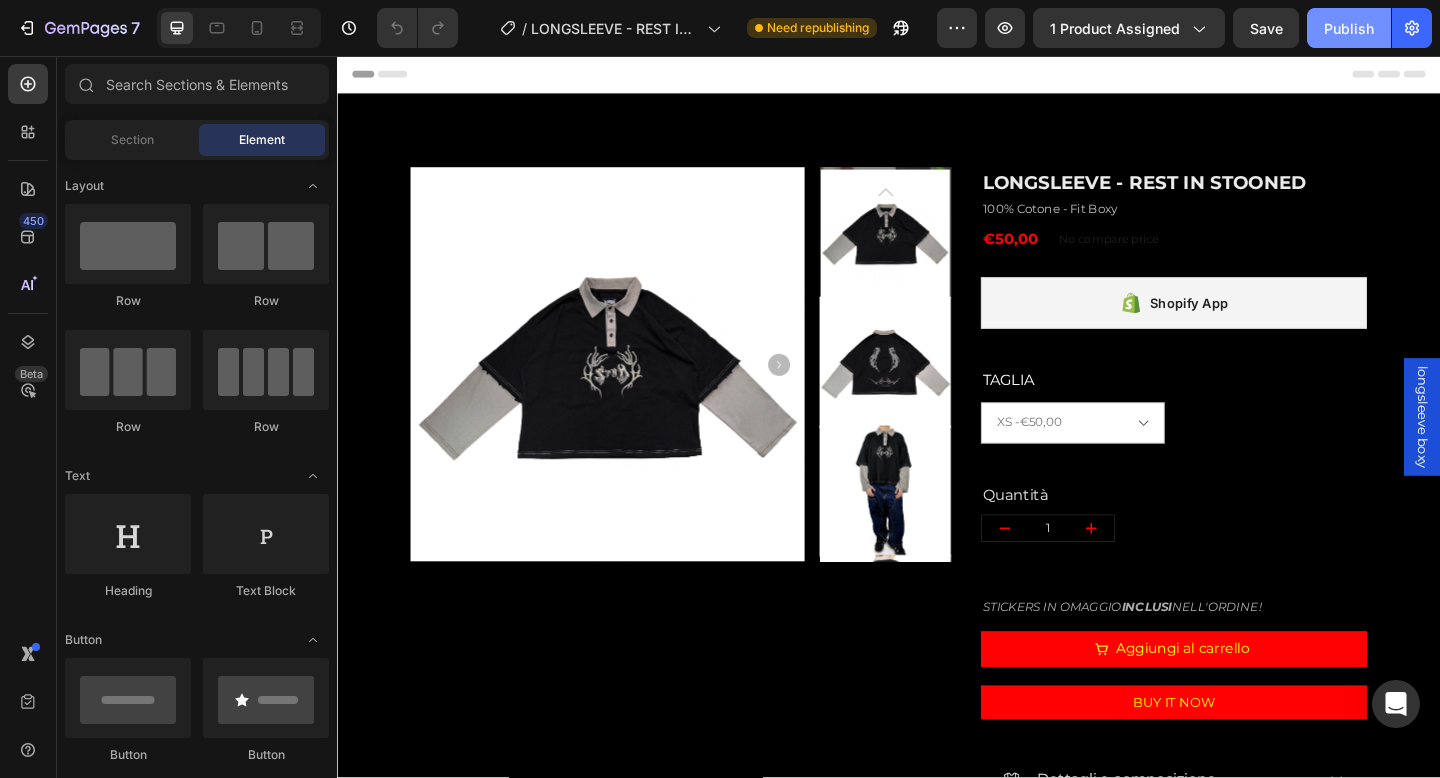 click on "Publish" at bounding box center (1349, 28) 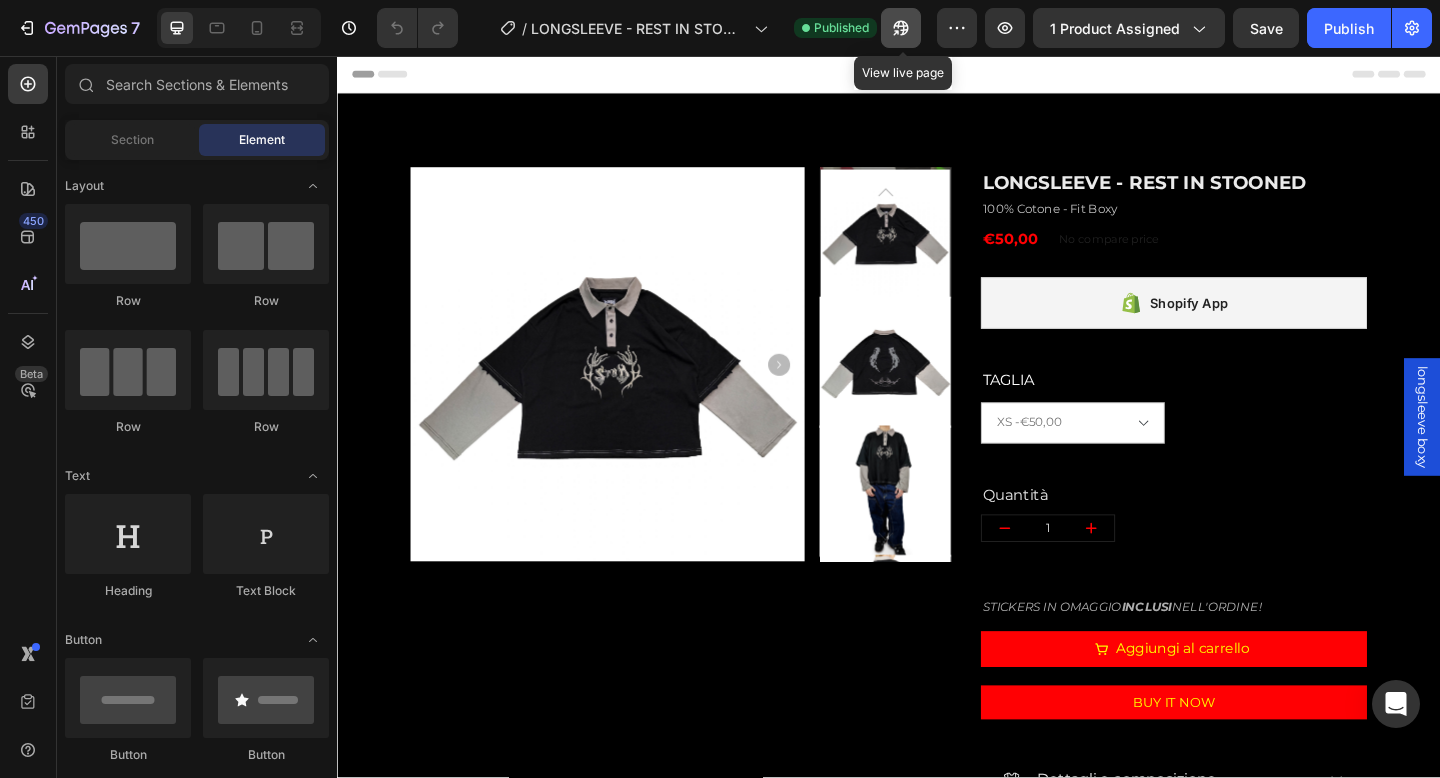 click 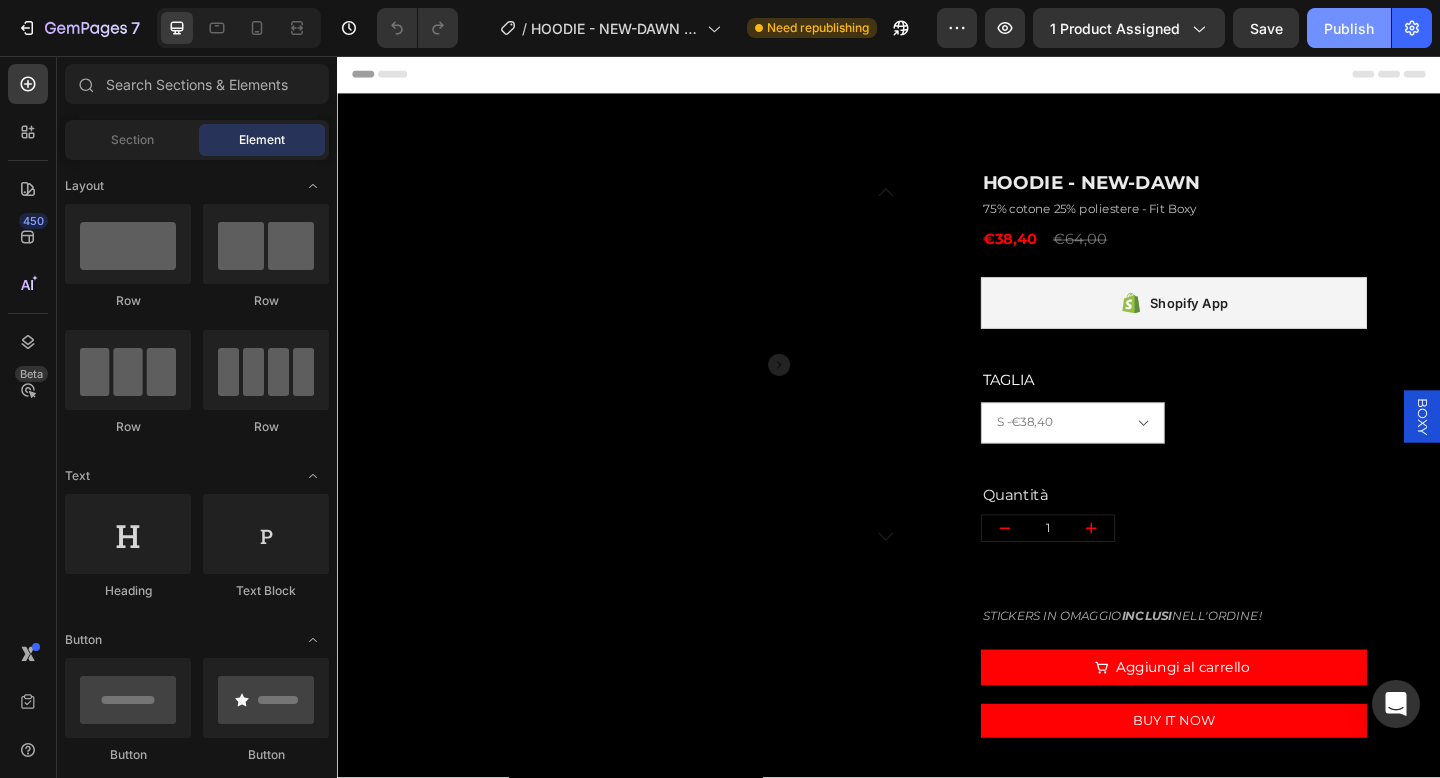 scroll, scrollTop: 0, scrollLeft: 0, axis: both 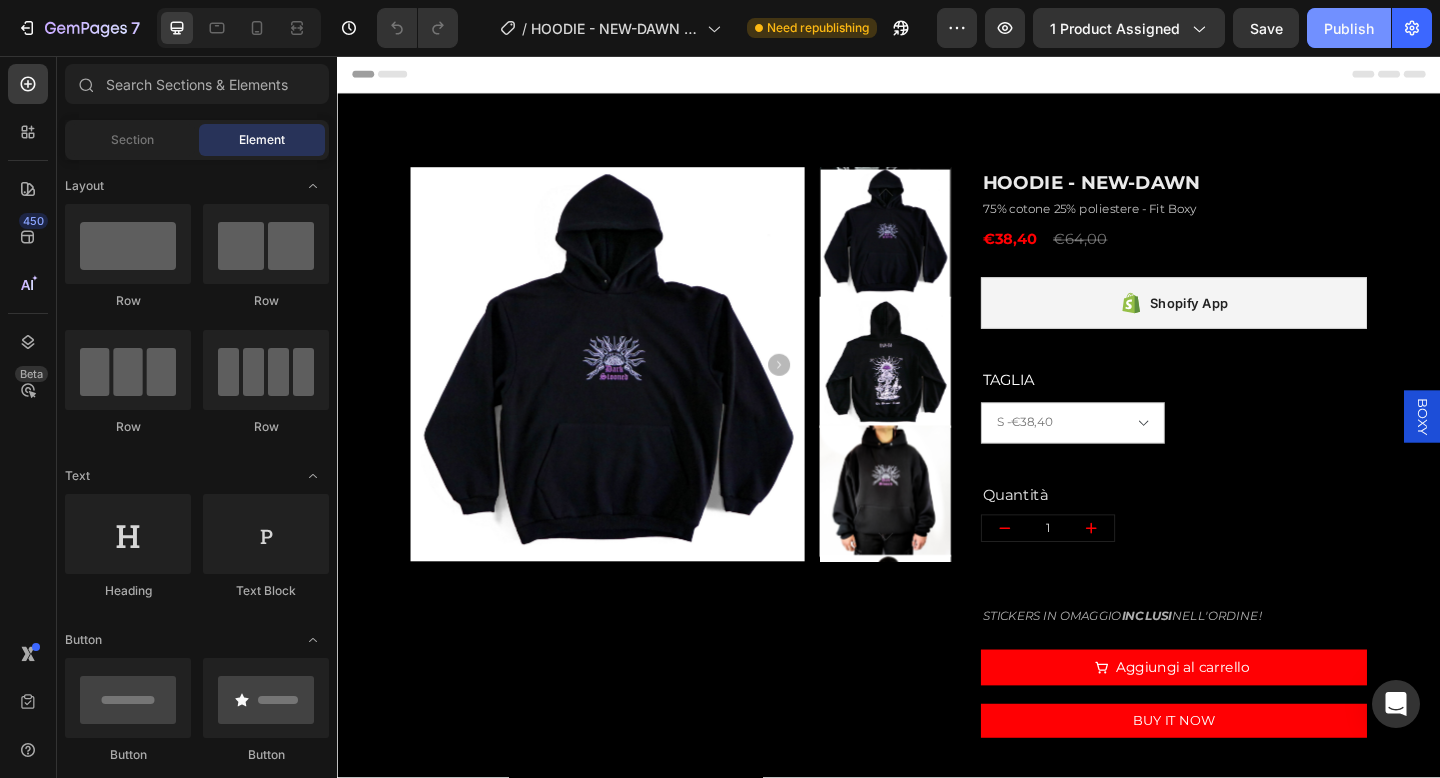 click on "Publish" at bounding box center [1349, 28] 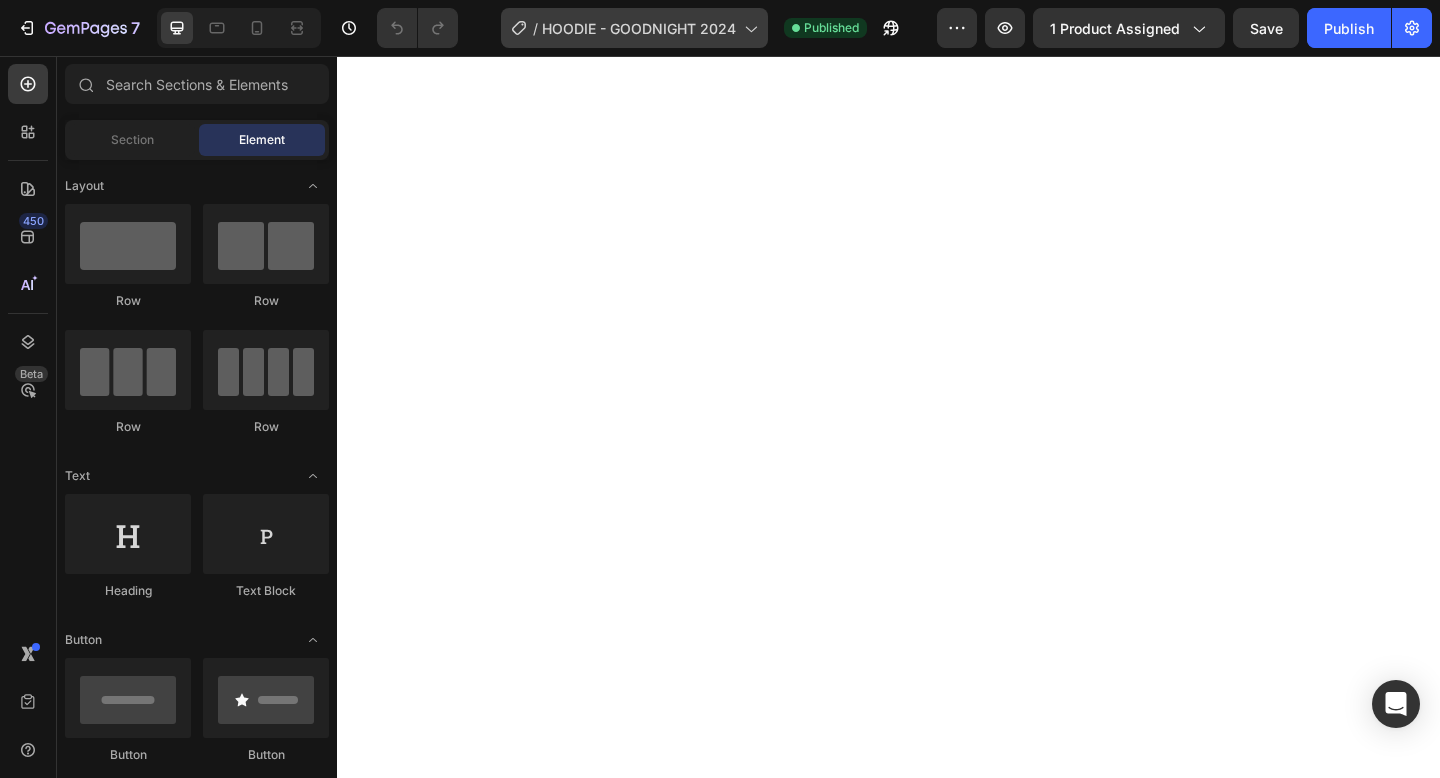 scroll, scrollTop: 0, scrollLeft: 0, axis: both 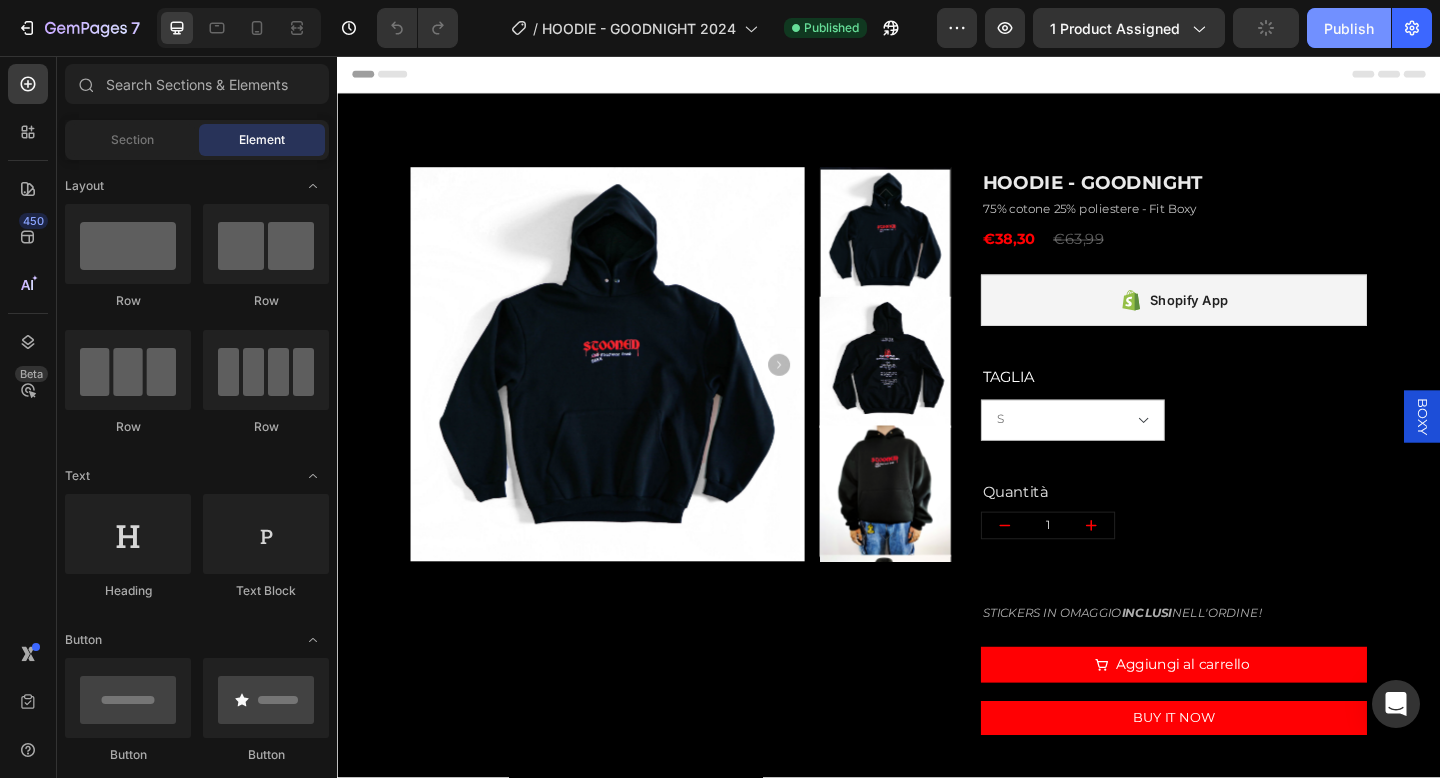 click on "Publish" at bounding box center (1349, 28) 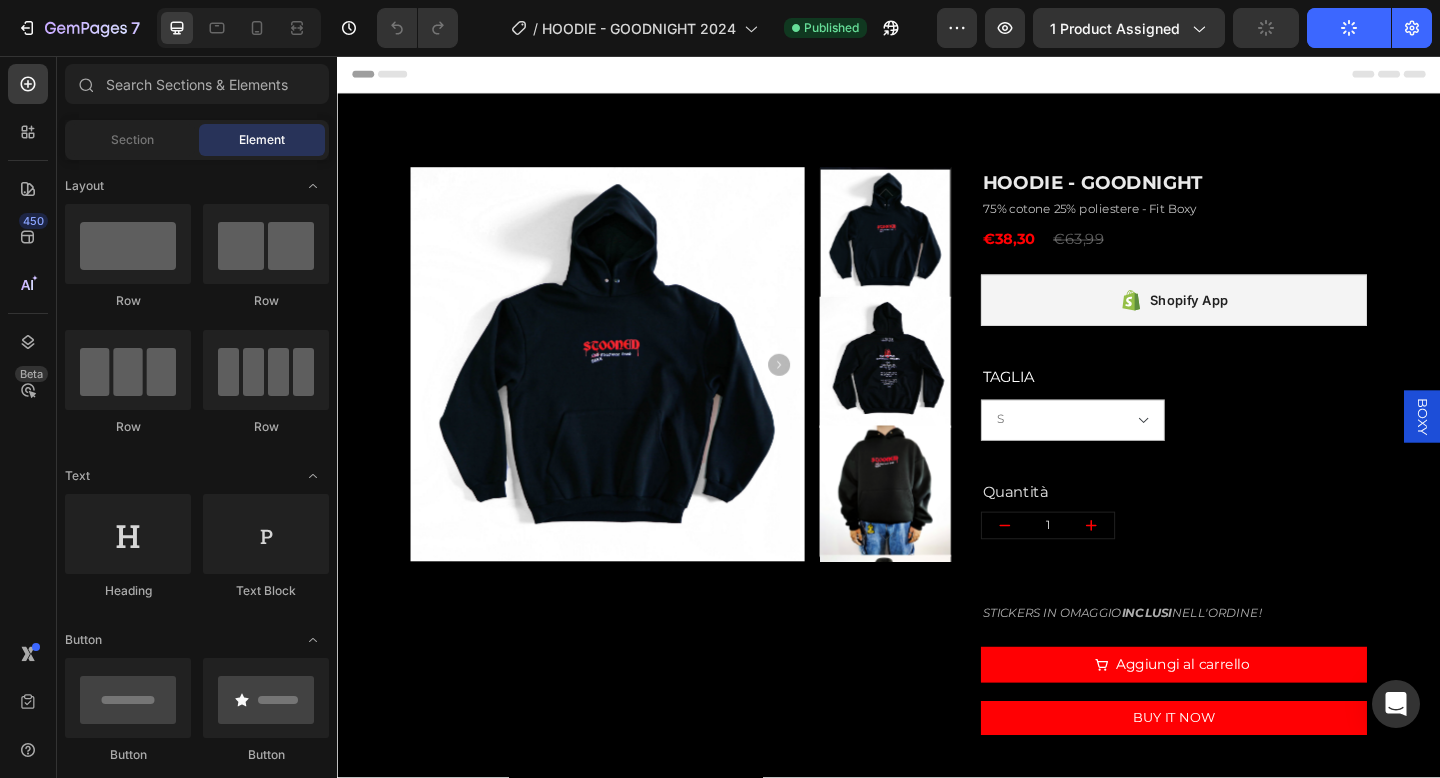 scroll, scrollTop: 0, scrollLeft: 0, axis: both 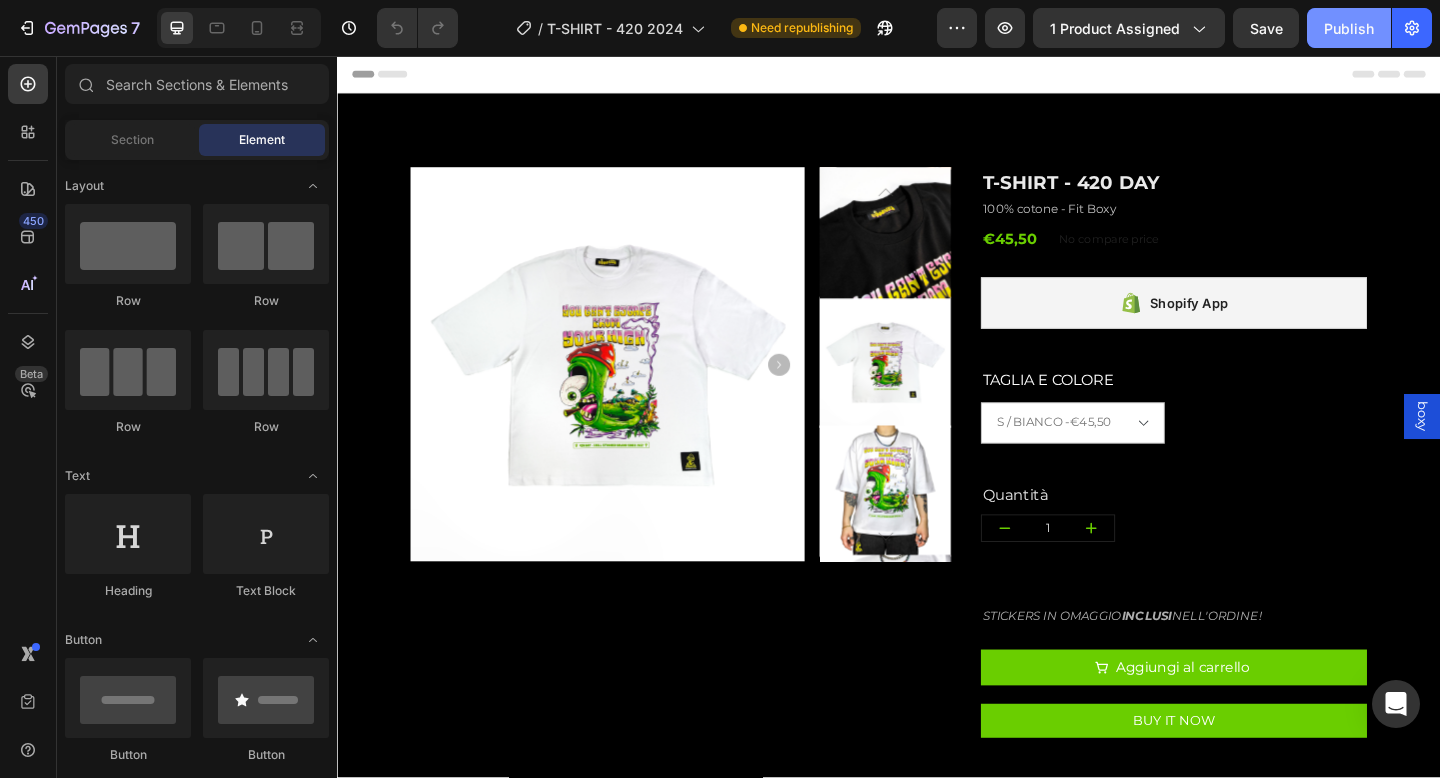 click on "Publish" 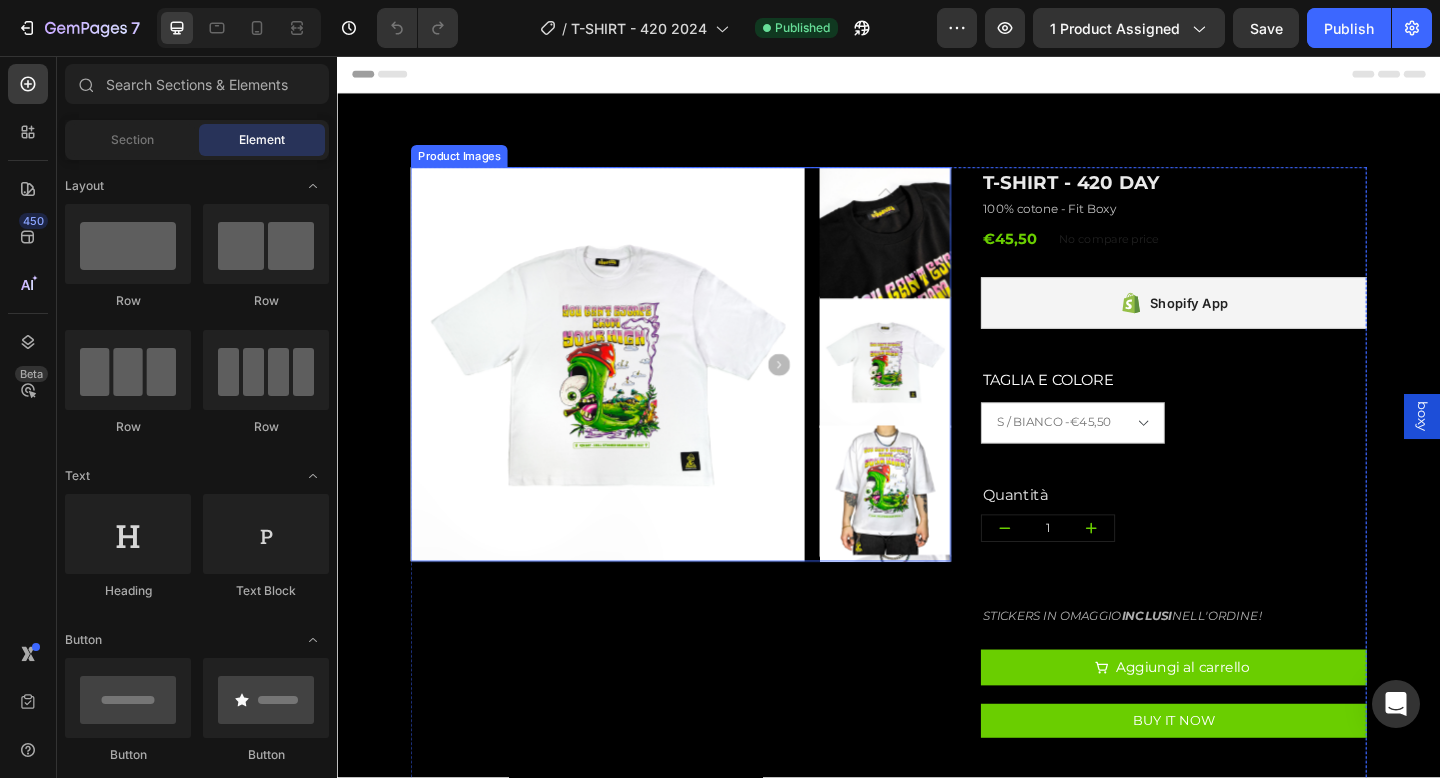 click 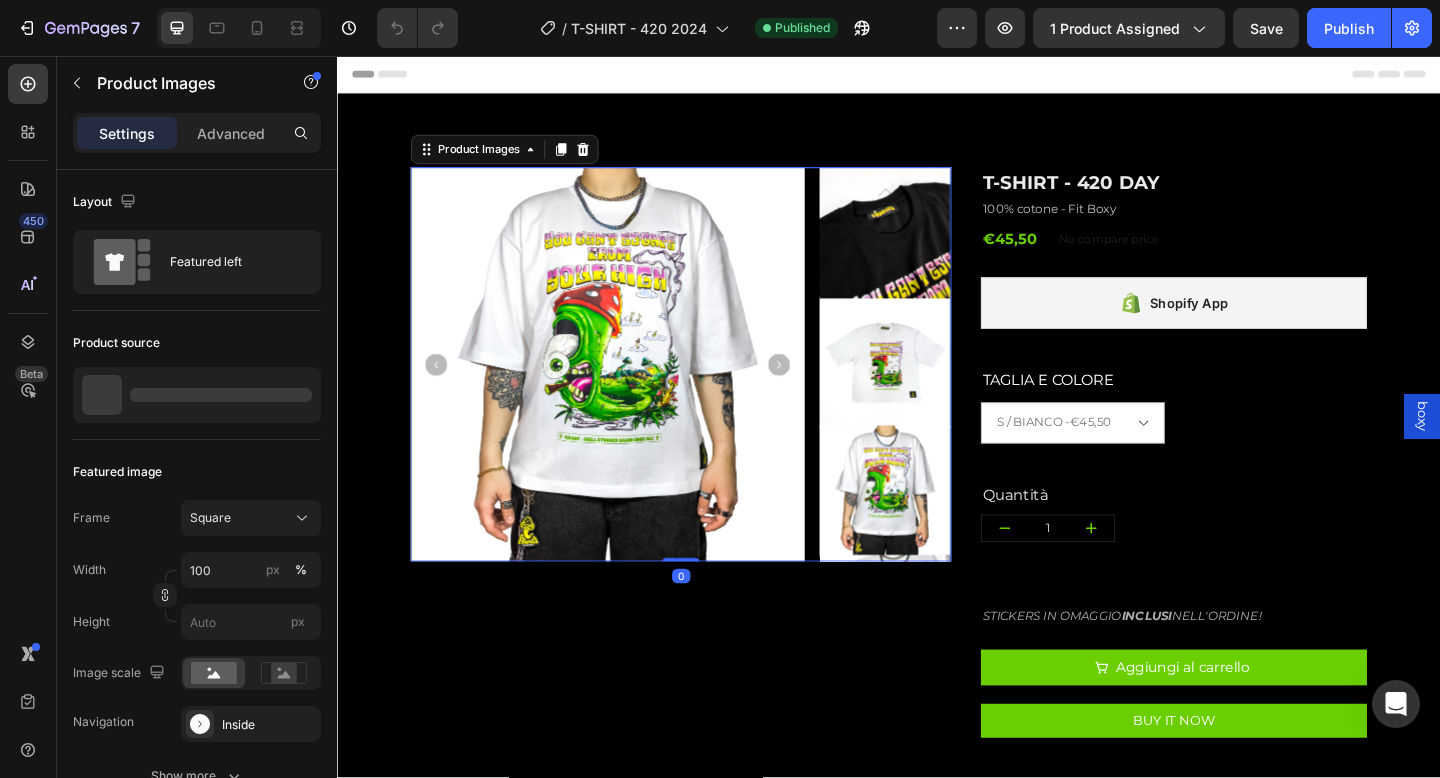 click 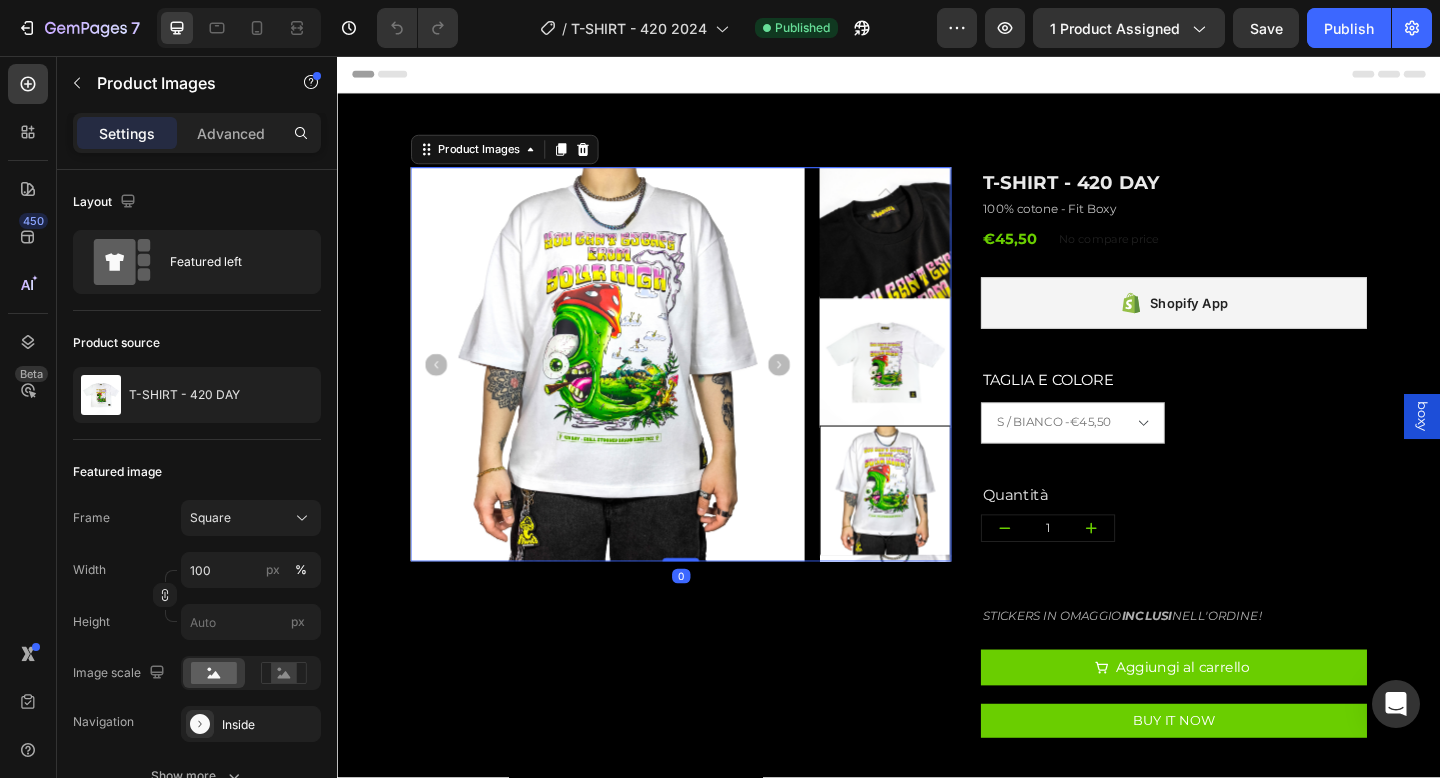 click 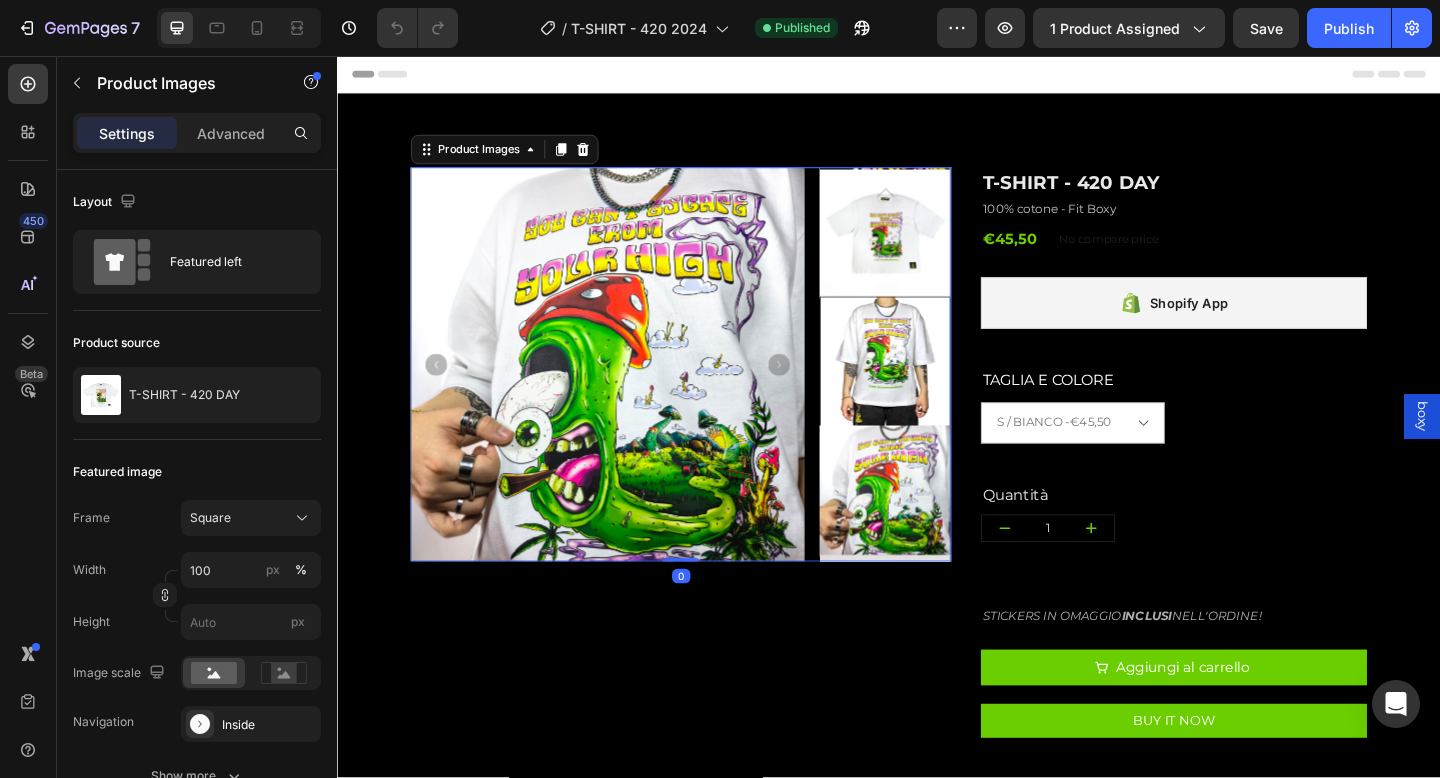 click 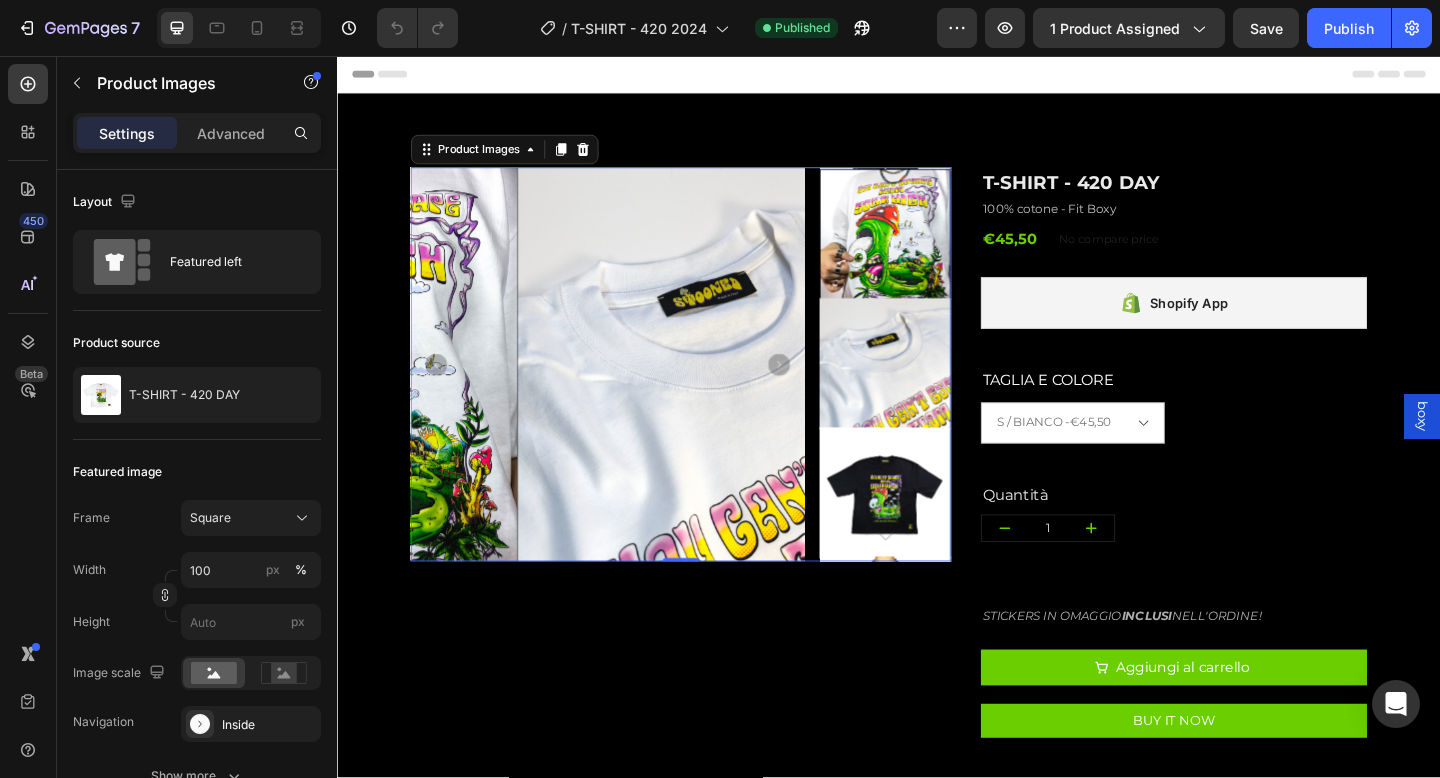 click 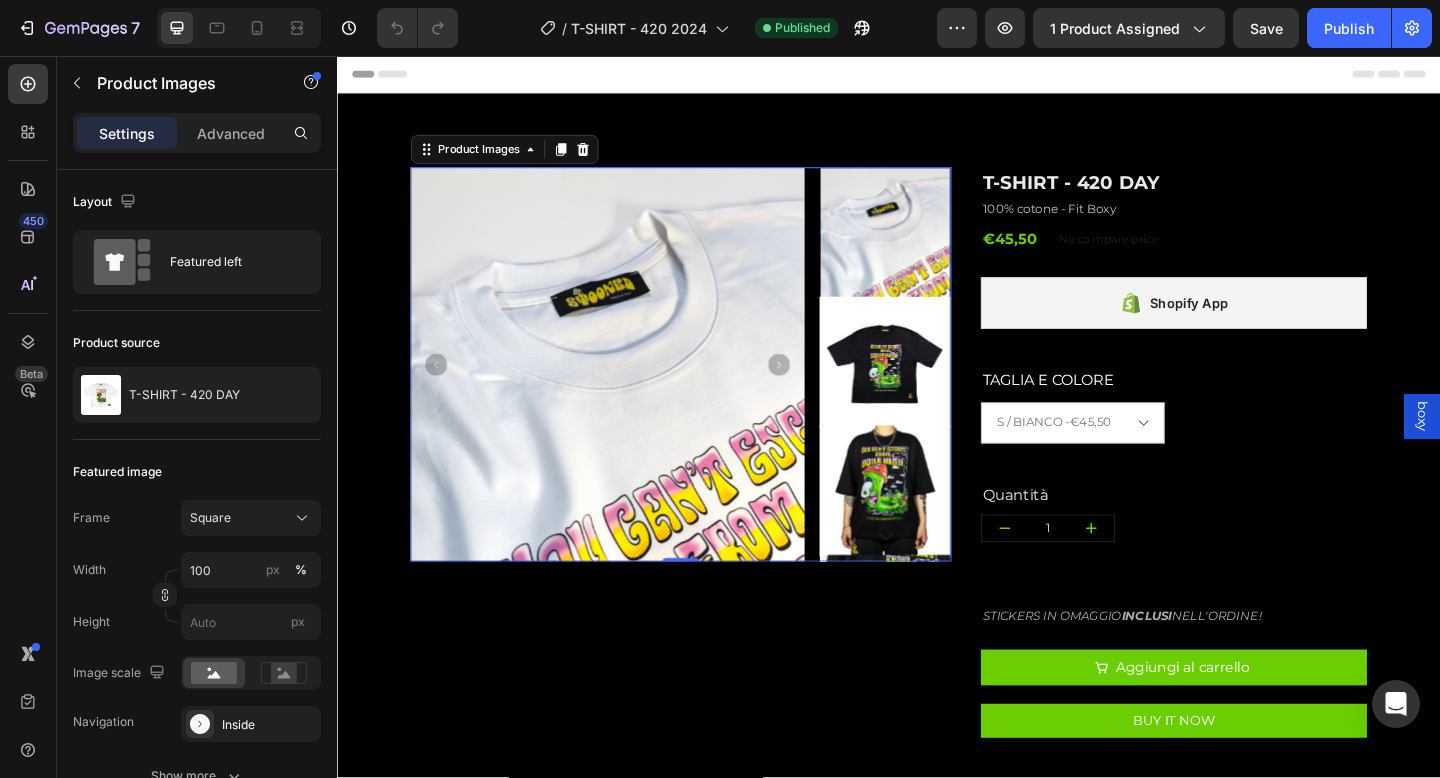 click 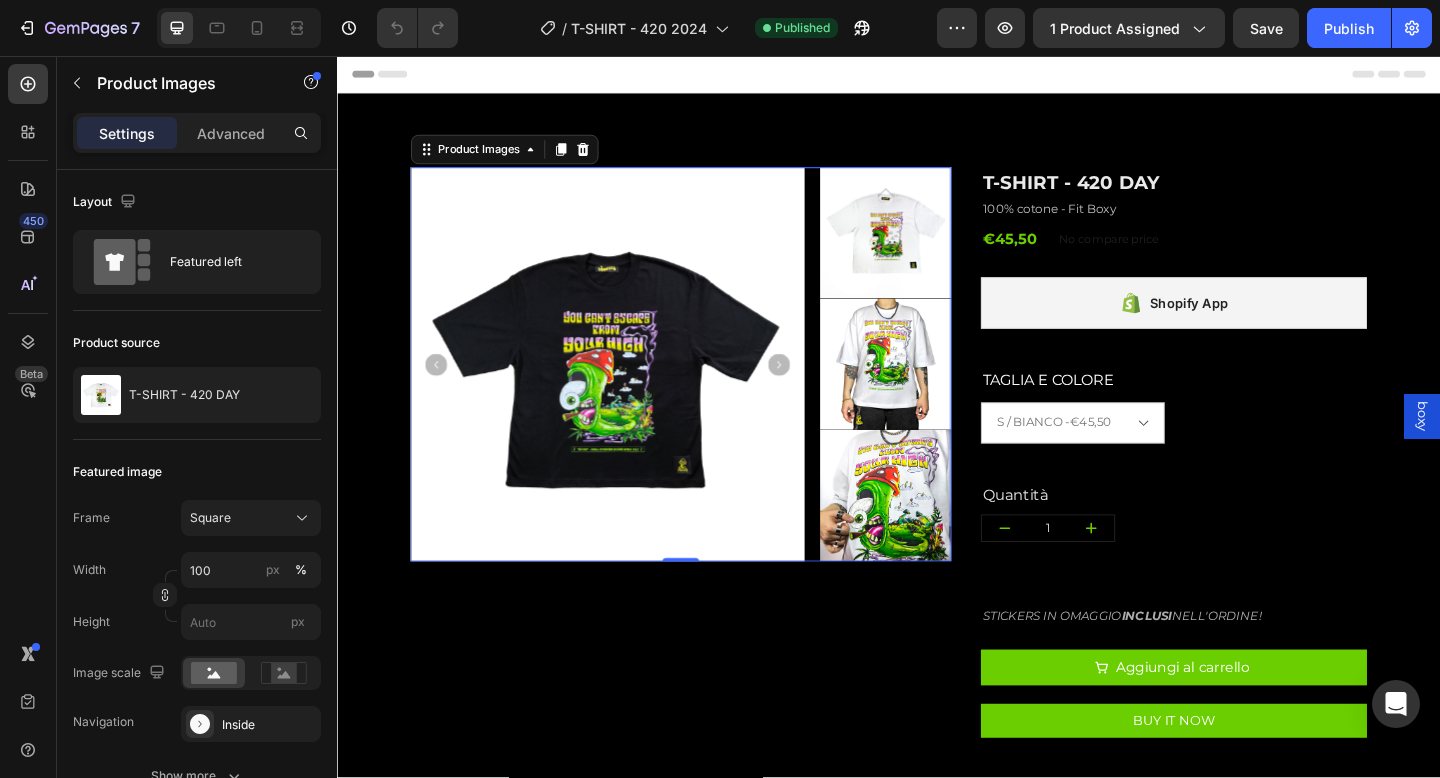 click 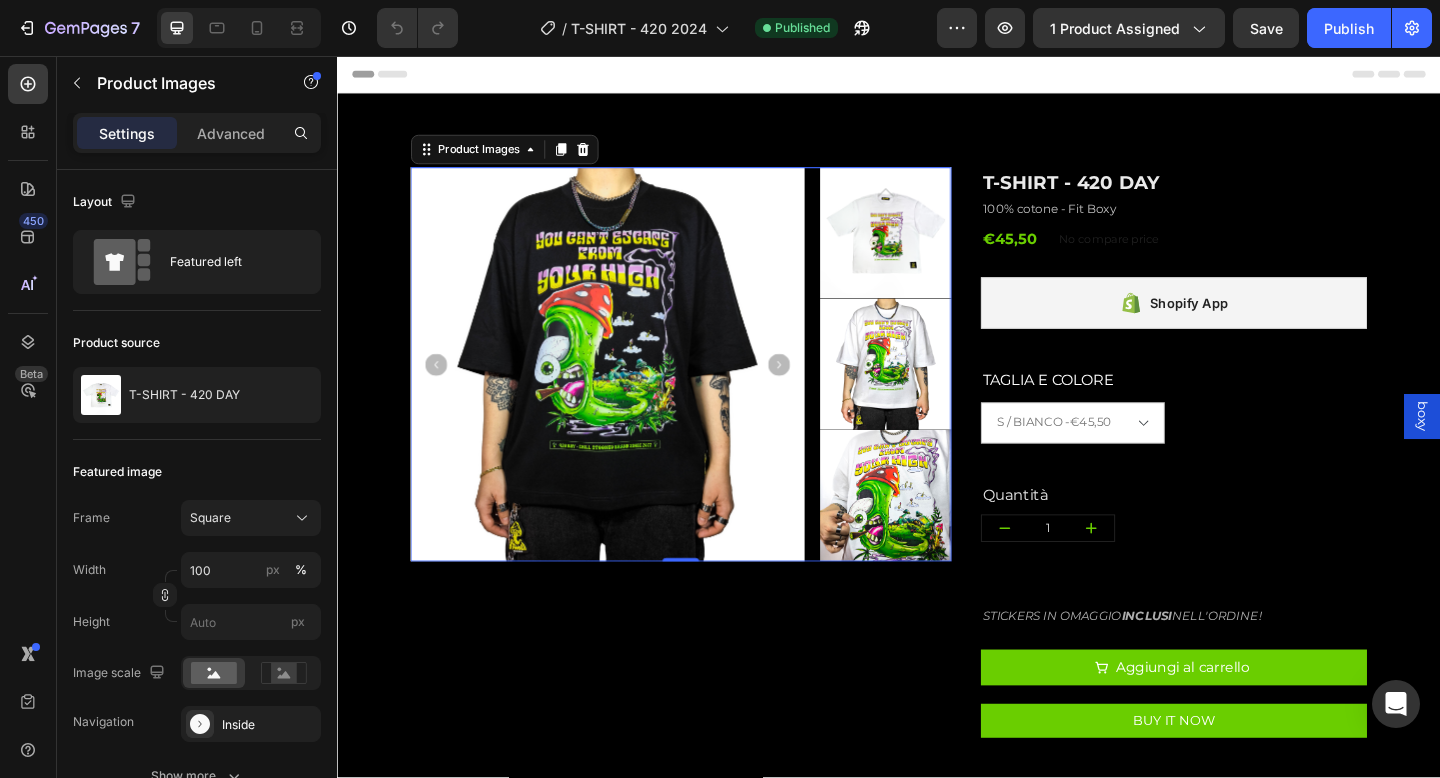 click 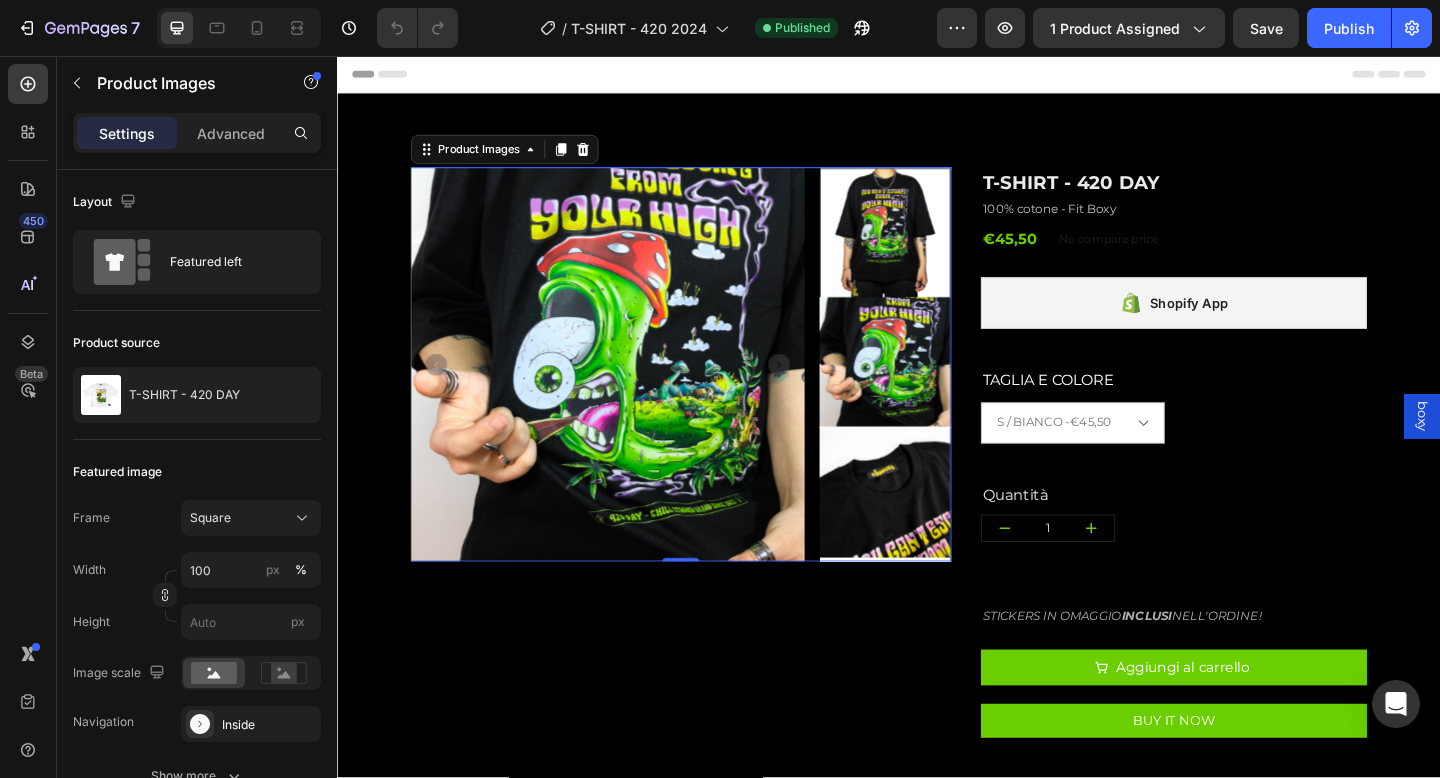 click 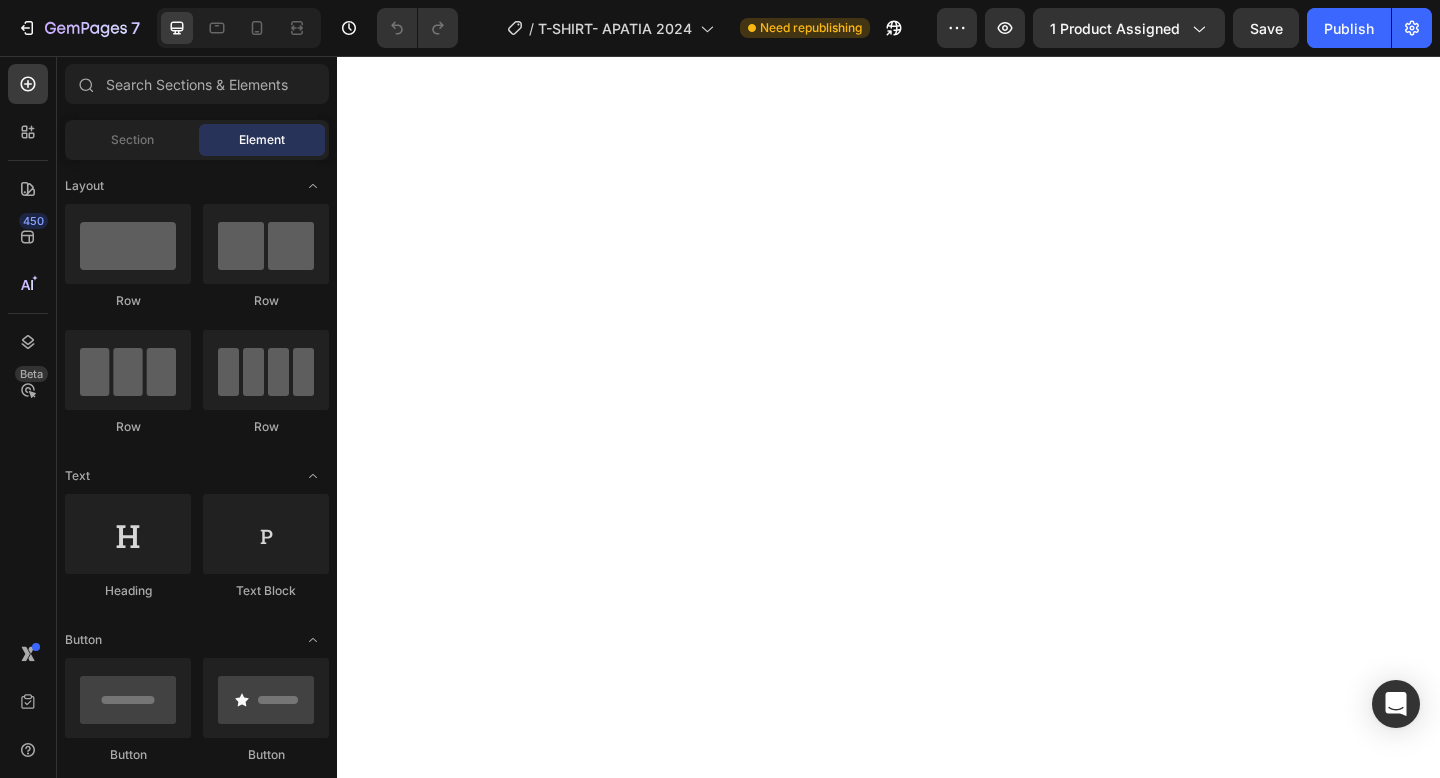 scroll, scrollTop: 0, scrollLeft: 0, axis: both 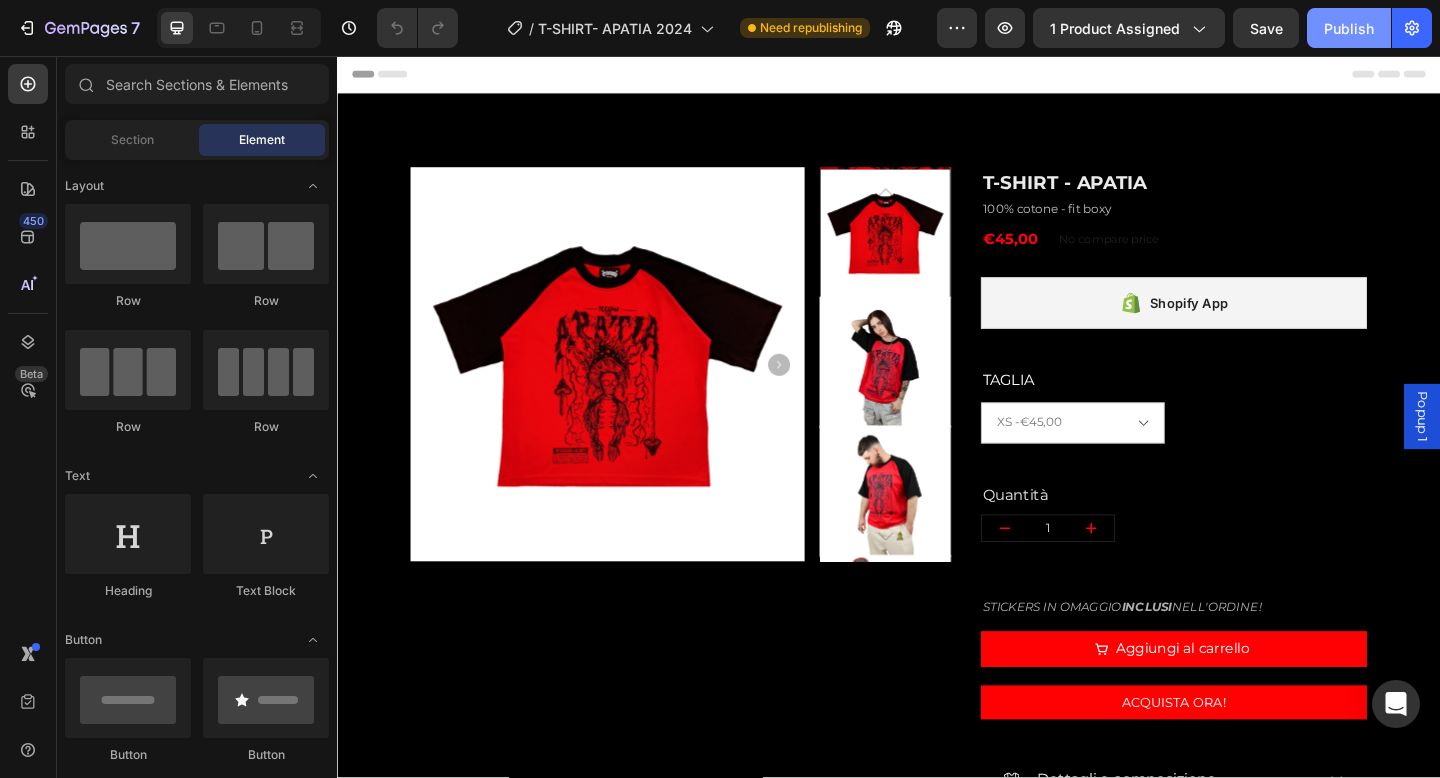 click on "Publish" at bounding box center (1349, 28) 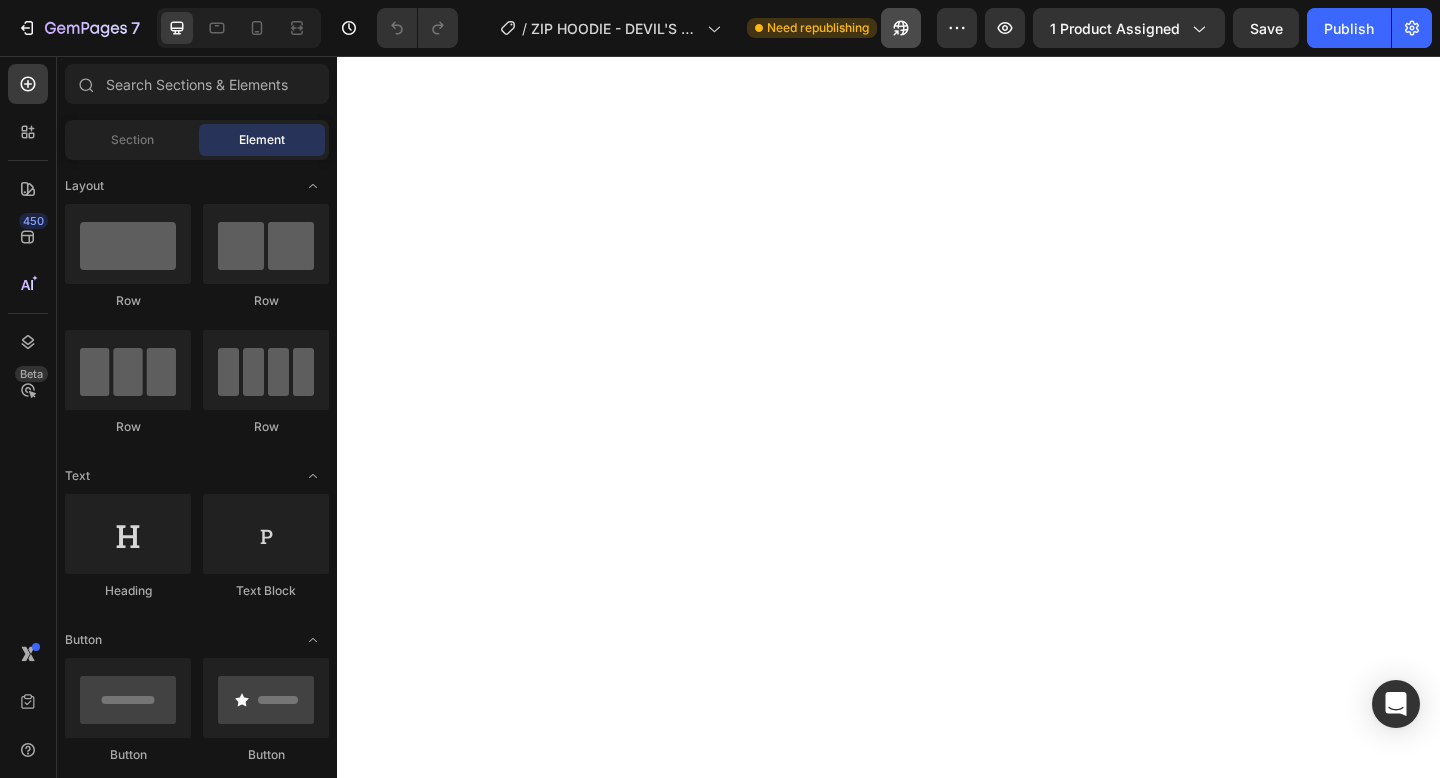 scroll, scrollTop: 0, scrollLeft: 0, axis: both 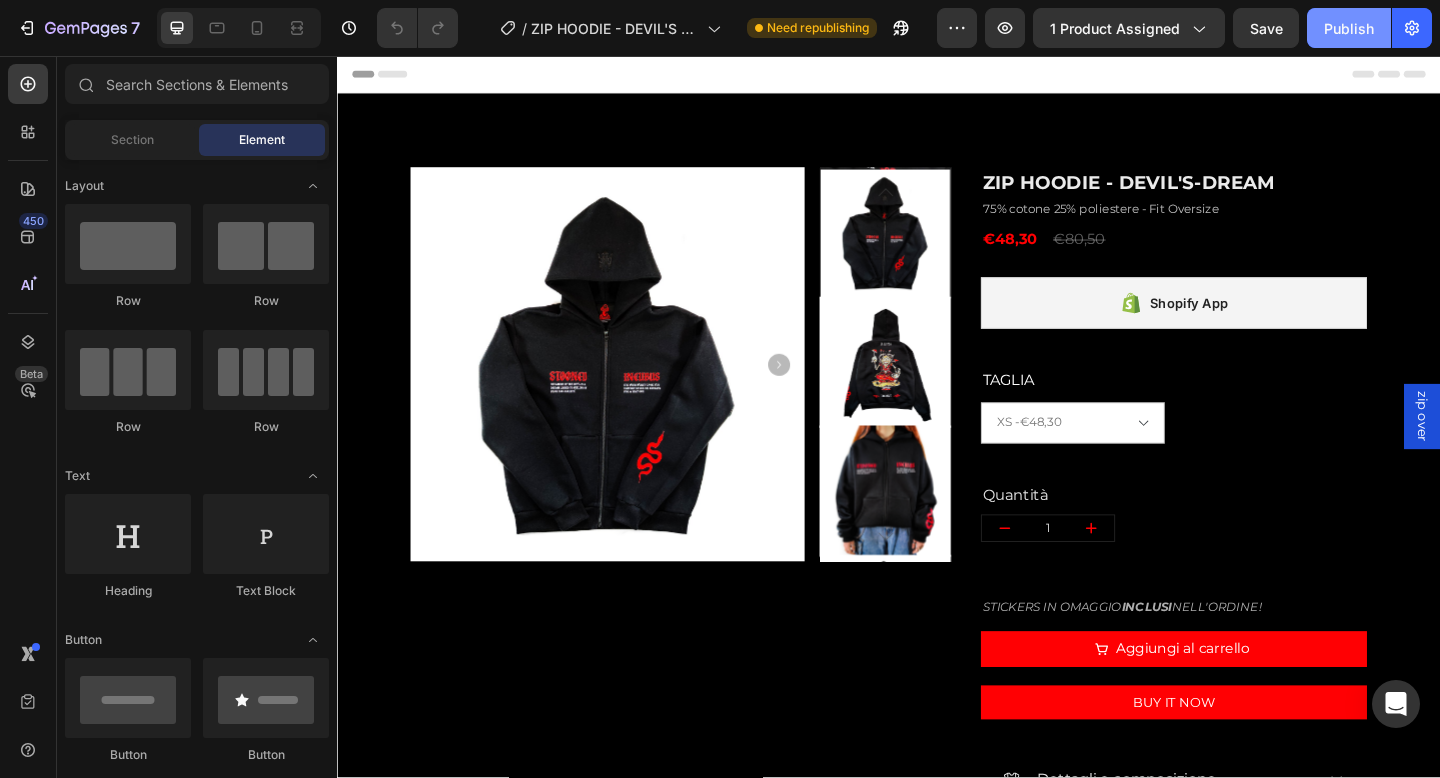 click on "Publish" at bounding box center (1349, 28) 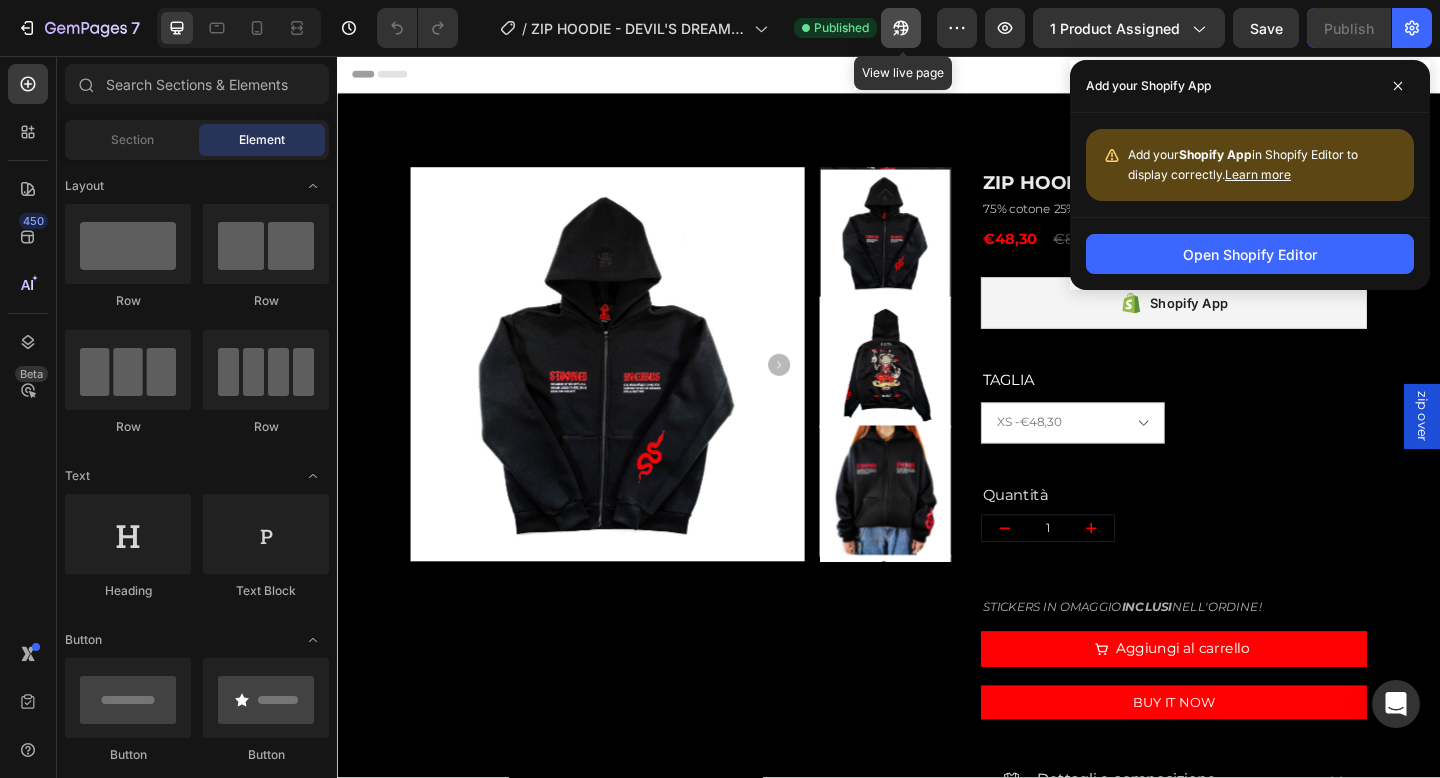 click 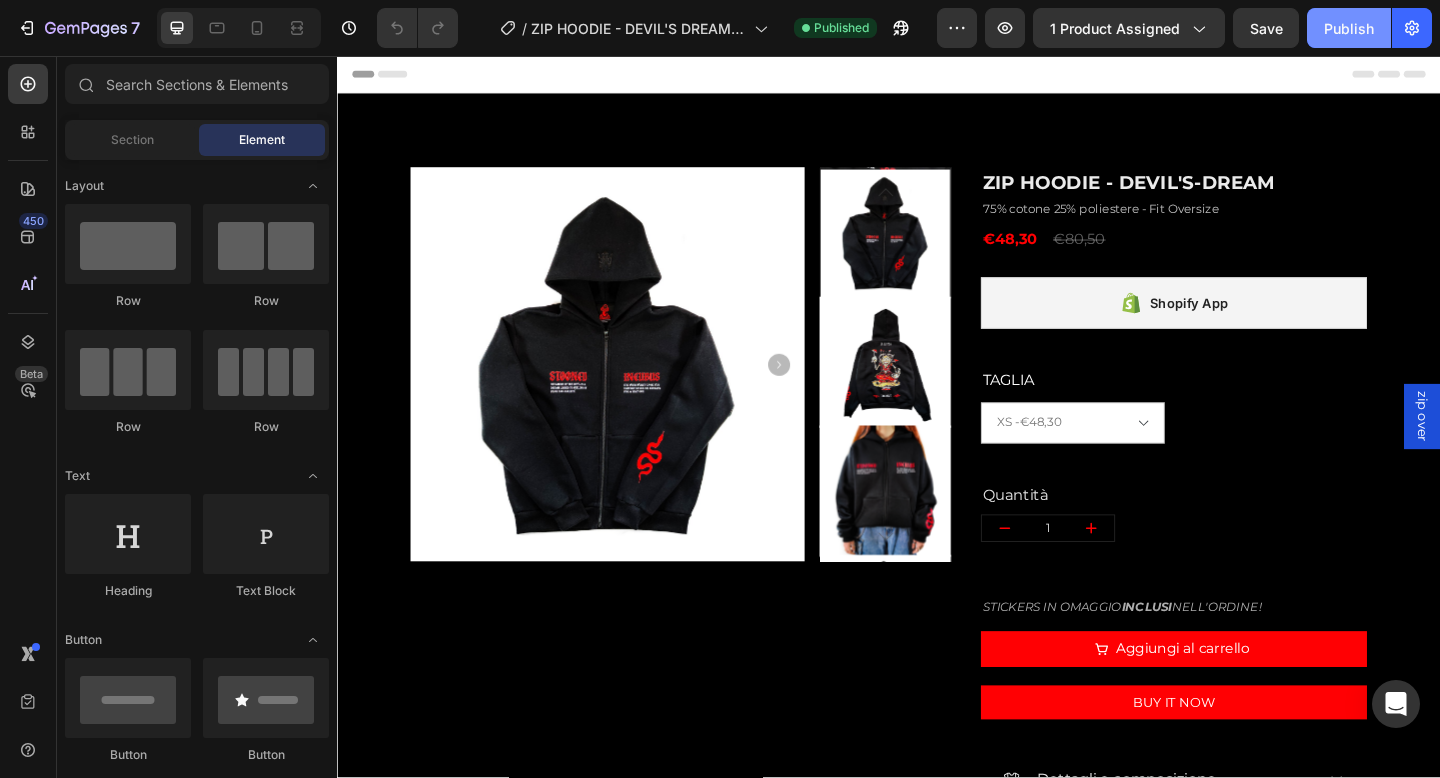 click on "Publish" 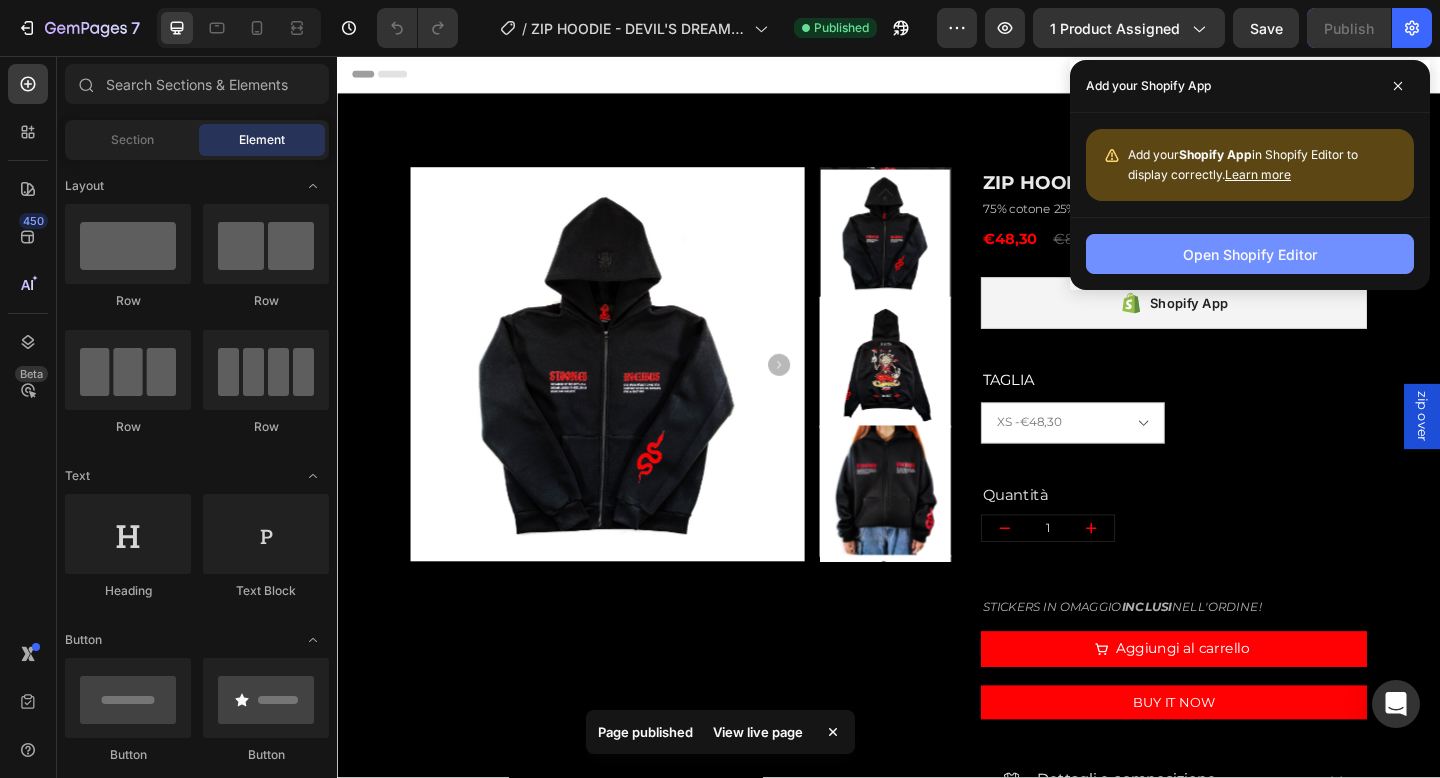 click on "Open Shopify Editor" at bounding box center [1250, 254] 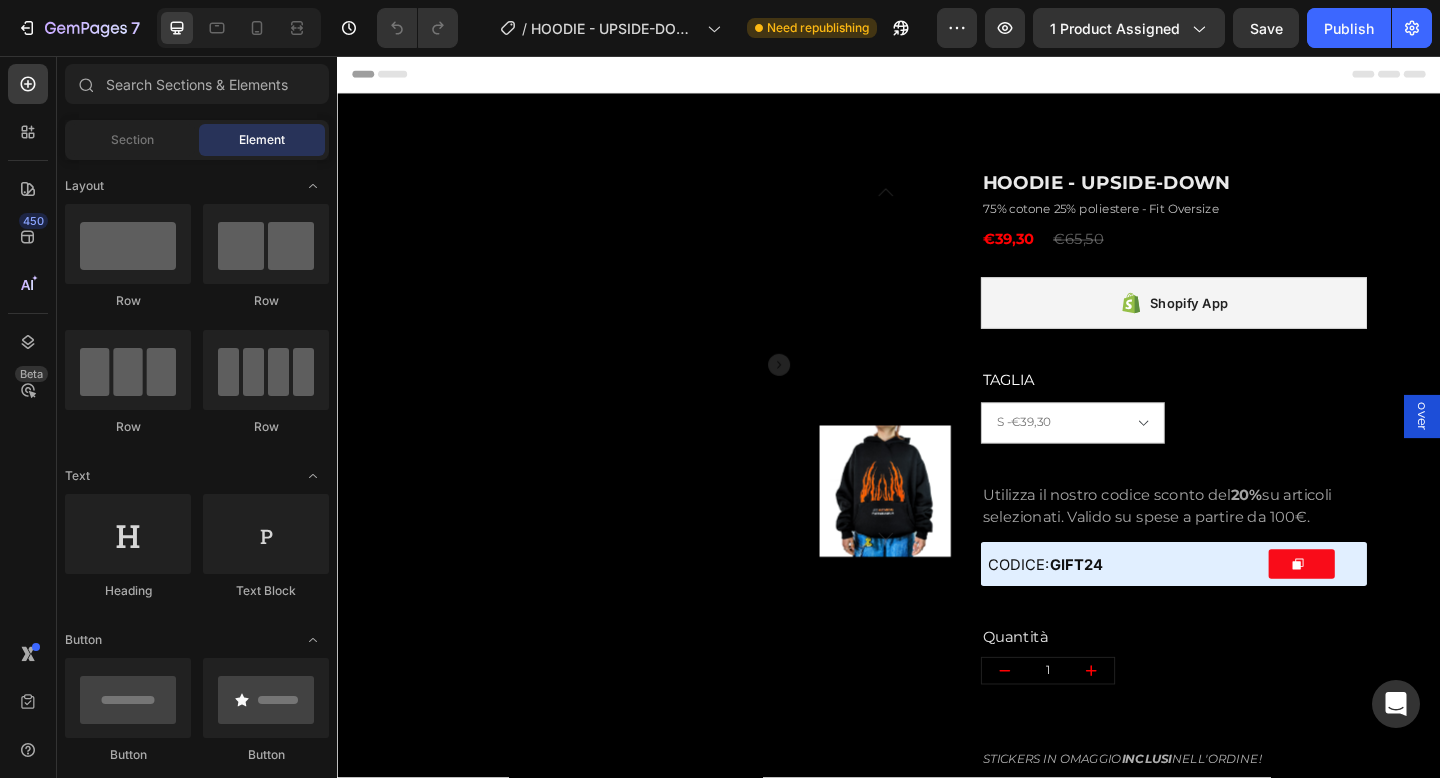 scroll, scrollTop: 0, scrollLeft: 0, axis: both 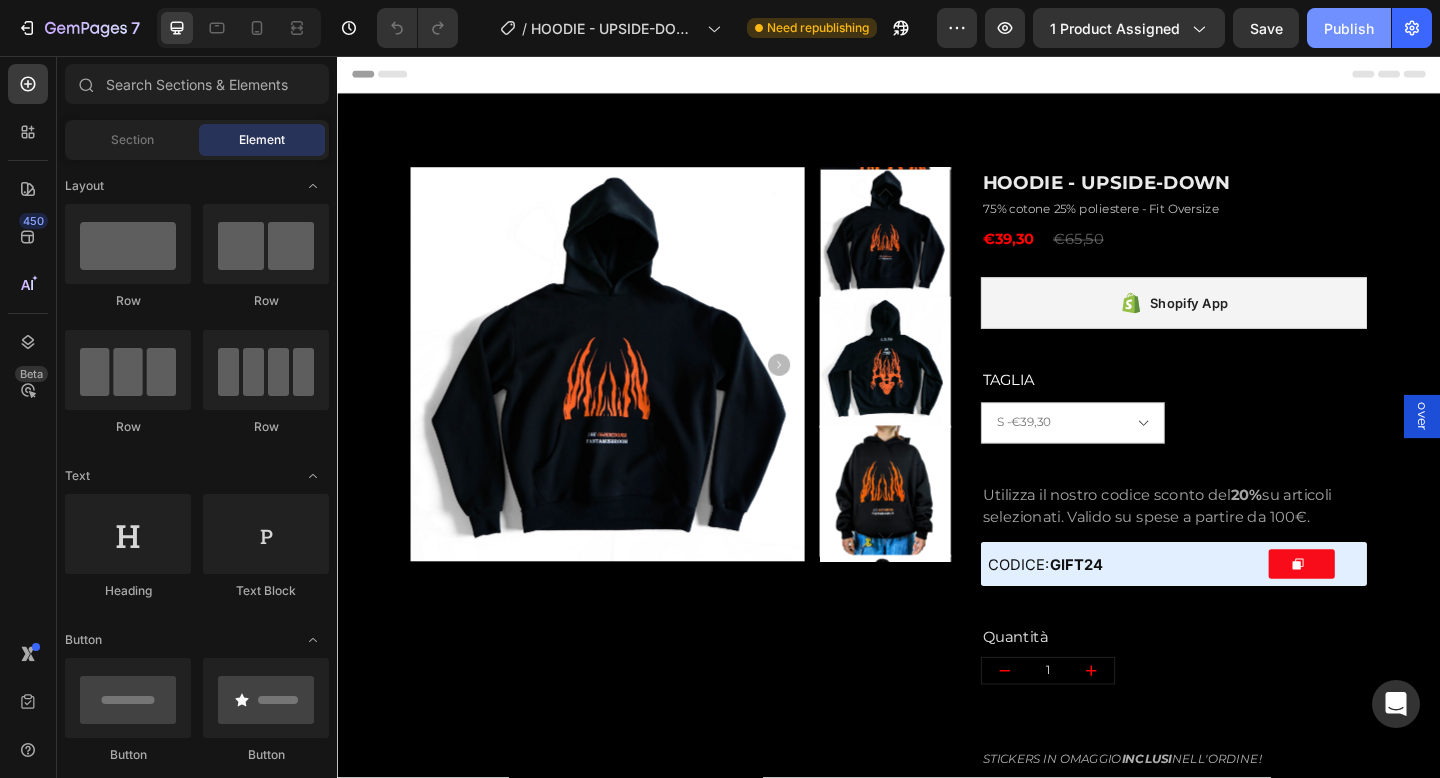 click on "Publish" at bounding box center [1349, 28] 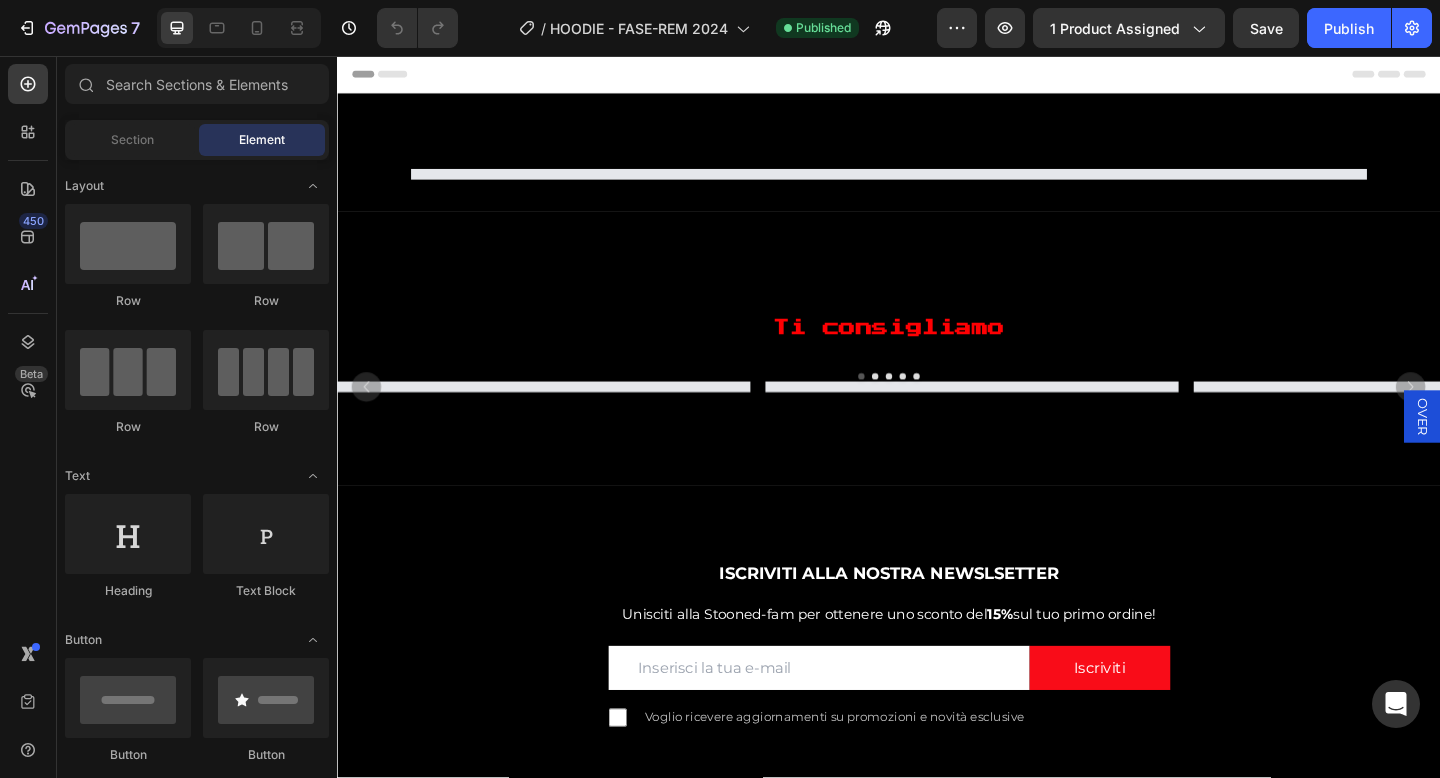 scroll, scrollTop: 0, scrollLeft: 0, axis: both 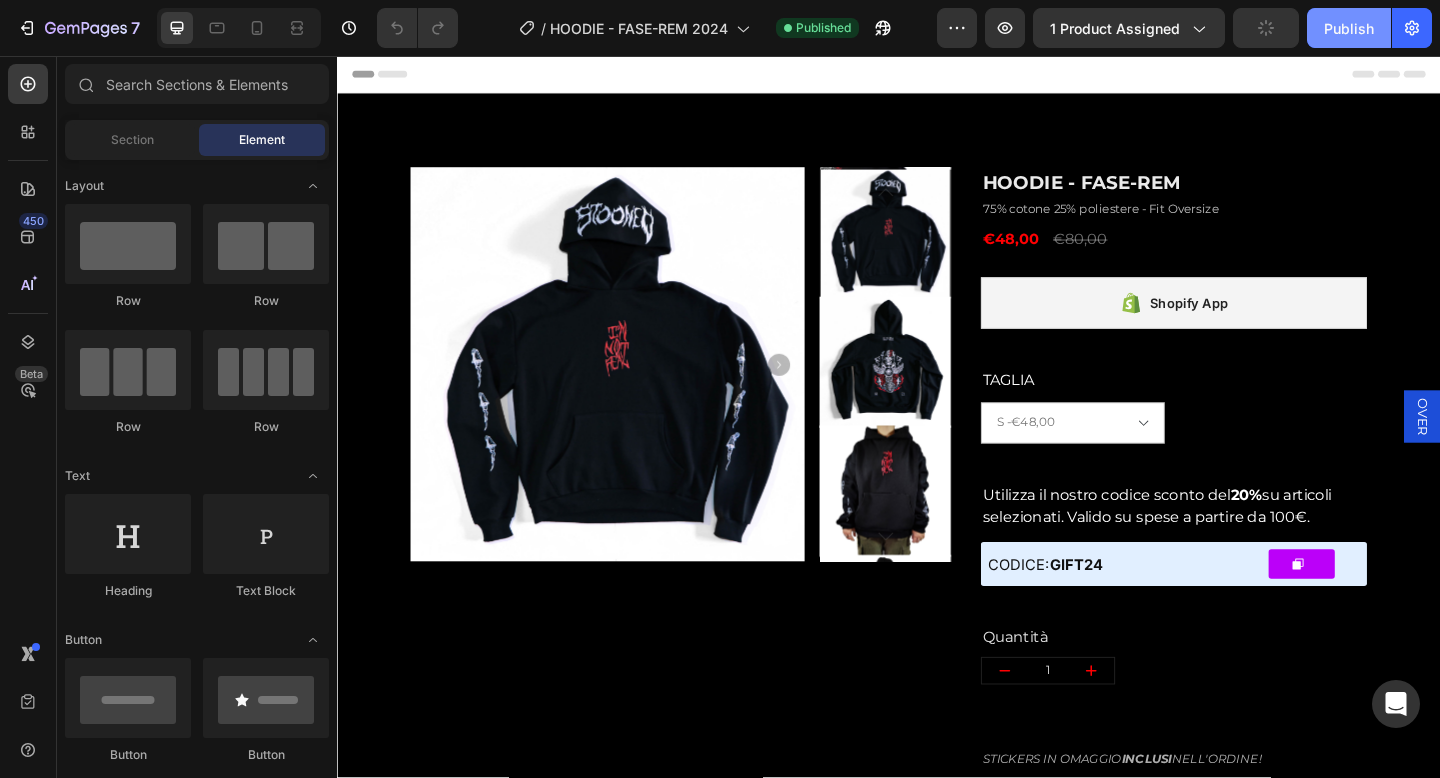 click on "Publish" at bounding box center (1349, 28) 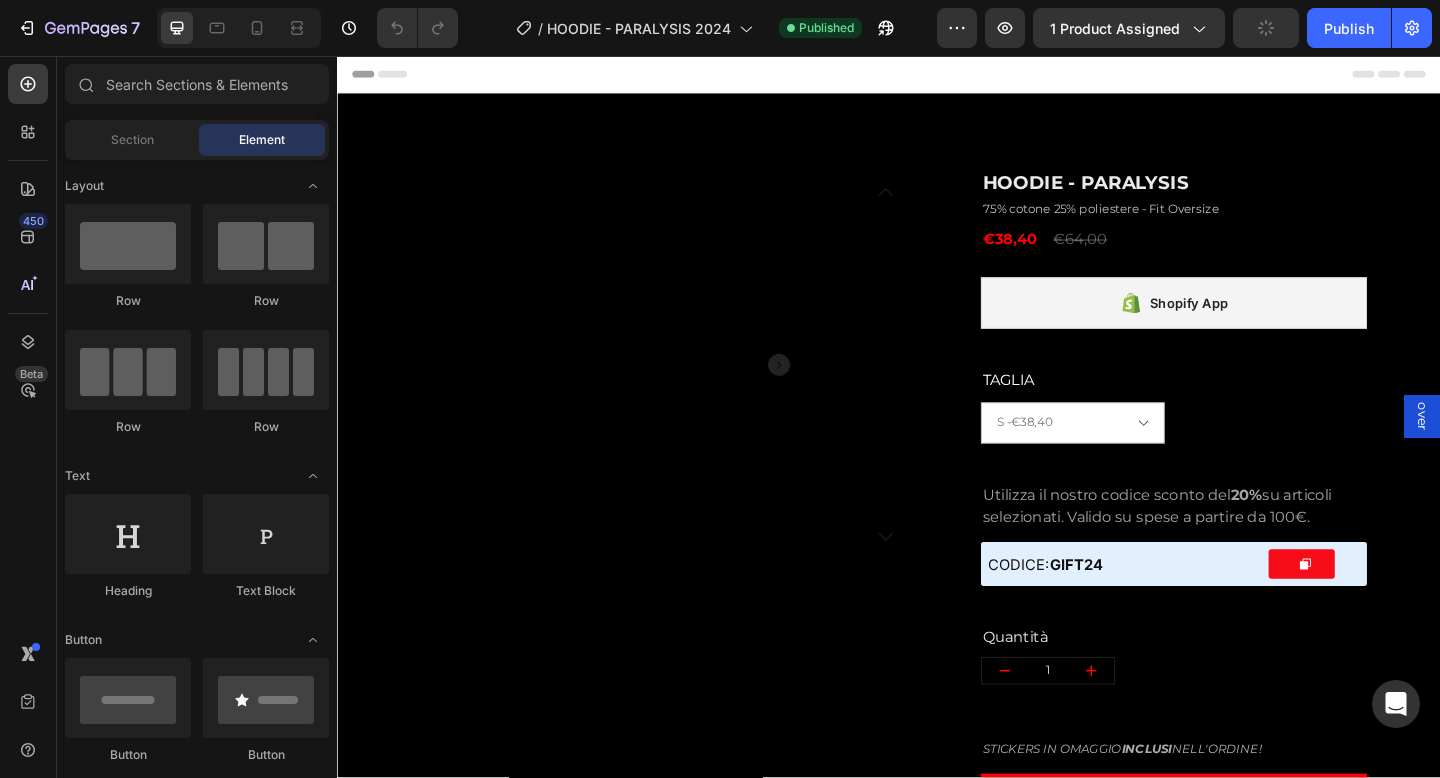 scroll, scrollTop: 0, scrollLeft: 0, axis: both 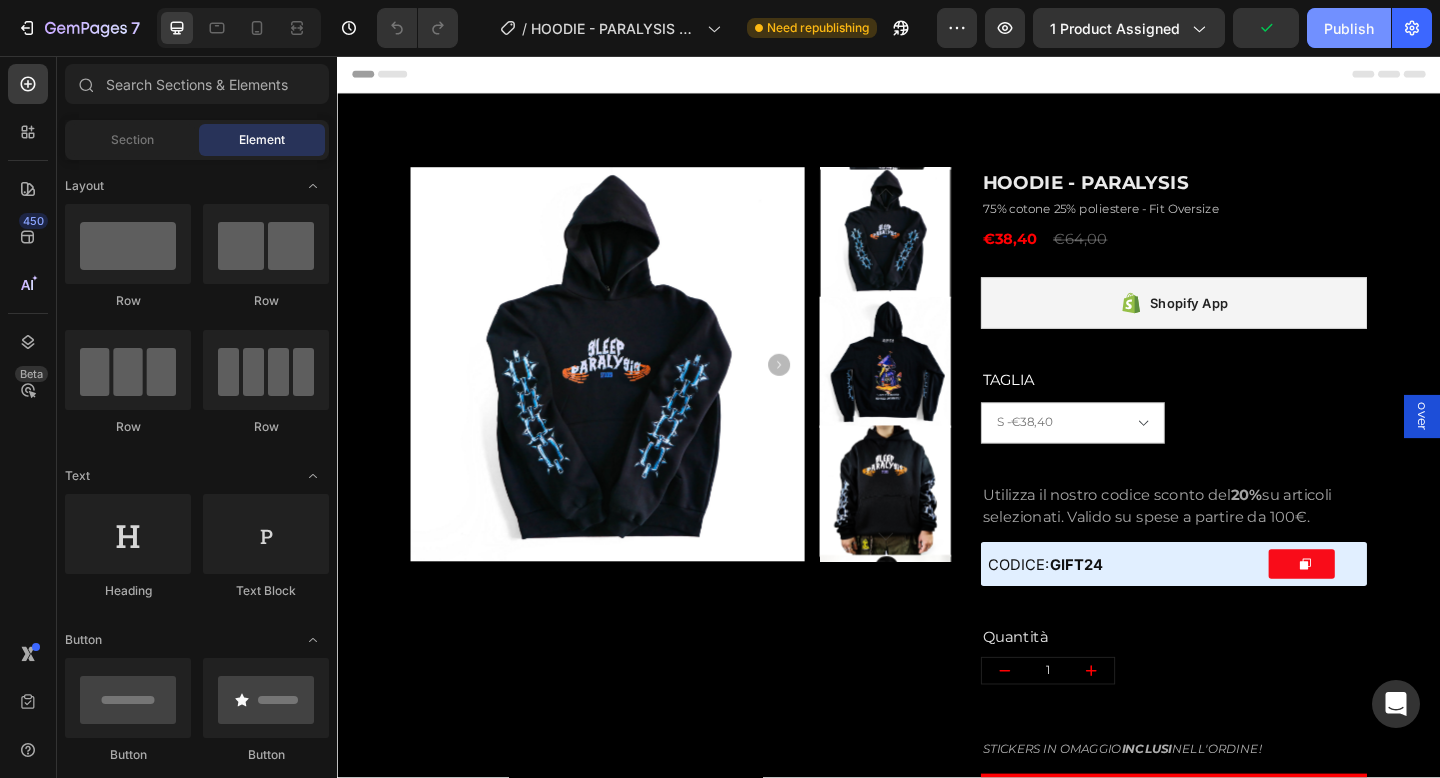 click on "Publish" at bounding box center (1349, 28) 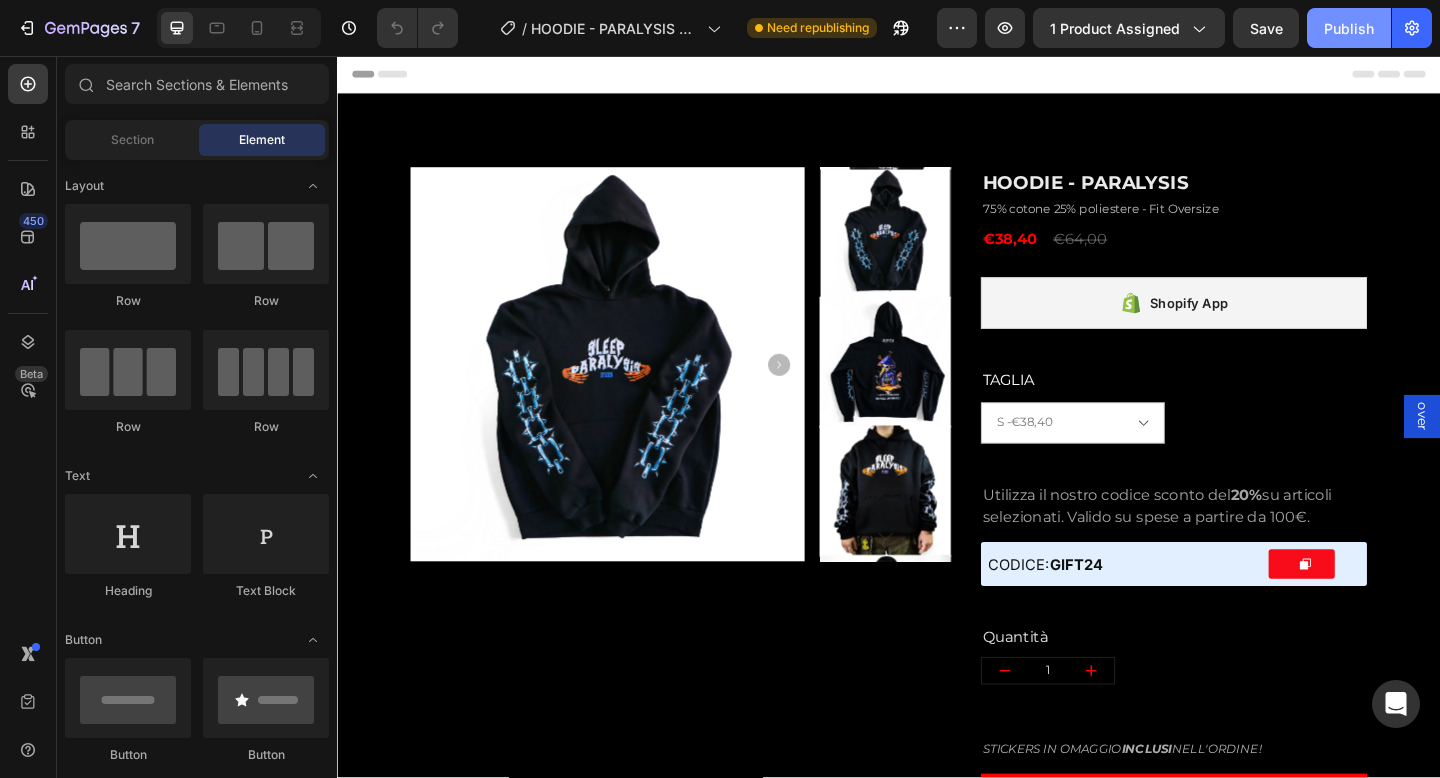 click on "Publish" at bounding box center [1349, 28] 